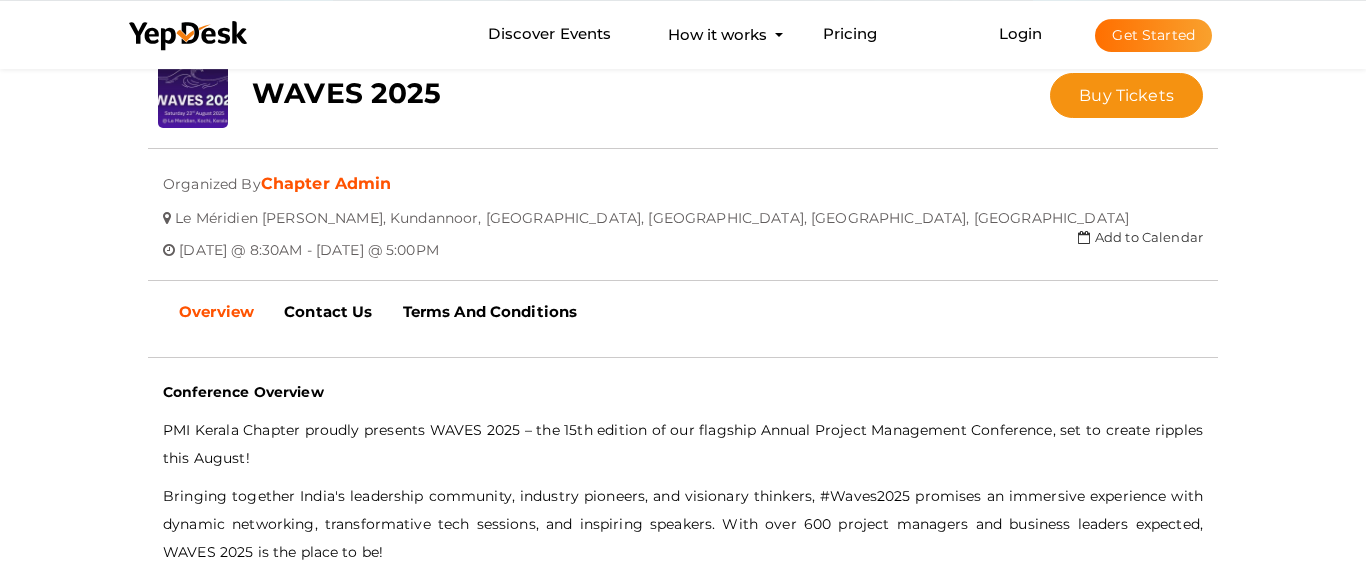 scroll, scrollTop: 408, scrollLeft: 0, axis: vertical 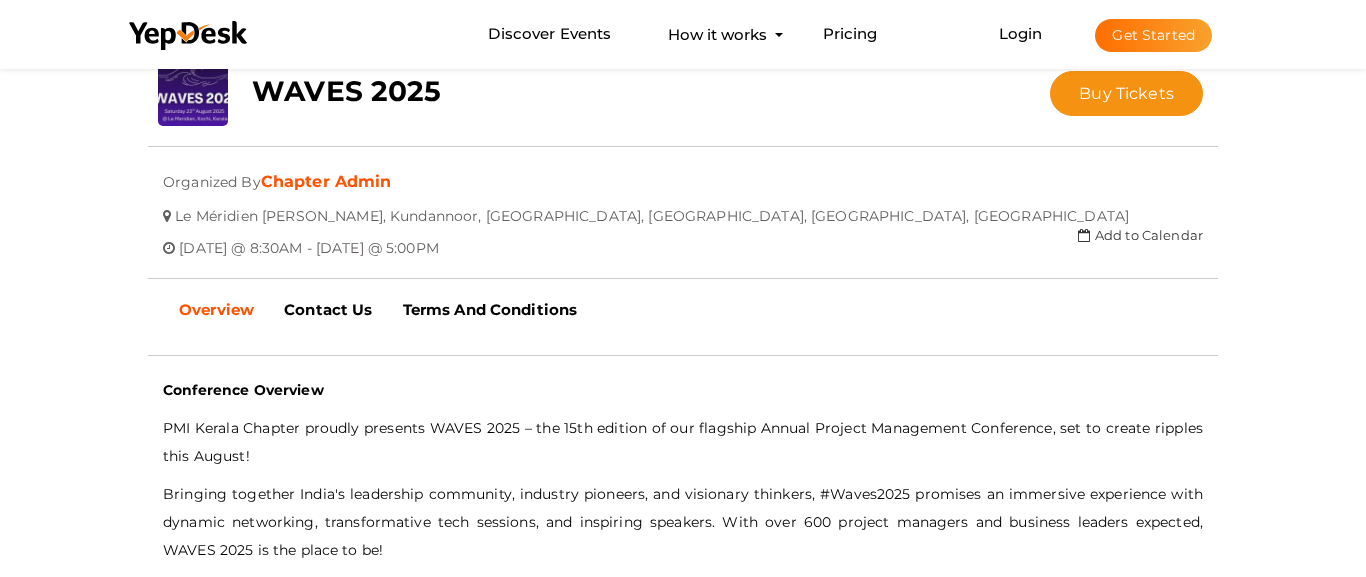 drag, startPoint x: 322, startPoint y: 250, endPoint x: 589, endPoint y: 248, distance: 267.00748 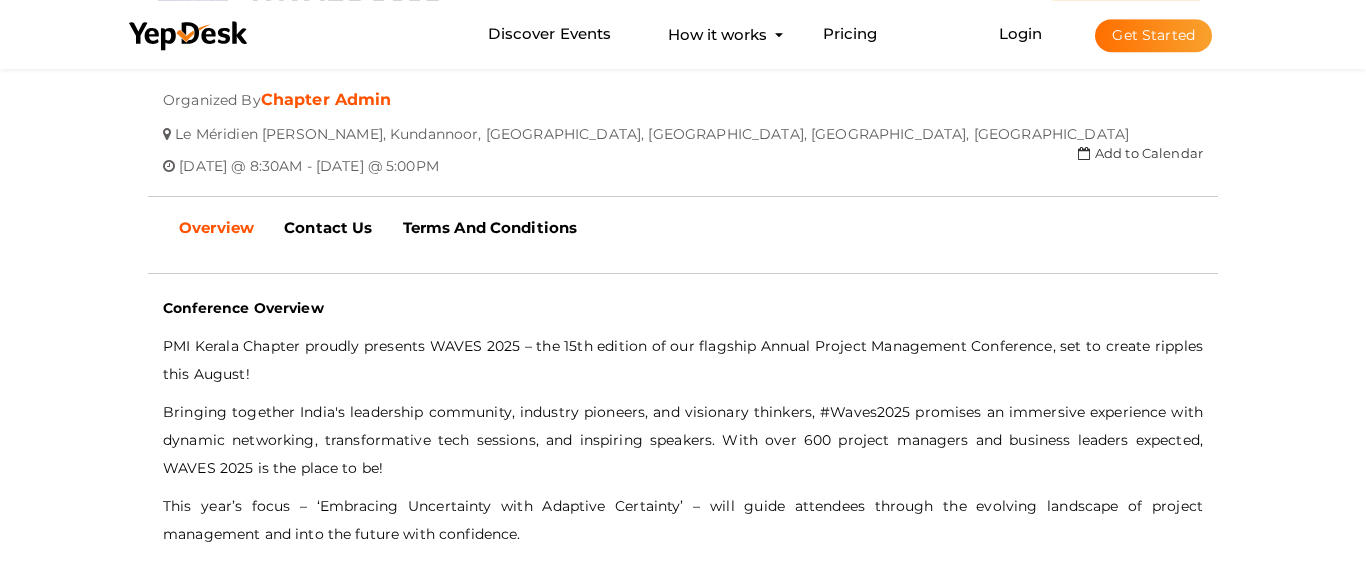 scroll, scrollTop: 612, scrollLeft: 0, axis: vertical 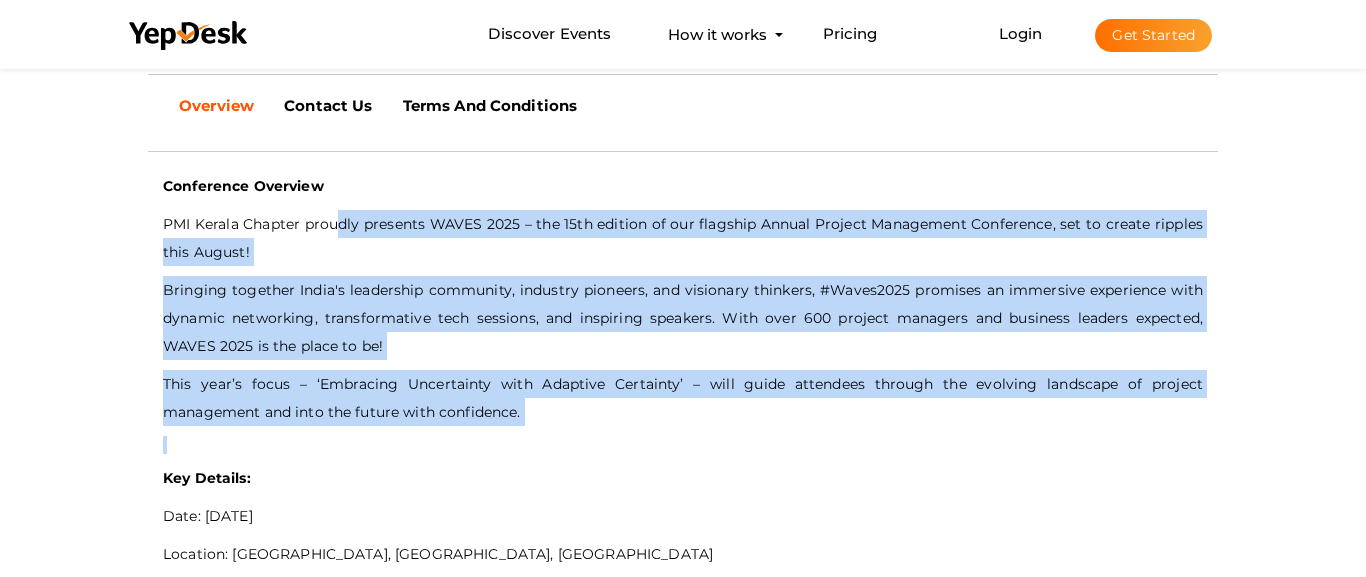 drag, startPoint x: 337, startPoint y: 217, endPoint x: 999, endPoint y: 414, distance: 690.69025 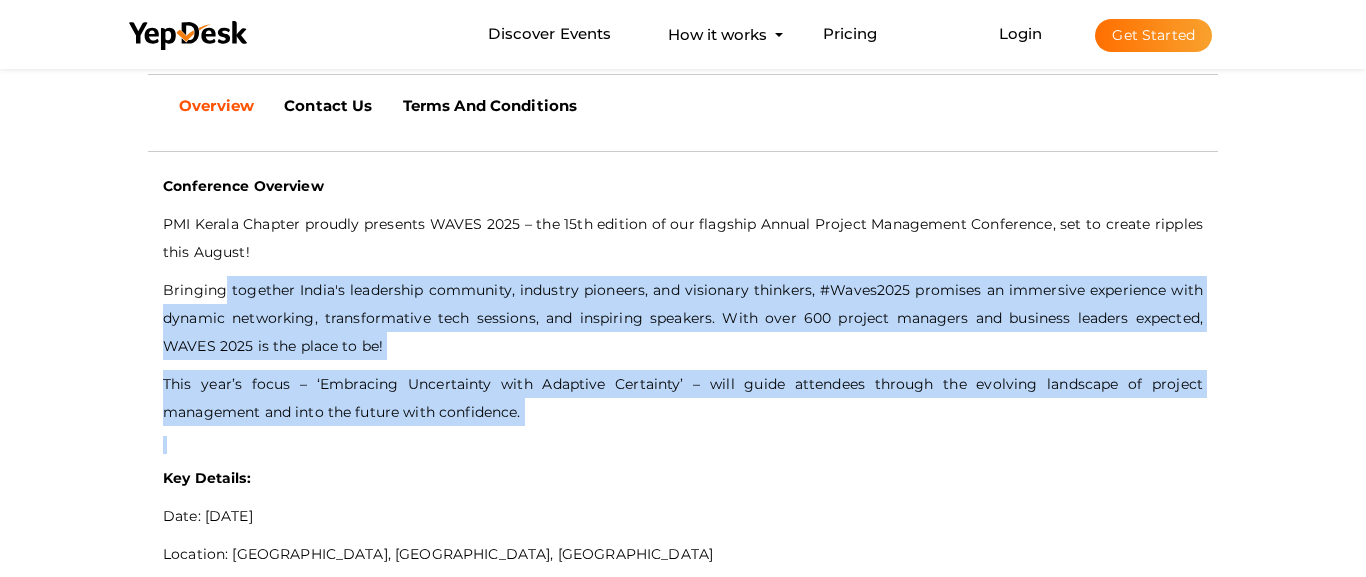 drag, startPoint x: 221, startPoint y: 277, endPoint x: 503, endPoint y: 437, distance: 324.2283 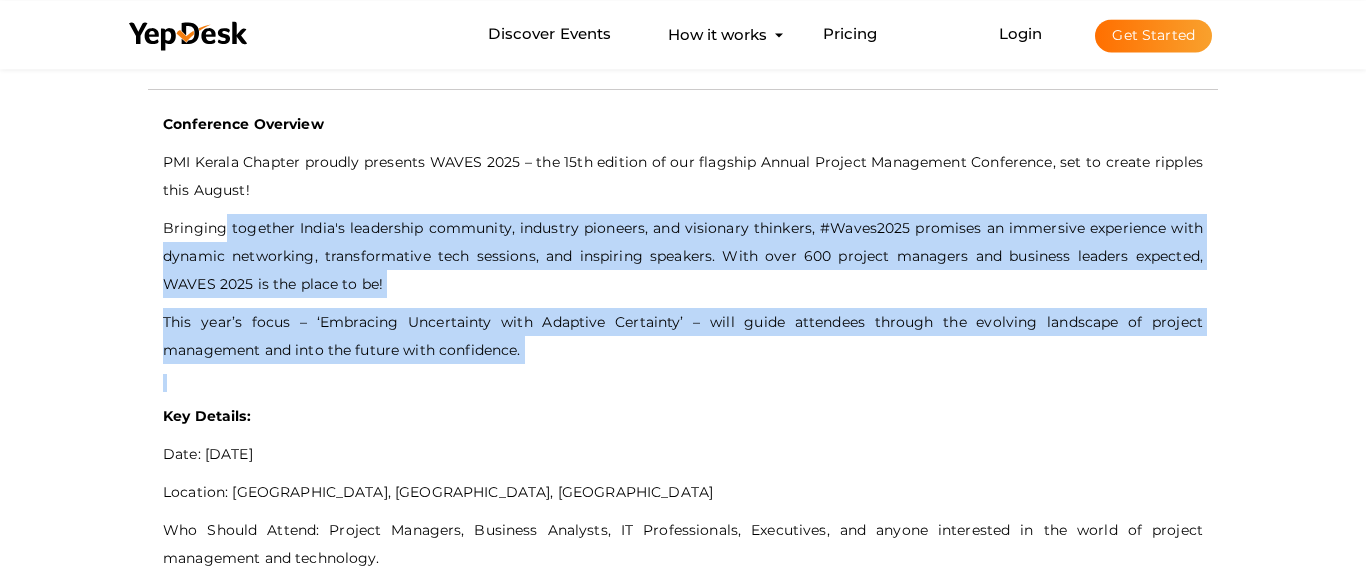 scroll, scrollTop: 816, scrollLeft: 0, axis: vertical 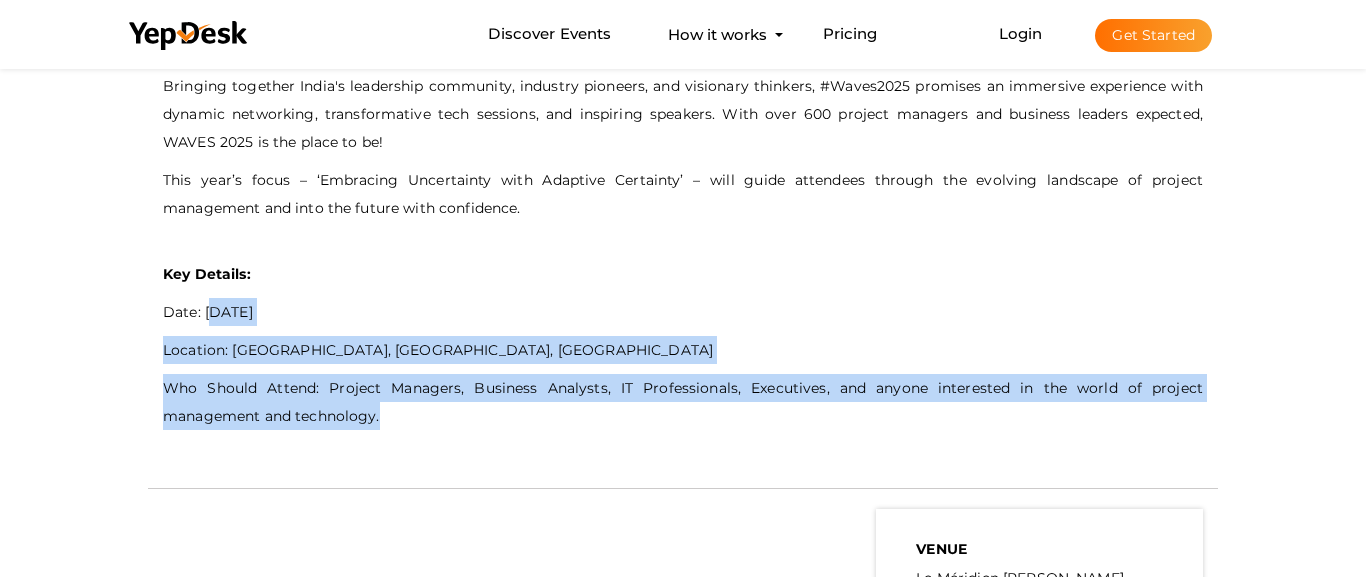 drag, startPoint x: 213, startPoint y: 308, endPoint x: 358, endPoint y: 413, distance: 179.02513 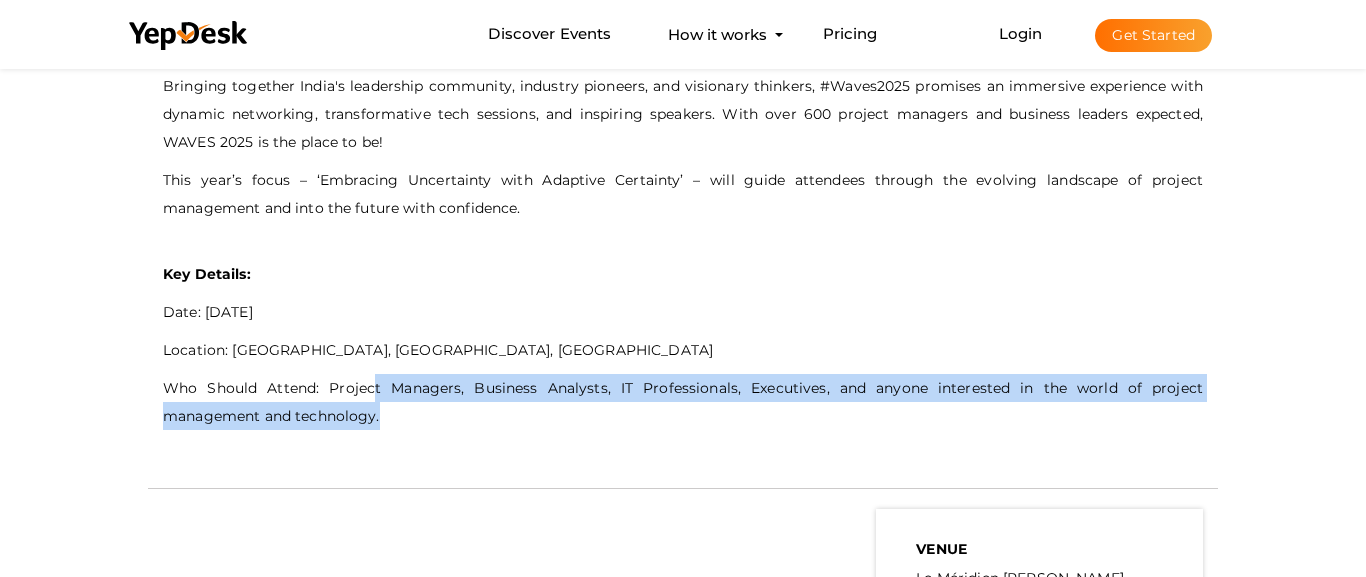 drag, startPoint x: 358, startPoint y: 386, endPoint x: 672, endPoint y: 413, distance: 315.1587 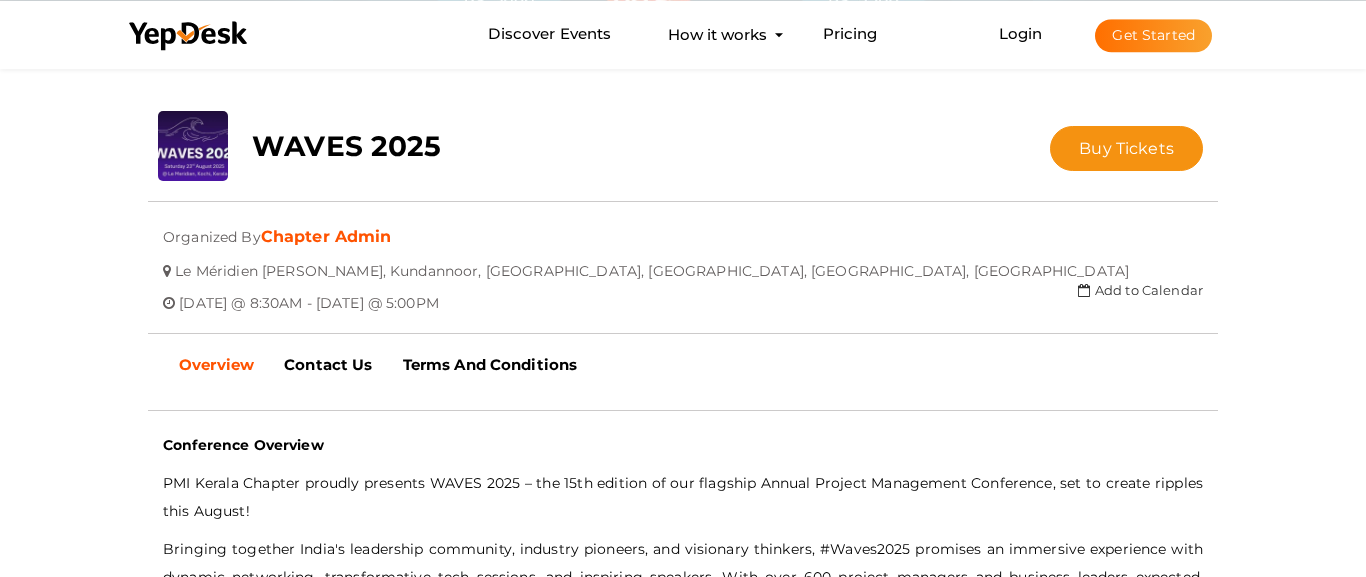 scroll, scrollTop: 306, scrollLeft: 0, axis: vertical 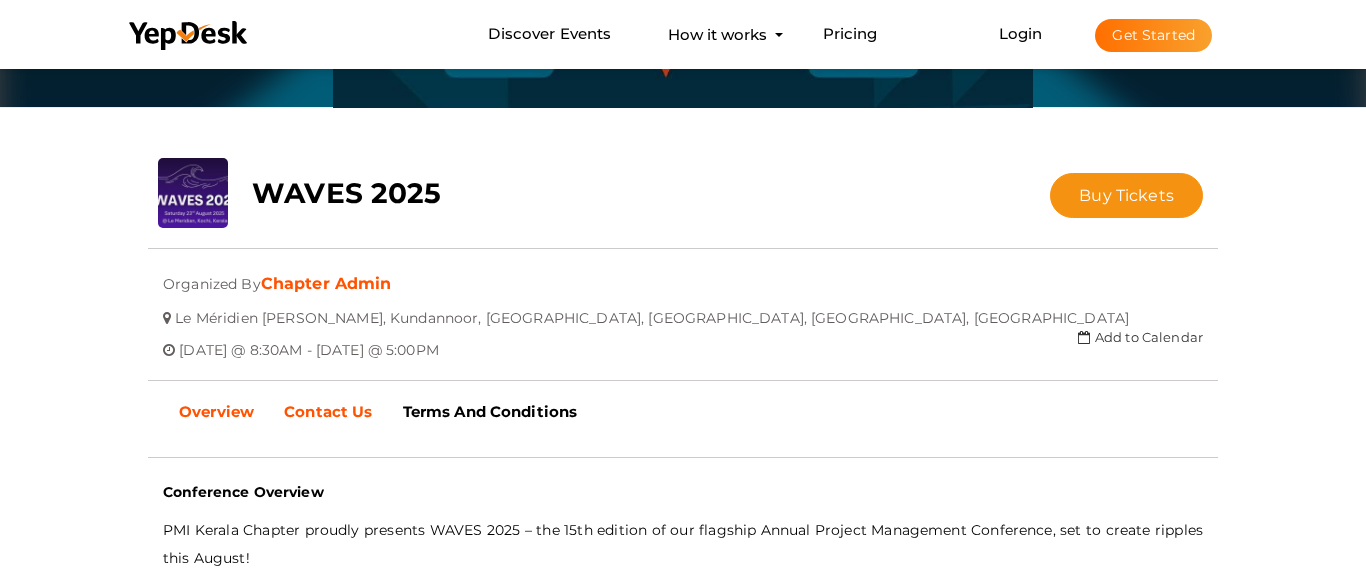 click on "Contact
Us" at bounding box center (328, 411) 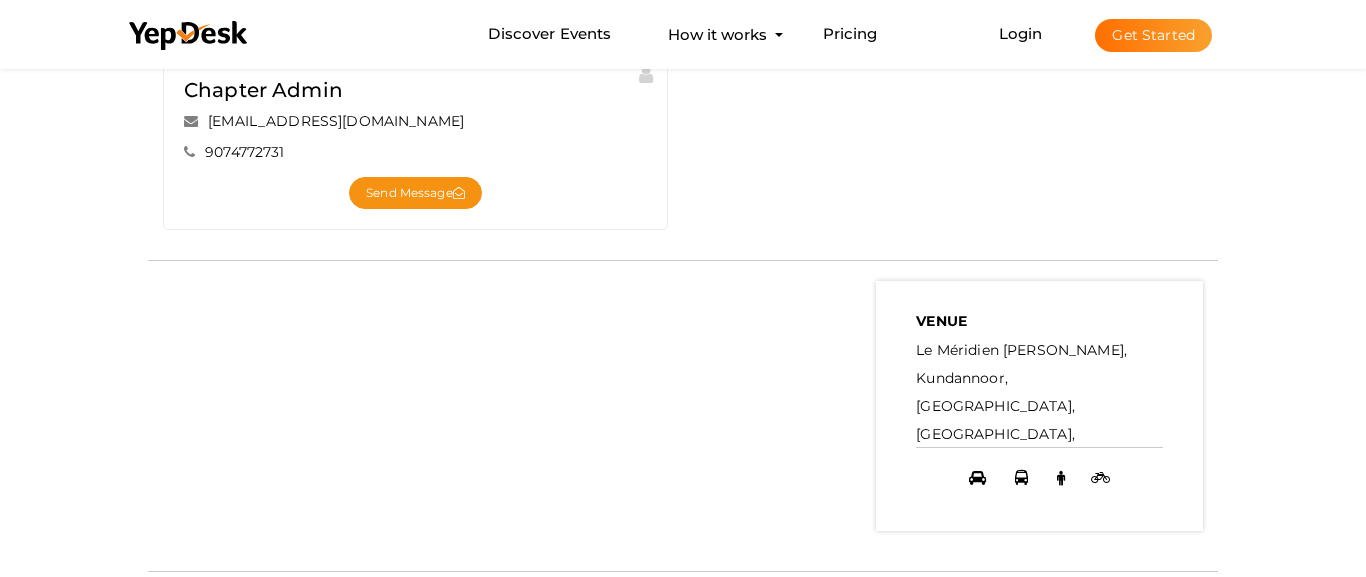 scroll, scrollTop: 612, scrollLeft: 0, axis: vertical 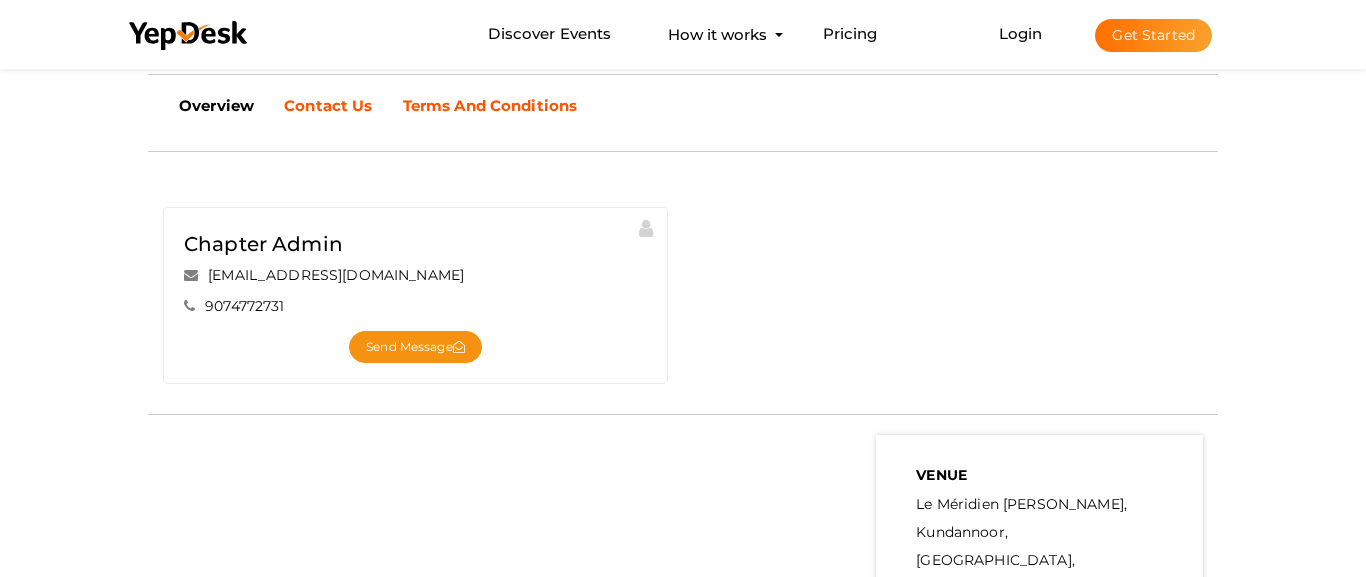 click on "Terms And
Conditions" at bounding box center (490, 105) 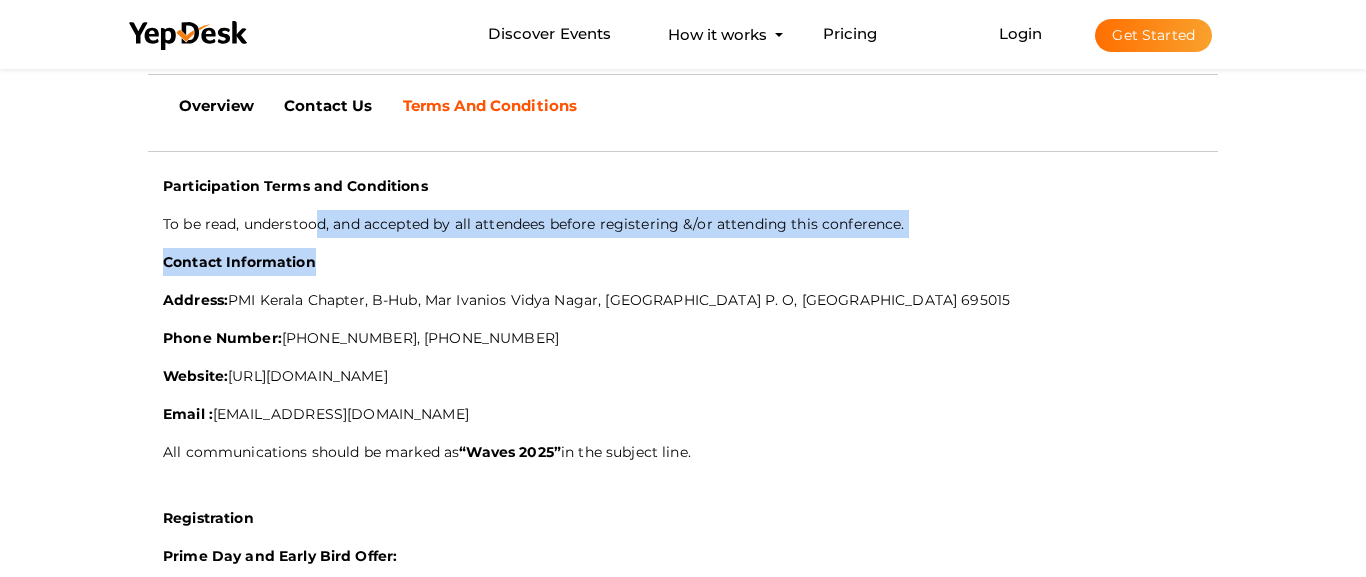 drag, startPoint x: 322, startPoint y: 223, endPoint x: 740, endPoint y: 253, distance: 419.07516 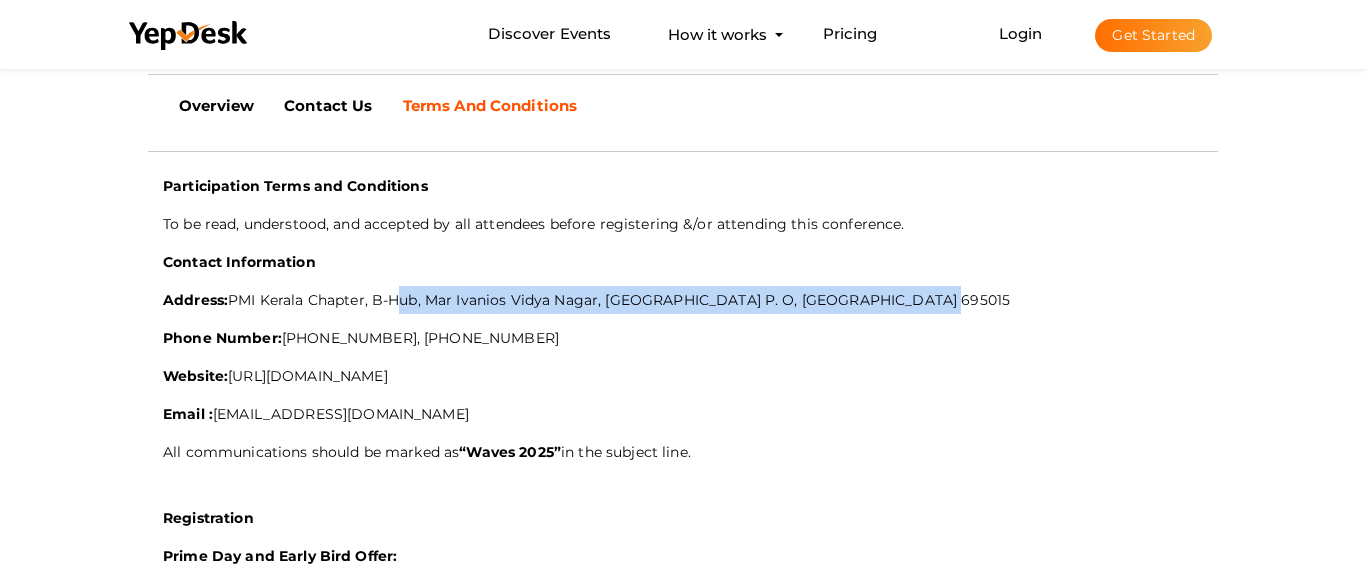 drag, startPoint x: 404, startPoint y: 299, endPoint x: 937, endPoint y: 298, distance: 533.0009 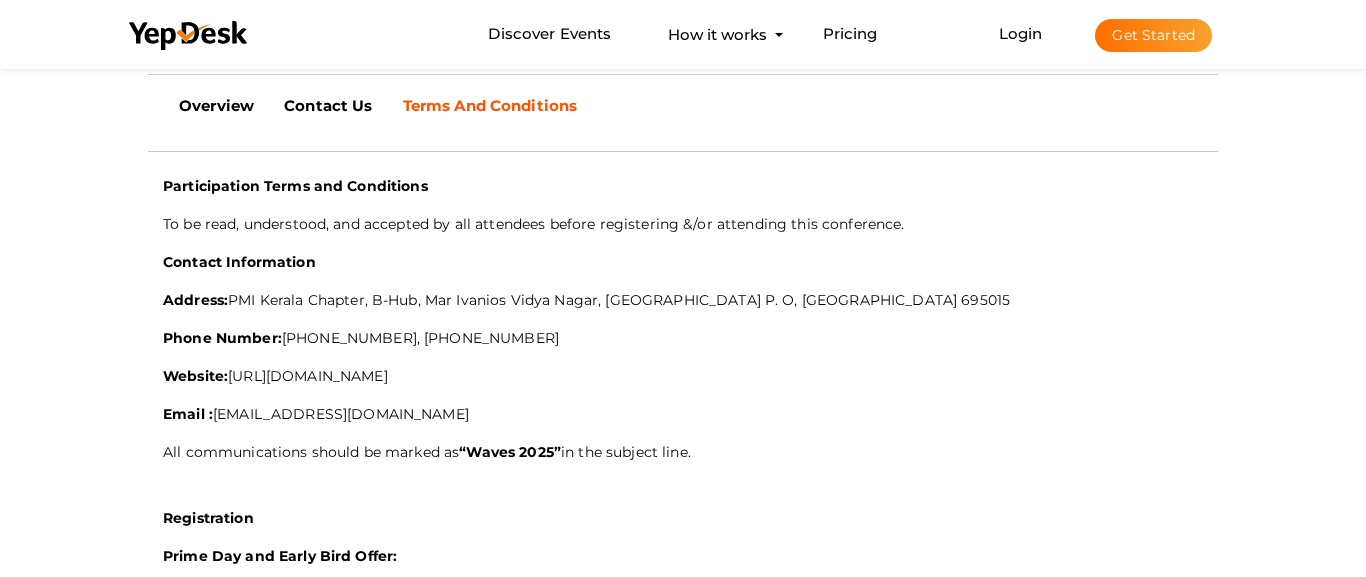 click on "Address:  PMI Kerala Chapter, B-Hub, [GEOGRAPHIC_DATA], [GEOGRAPHIC_DATA] P. O, [GEOGRAPHIC_DATA] 695015" at bounding box center (683, 300) 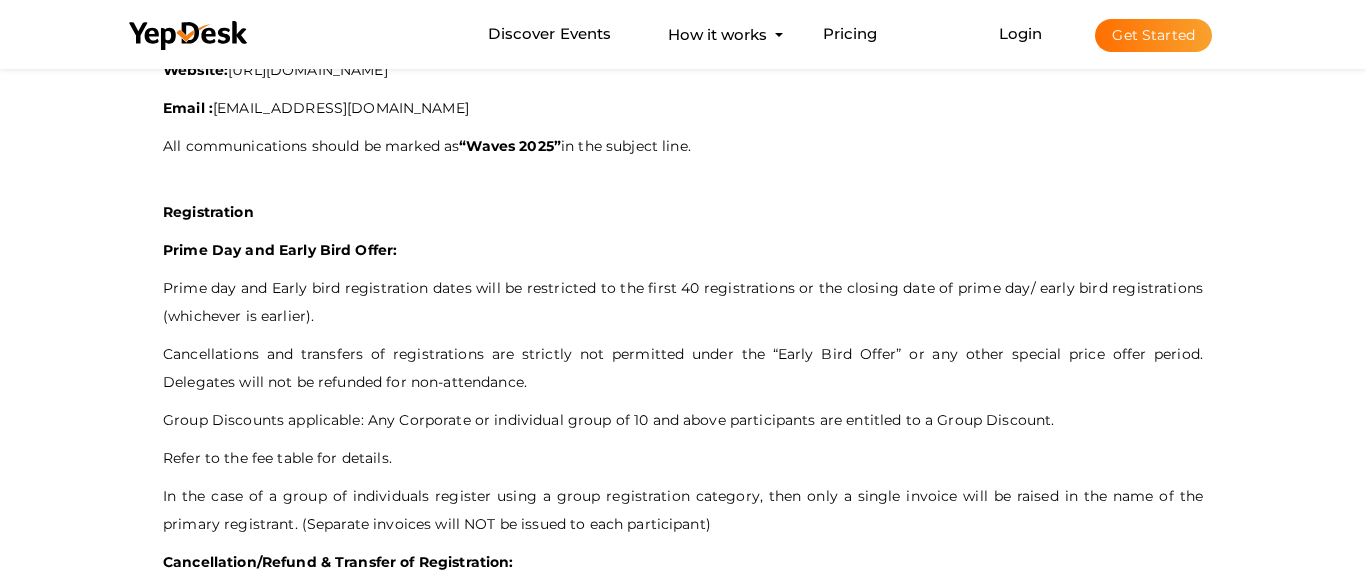 scroll, scrollTop: 1020, scrollLeft: 0, axis: vertical 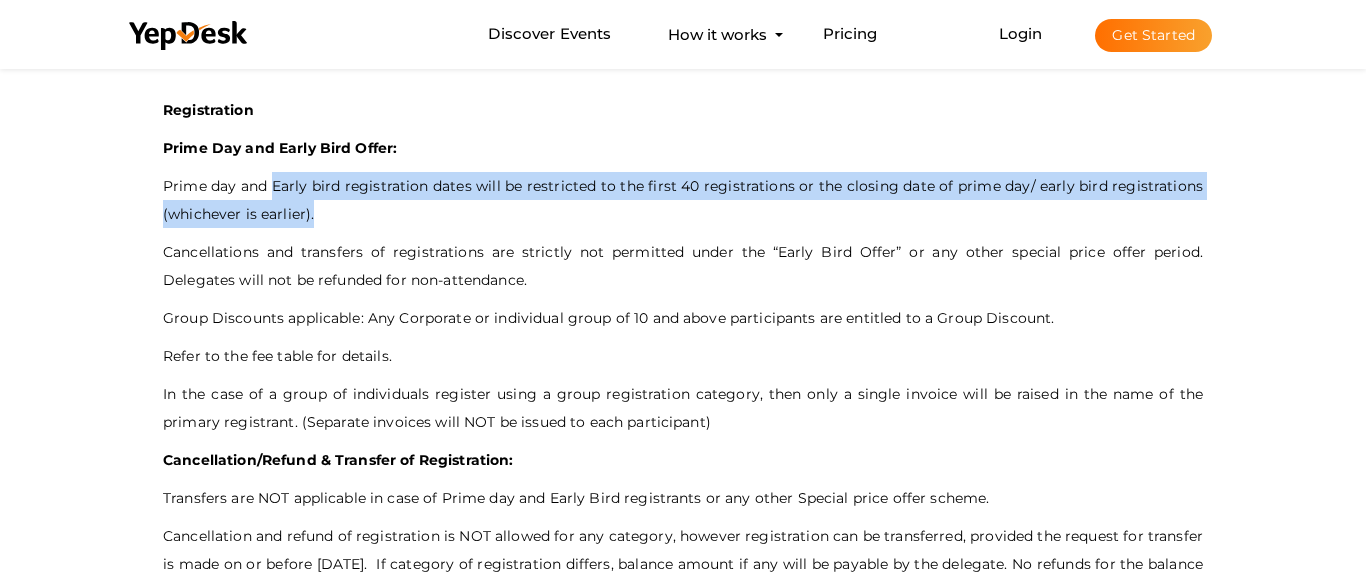 drag, startPoint x: 276, startPoint y: 191, endPoint x: 873, endPoint y: 209, distance: 597.2713 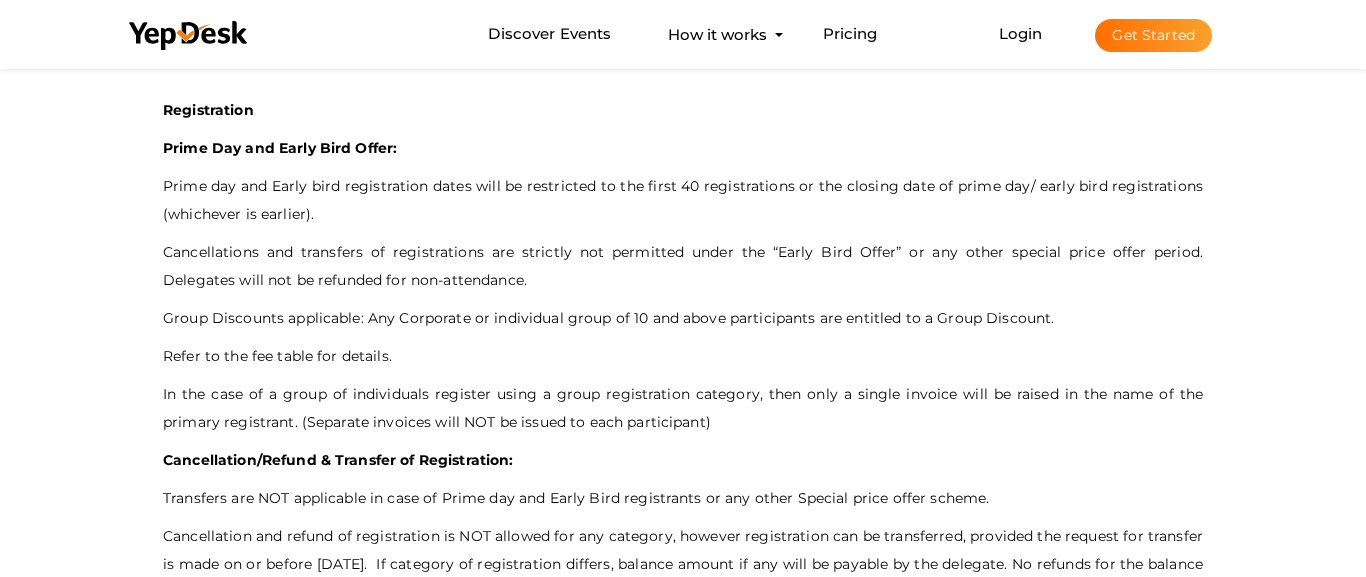 click on "Prime day and Early bird registration dates will be restricted to the first 40 registrations or the closing date of prime day/ early bird registrations (whichever is earlier)." at bounding box center (683, 200) 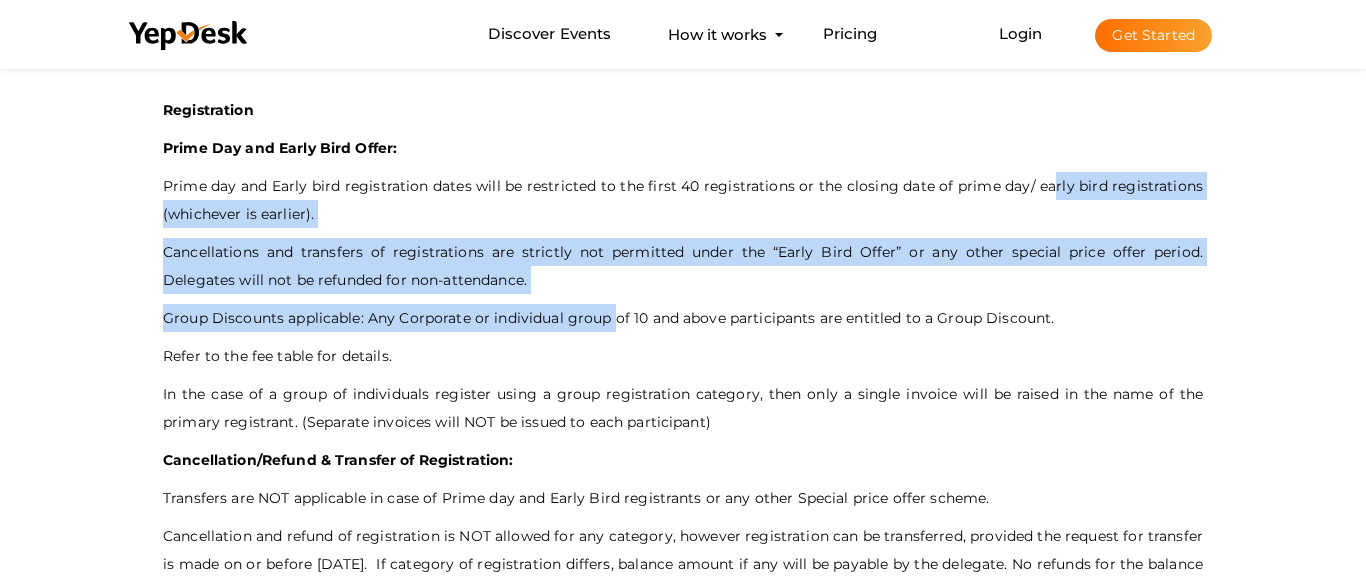 drag, startPoint x: 1078, startPoint y: 191, endPoint x: 614, endPoint y: 332, distance: 484.9505 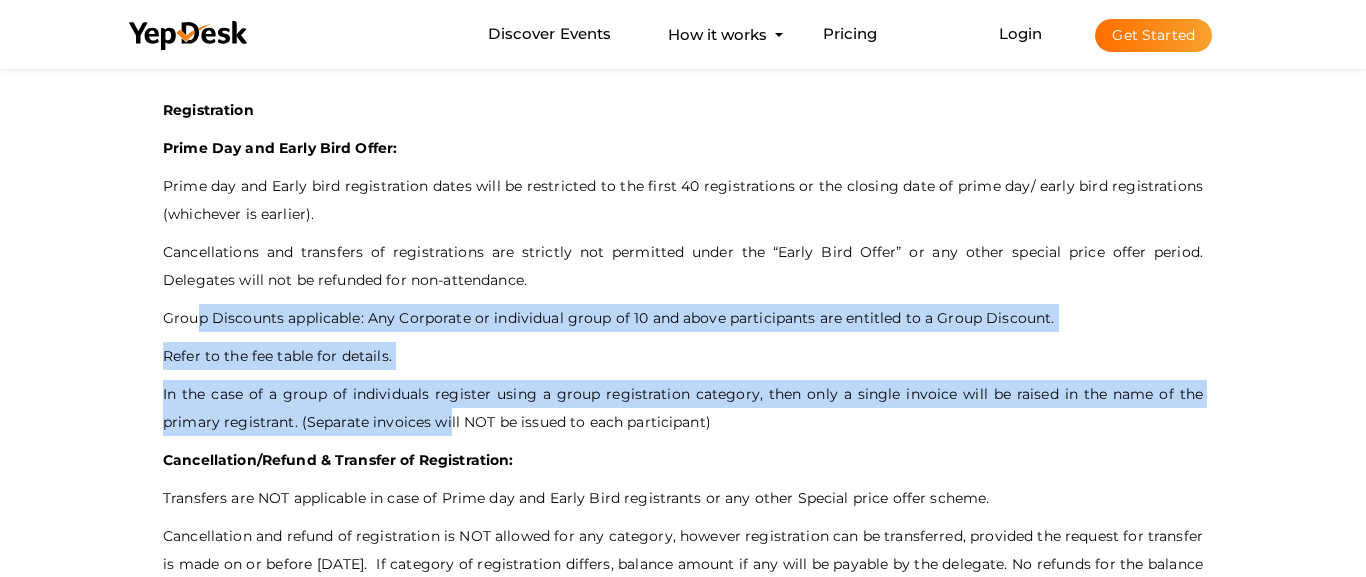 drag, startPoint x: 201, startPoint y: 320, endPoint x: 511, endPoint y: 415, distance: 324.22986 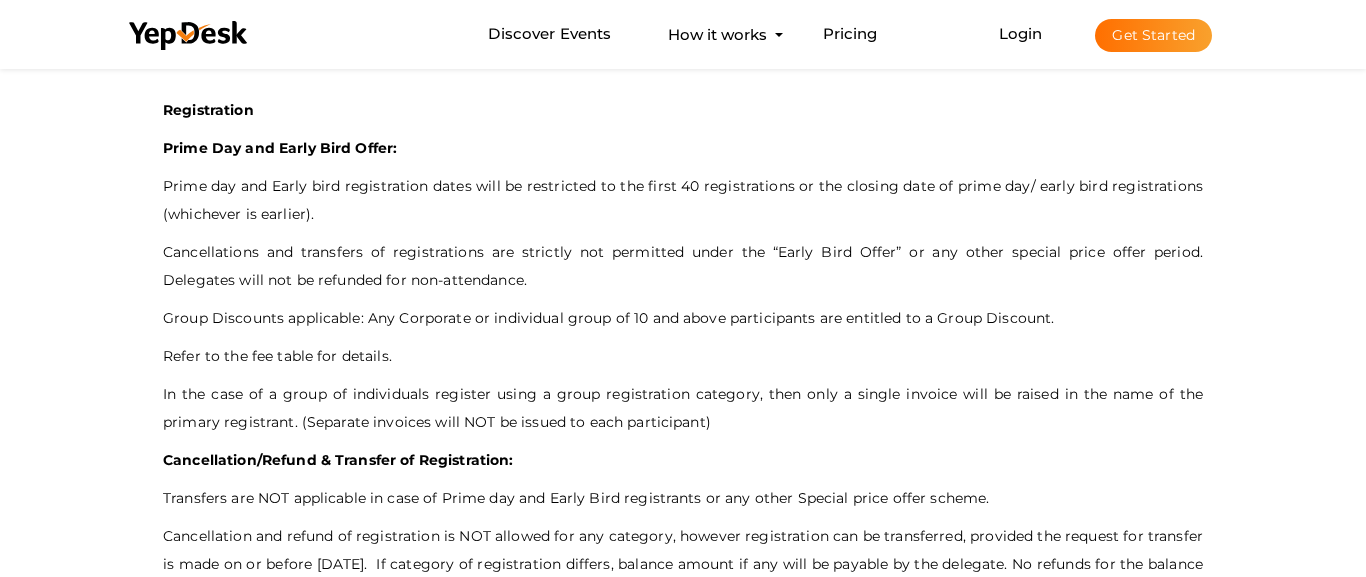 click on "In the case of a group of individuals register using a group registration category, then only a single invoice will be raised in the name of the primary registrant. (Separate invoices will NOT be issued to each participant)" at bounding box center (683, 408) 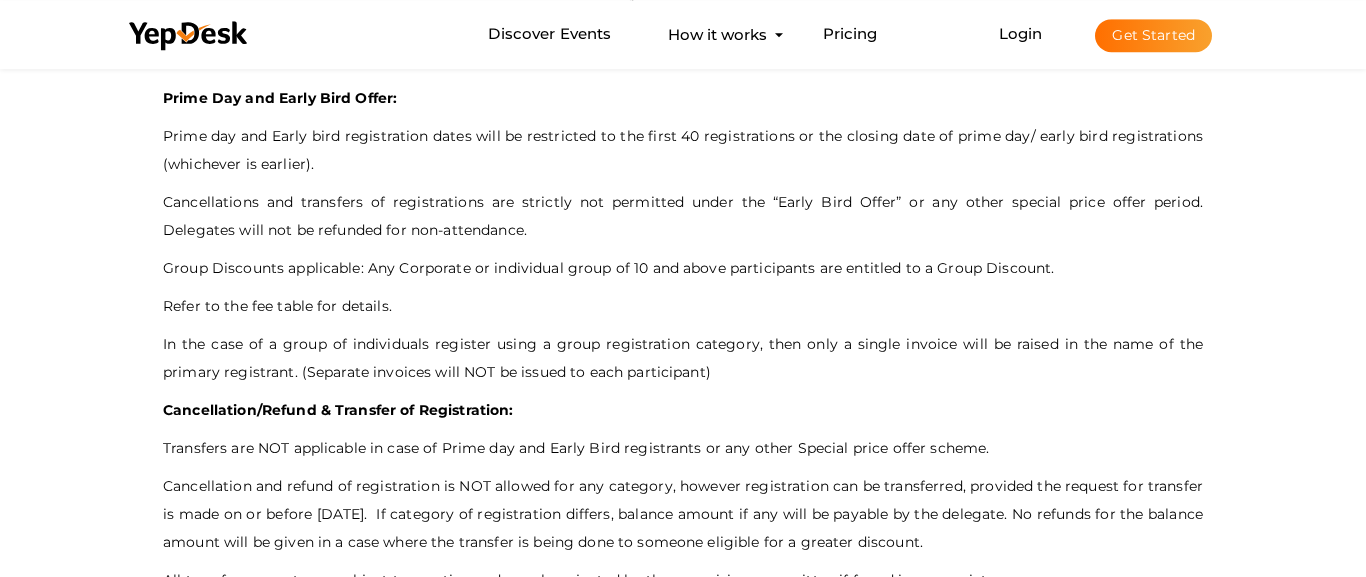 scroll, scrollTop: 1122, scrollLeft: 0, axis: vertical 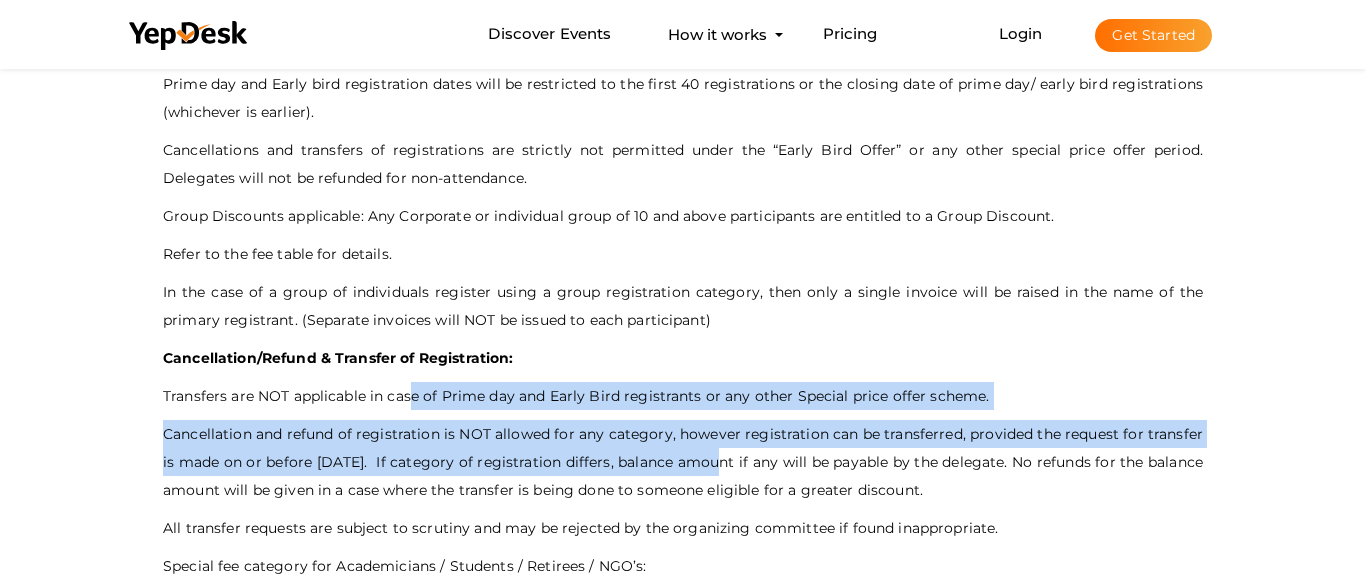 drag, startPoint x: 413, startPoint y: 394, endPoint x: 714, endPoint y: 466, distance: 309.49152 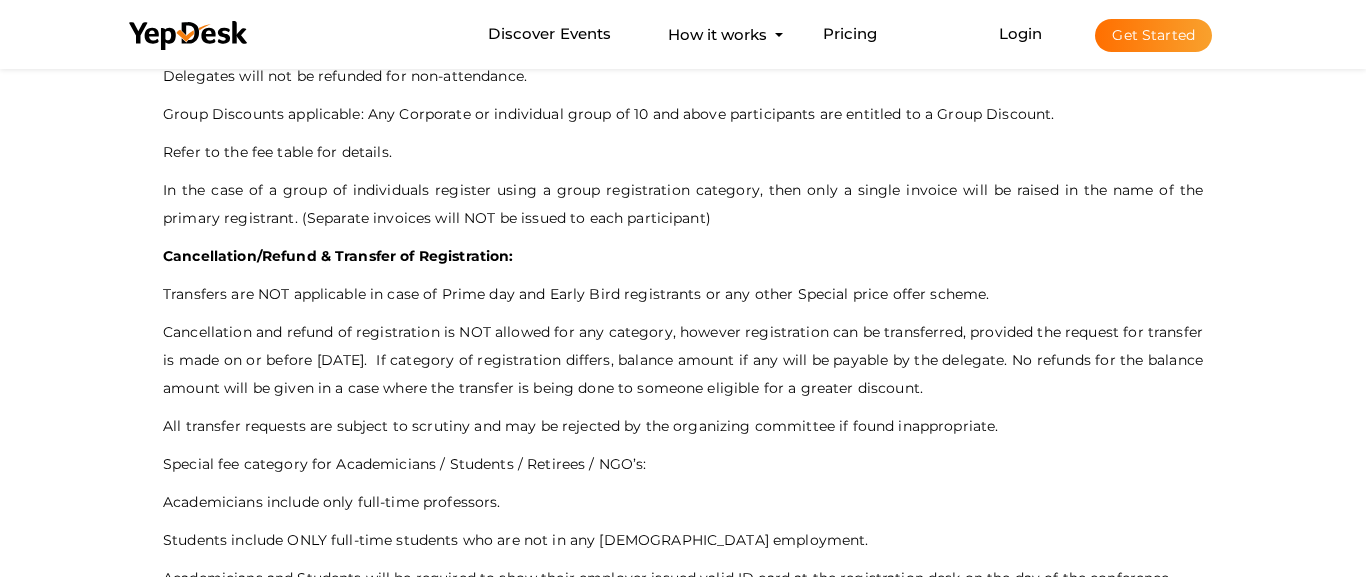 click on "Cancellation and refund of registration is NOT allowed for any category, however registration can be transferred, provided the request for transfer is made on or before [DATE].  If category of registration differs, balance amount if any will be payable by the delegate. No refunds for the balance amount will be given in a case where the transfer is being done to someone eligible for a greater discount." at bounding box center [683, 360] 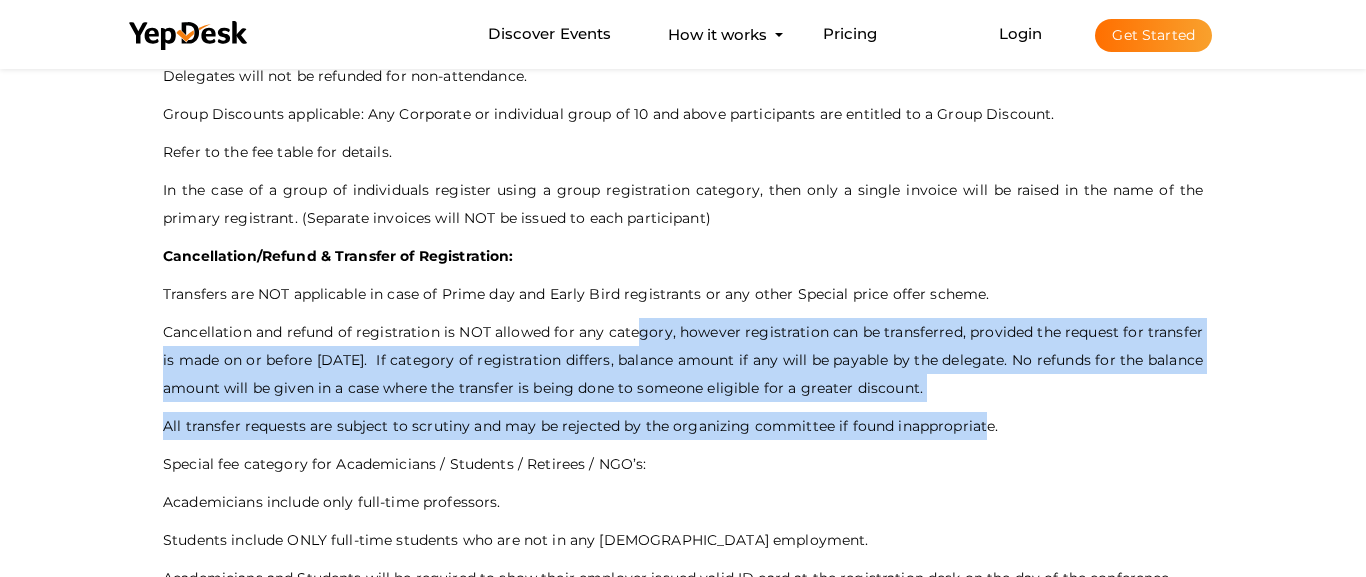 drag, startPoint x: 641, startPoint y: 333, endPoint x: 982, endPoint y: 433, distance: 355.36038 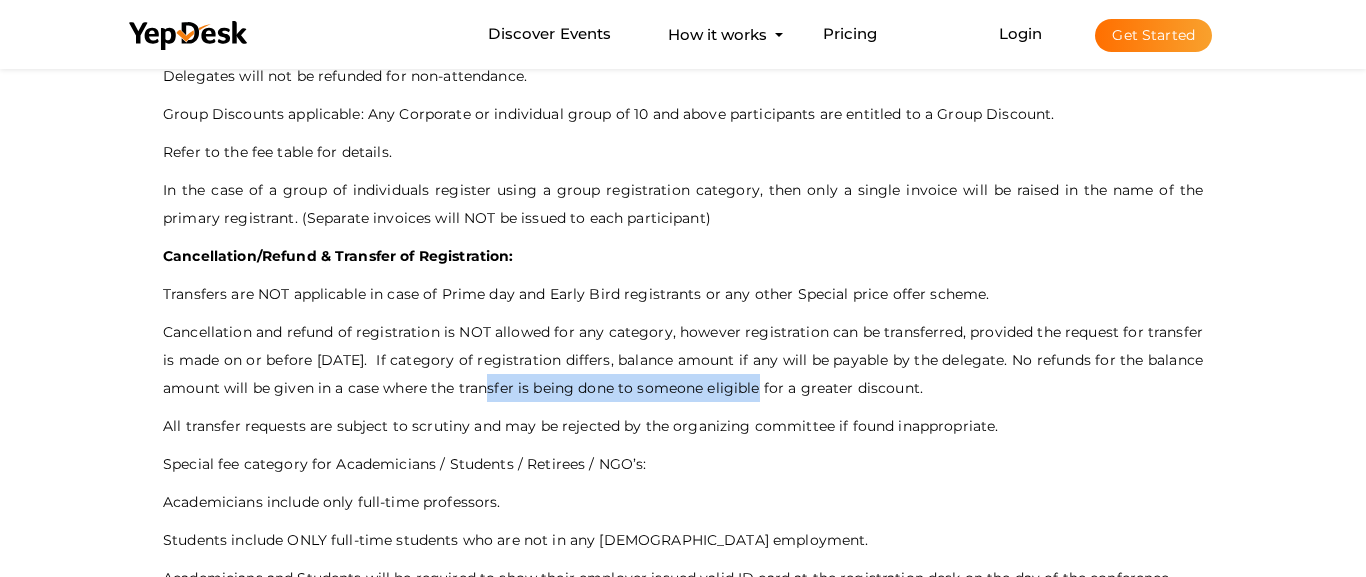drag, startPoint x: 505, startPoint y: 396, endPoint x: 692, endPoint y: 390, distance: 187.09624 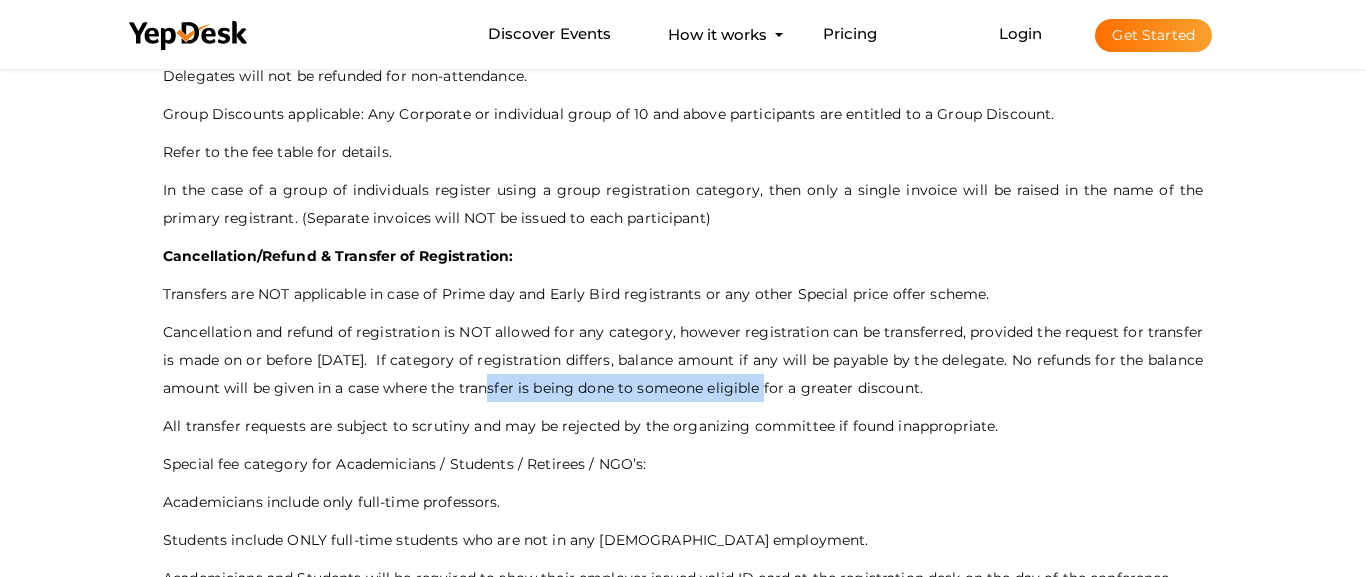 scroll, scrollTop: 1326, scrollLeft: 0, axis: vertical 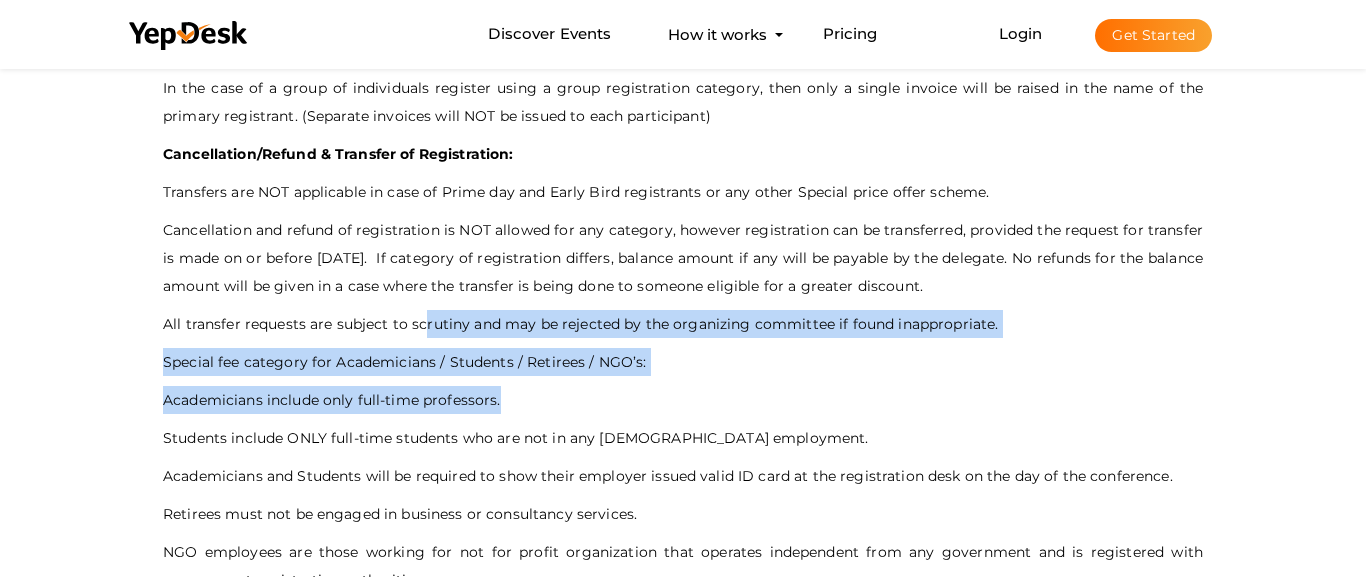 drag, startPoint x: 425, startPoint y: 322, endPoint x: 759, endPoint y: 410, distance: 345.39832 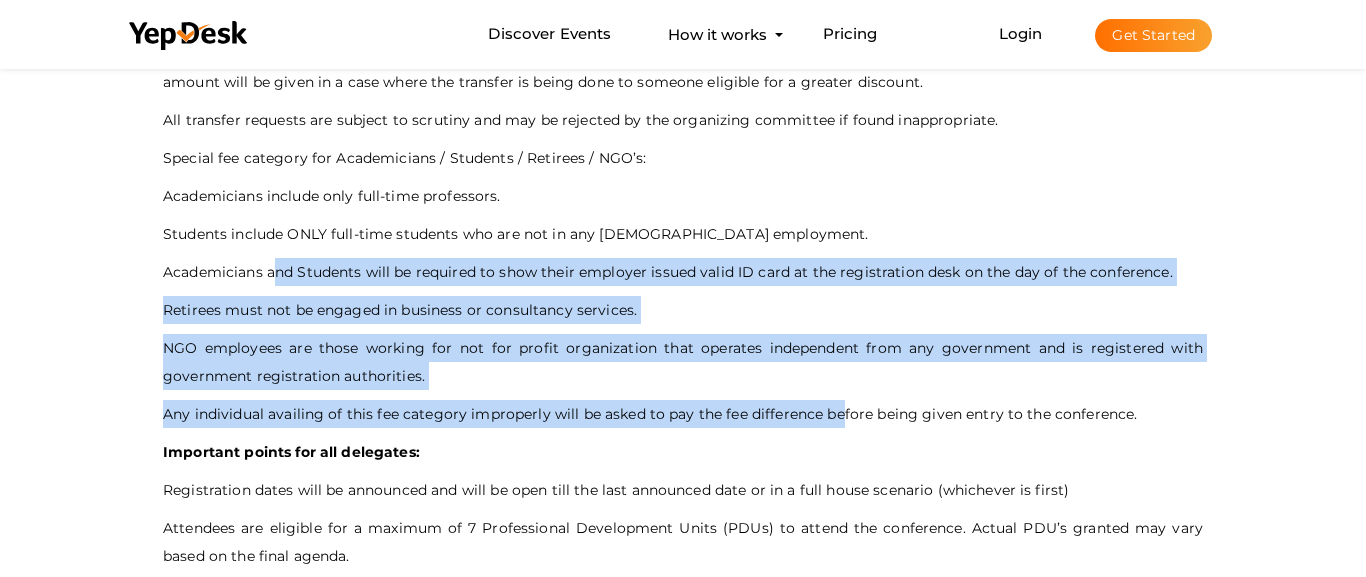 drag, startPoint x: 273, startPoint y: 268, endPoint x: 841, endPoint y: 425, distance: 589.2987 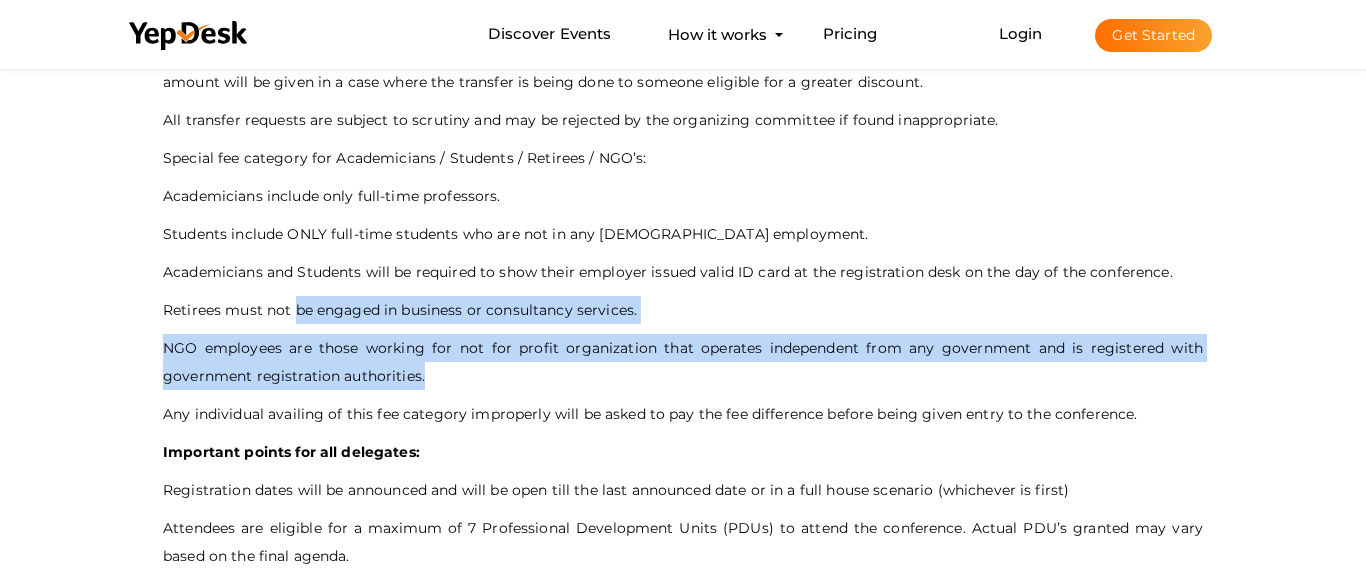 drag, startPoint x: 296, startPoint y: 305, endPoint x: 562, endPoint y: 380, distance: 276.37112 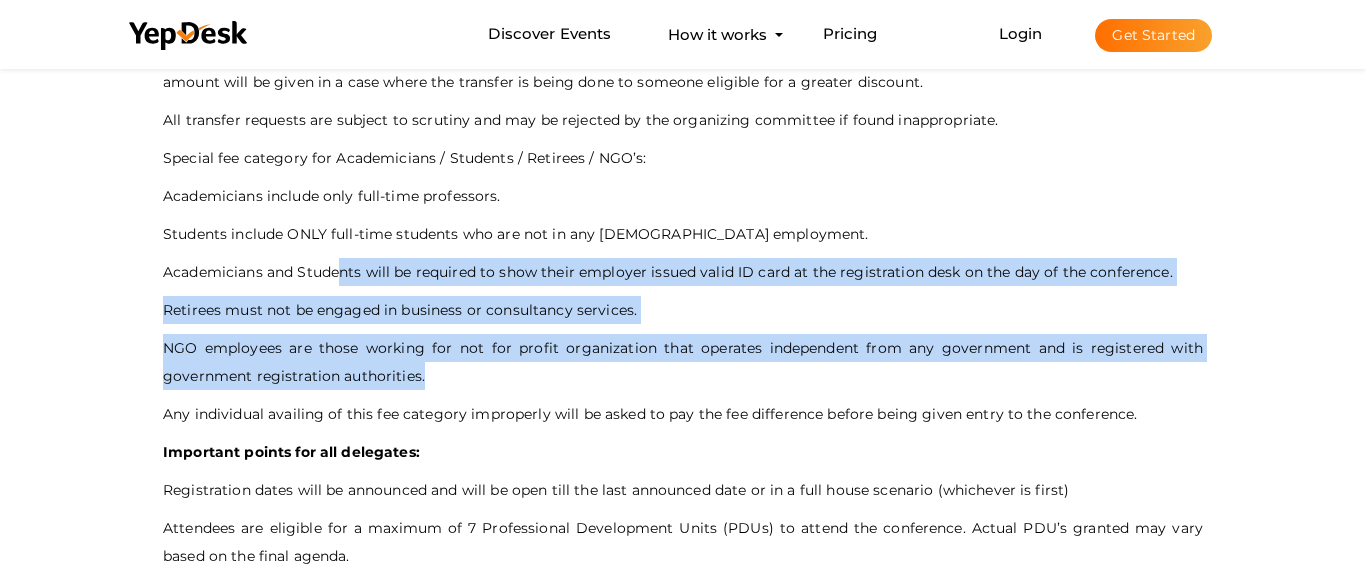 drag, startPoint x: 341, startPoint y: 261, endPoint x: 783, endPoint y: 393, distance: 461.2895 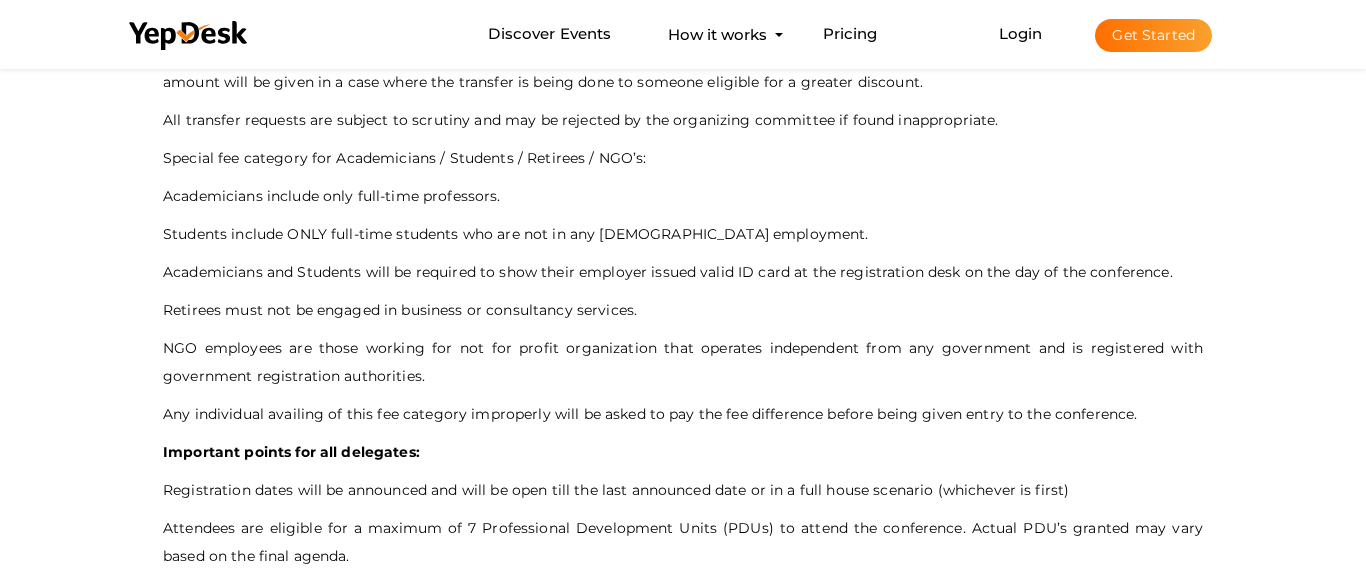 click on "Participation Terms and Conditions To be read, understood, and accepted by all attendees before registering &/or attending this conference. Contact Information Address:  PMI Kerala Chapter, B-Hub, [GEOGRAPHIC_DATA][PERSON_NAME] Phone Number:   [PHONE_NUMBER], [PHONE_NUMBER] Website:  [URL][DOMAIN_NAME] Email :  [EMAIL_ADDRESS][DOMAIN_NAME] All communications should be marked as  “Waves 2025”  in the subject line. Registration Prime Day and Early Bird Offer: Prime day and Early bird registration dates will be restricted to the first 40 registrations or the closing date of prime day/ early bird registrations (whichever is earlier). Cancellations and transfers of registrations are strictly not permitted under the “Early Bird Offer” or any other special price offer period. Delegates will not be refunded for non-attendance. Group Discounts applicable: Any Corporate or individual group of 10 and above participants are entitled to a Group Discount. Note:" at bounding box center (683, 864) 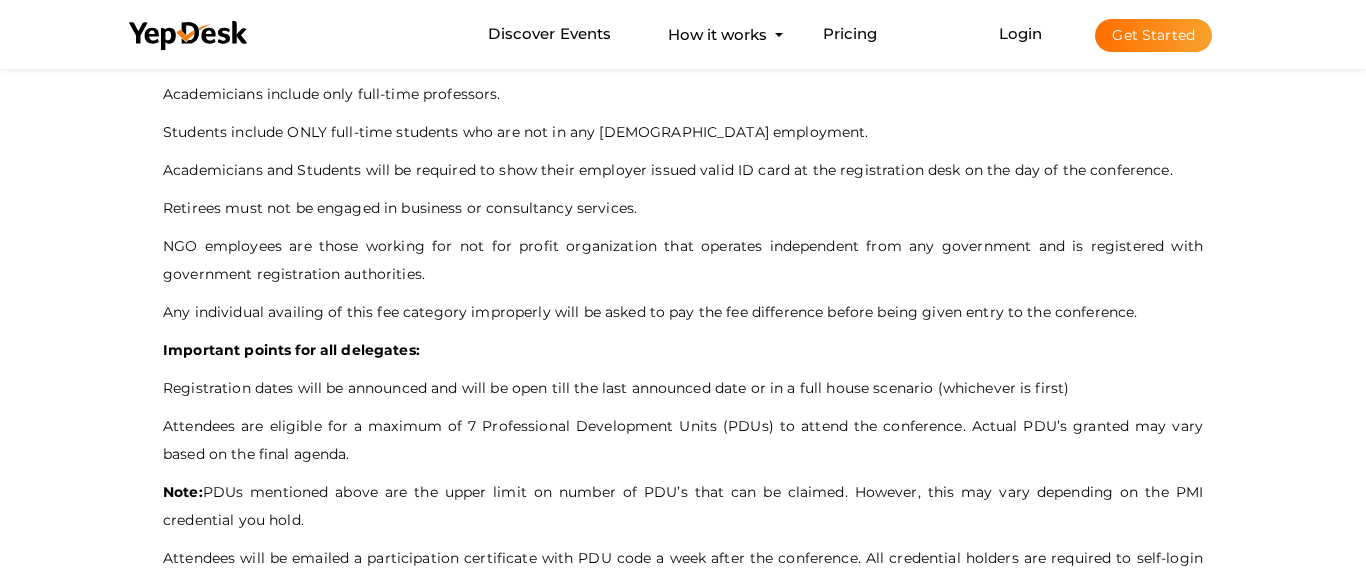 scroll, scrollTop: 1734, scrollLeft: 0, axis: vertical 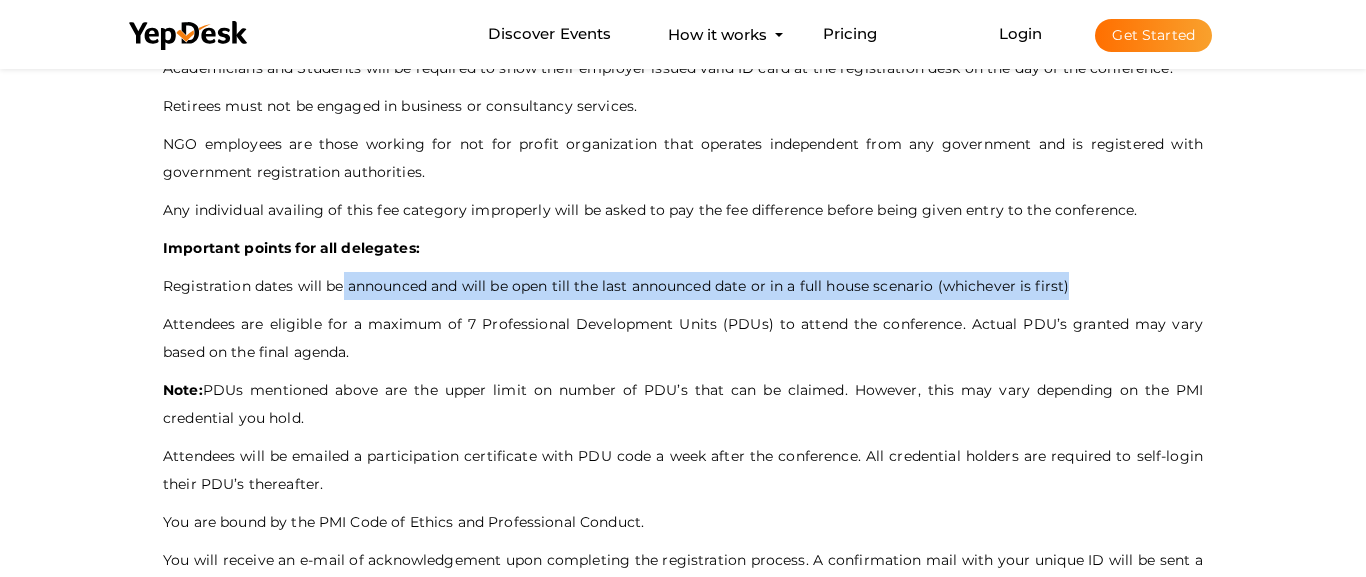 drag, startPoint x: 339, startPoint y: 282, endPoint x: 927, endPoint y: 300, distance: 588.27545 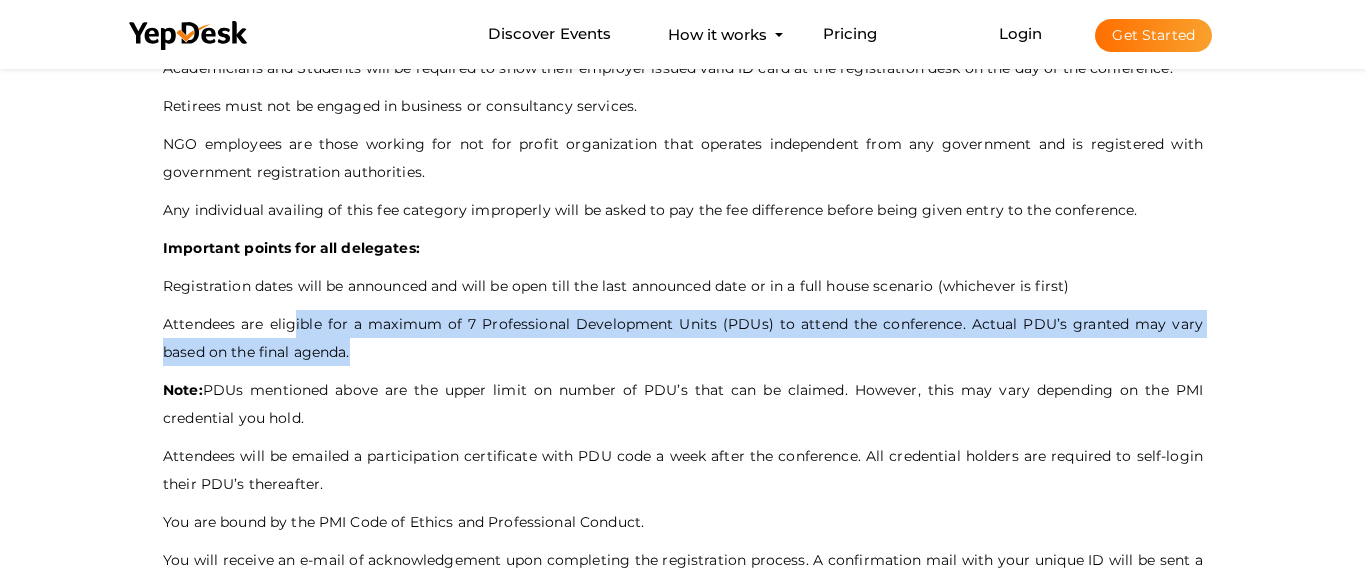 drag, startPoint x: 293, startPoint y: 315, endPoint x: 601, endPoint y: 352, distance: 310.21445 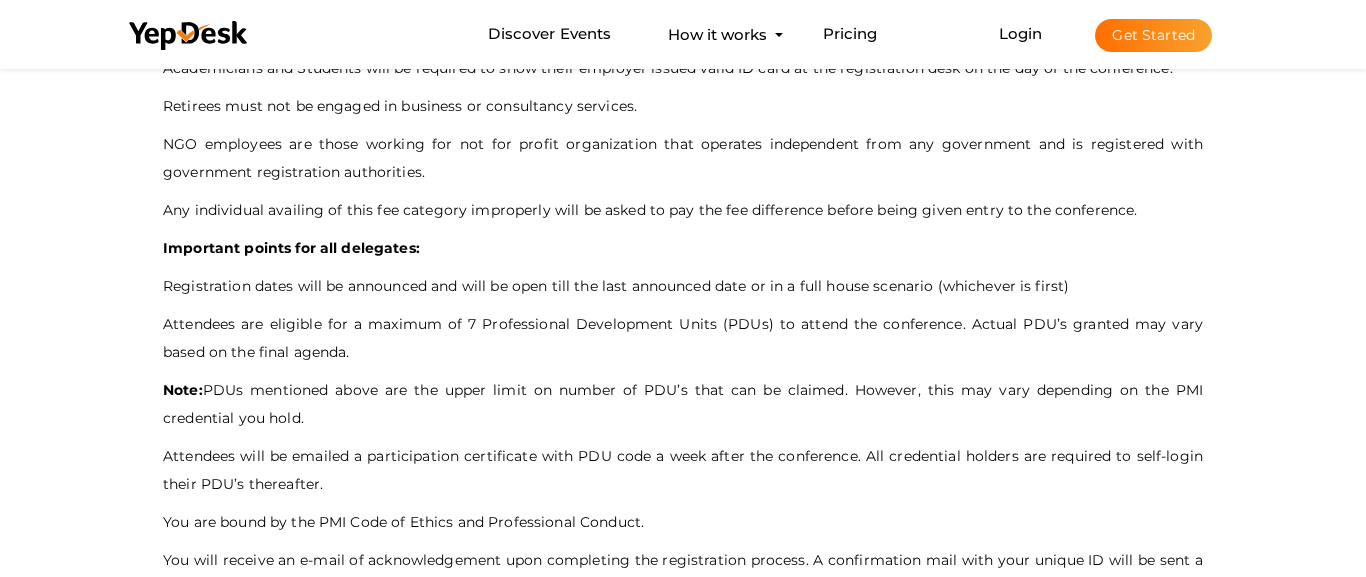 click on "Attendees are eligible for a maximum of 7 Professional Development Units (PDUs) to attend the conference. Actual PDU’s granted may vary based on the final agenda." at bounding box center [683, 338] 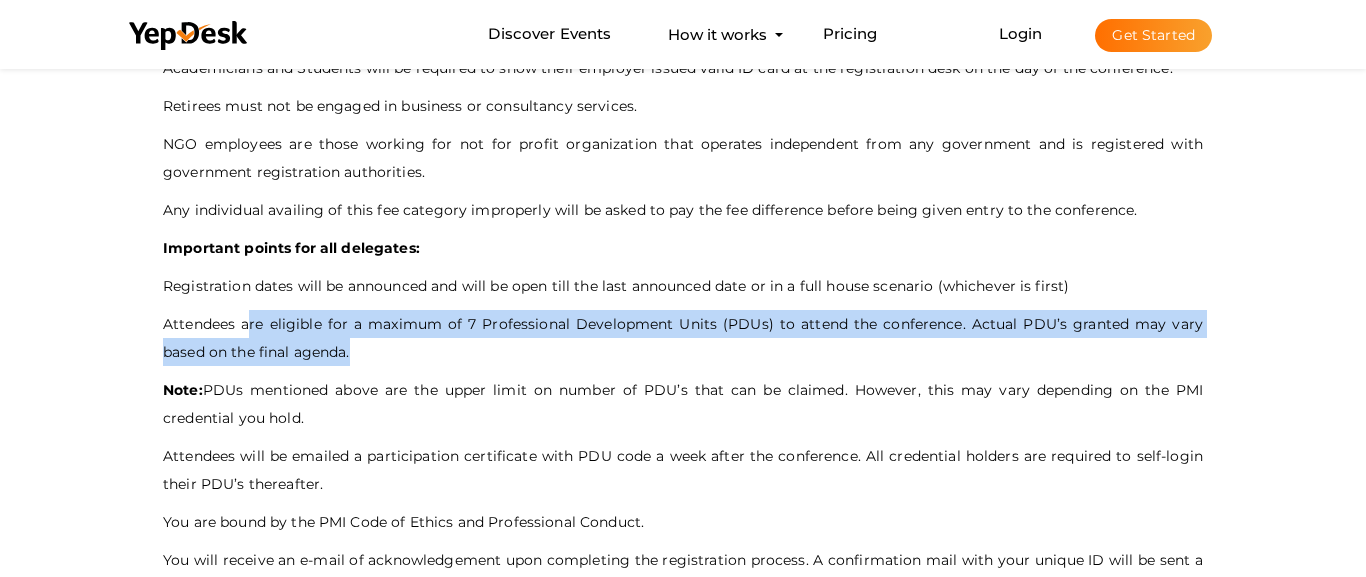 drag, startPoint x: 248, startPoint y: 329, endPoint x: 639, endPoint y: 362, distance: 392.3901 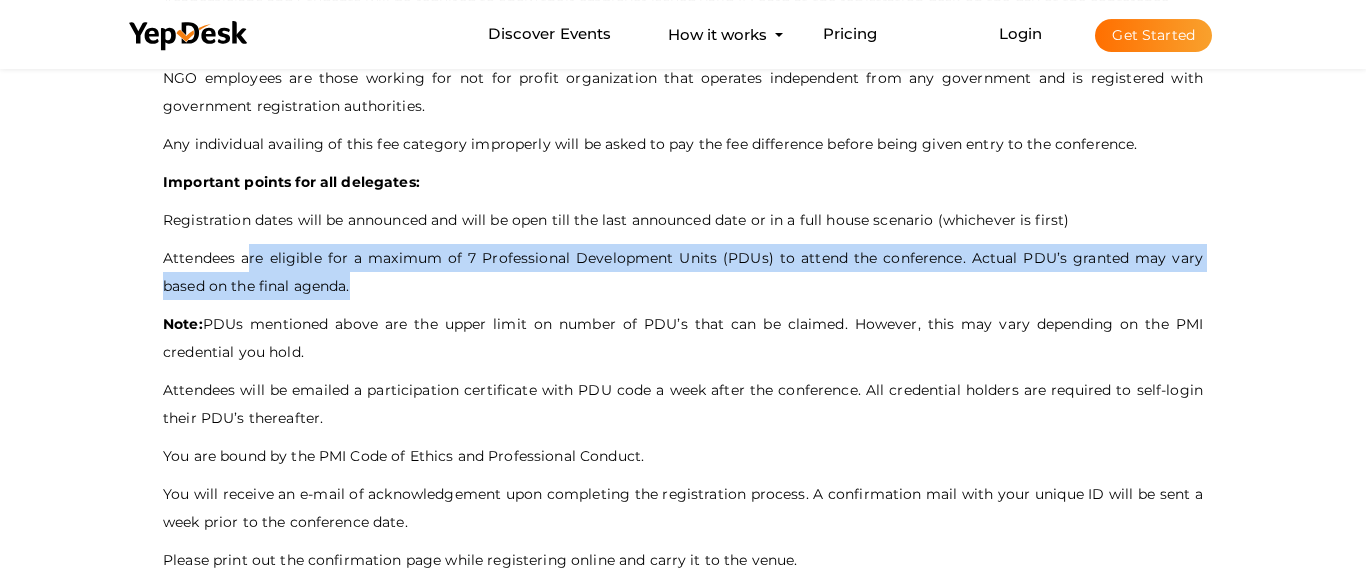 scroll, scrollTop: 1836, scrollLeft: 0, axis: vertical 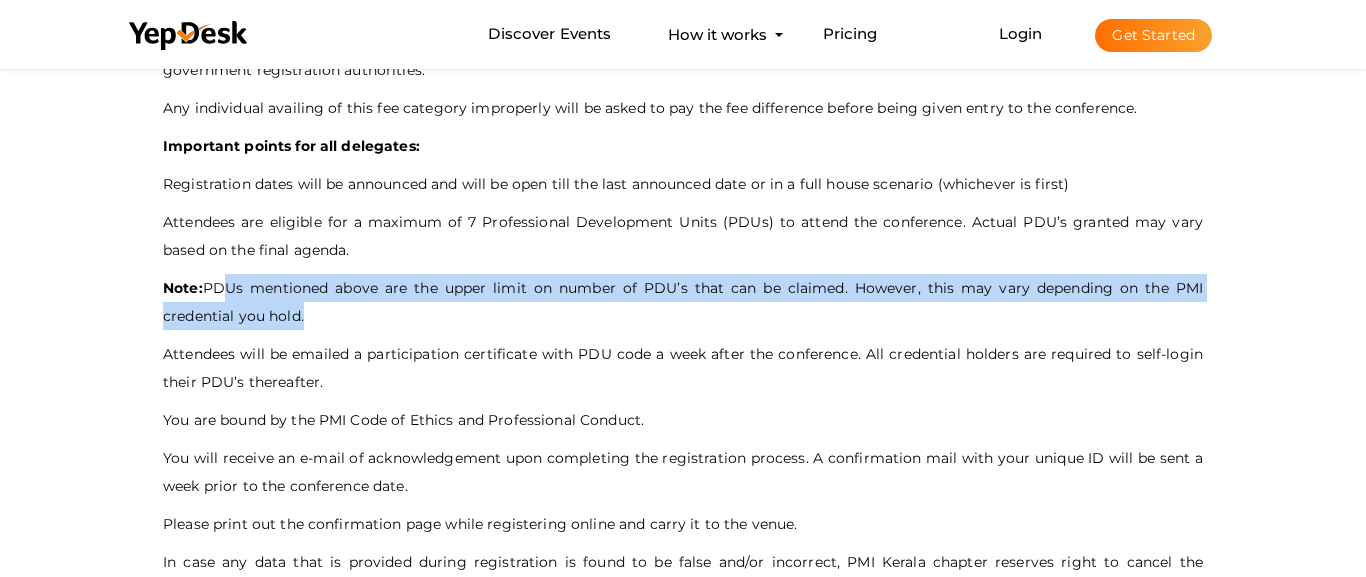 drag, startPoint x: 237, startPoint y: 281, endPoint x: 387, endPoint y: 317, distance: 154.25952 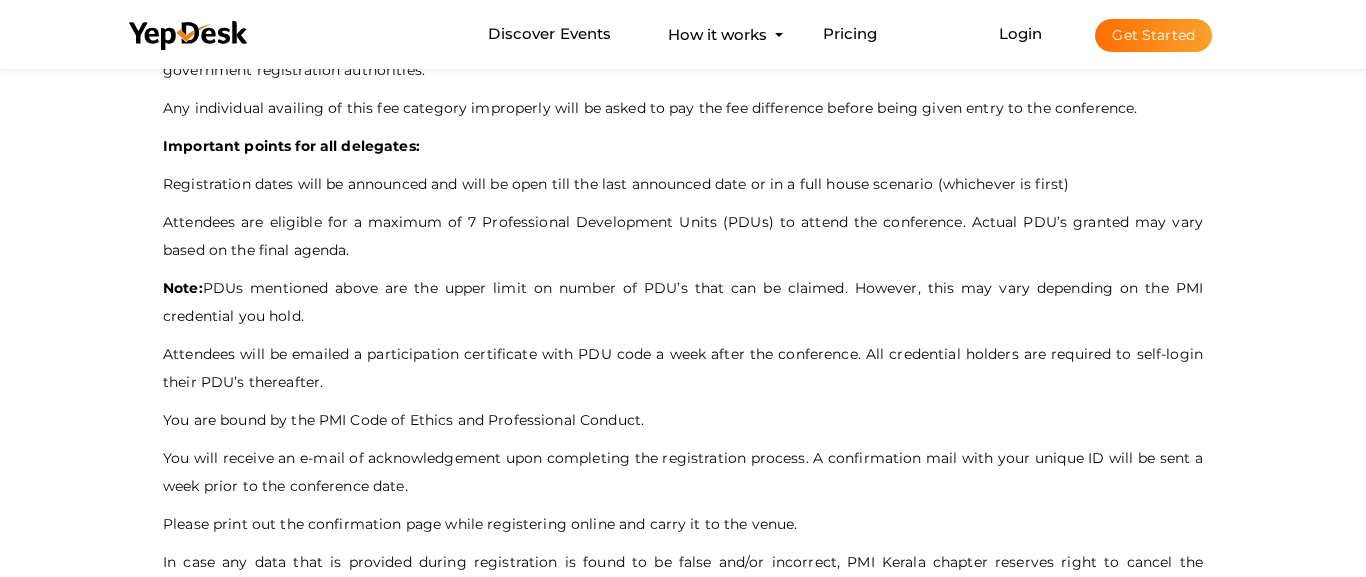 click on "Attendees will be emailed a participation certificate with PDU code a week after the conference. All credential holders are required to self-login their PDU’s thereafter." at bounding box center [683, 368] 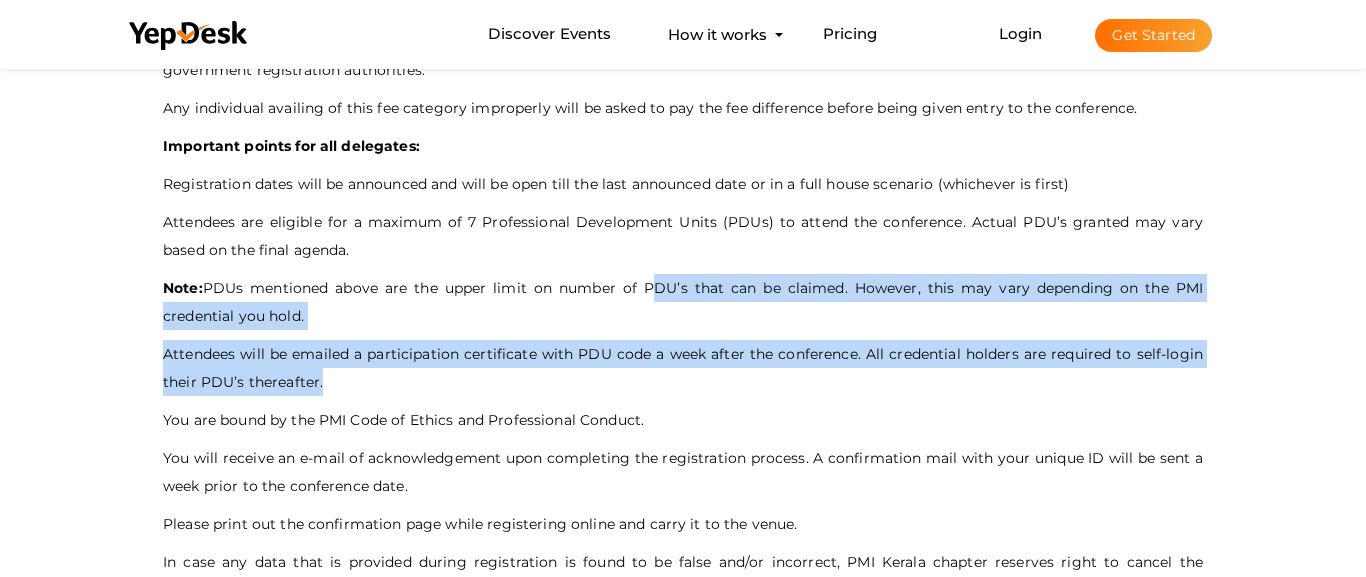 drag, startPoint x: 664, startPoint y: 287, endPoint x: 389, endPoint y: 379, distance: 289.98105 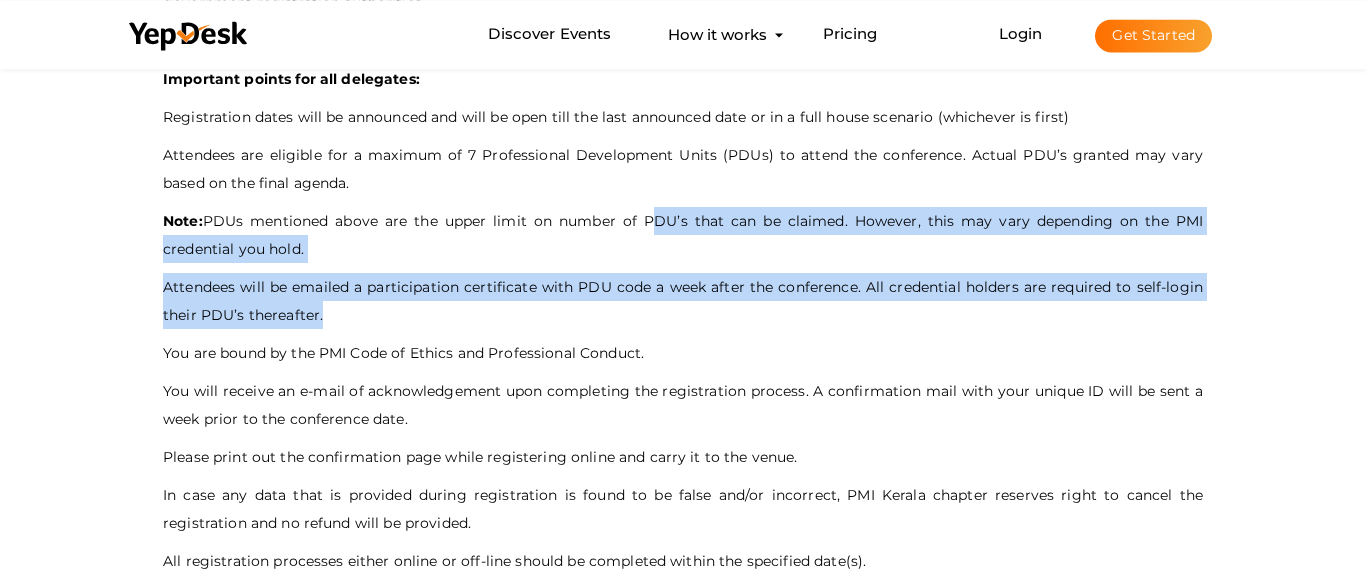 scroll, scrollTop: 1938, scrollLeft: 0, axis: vertical 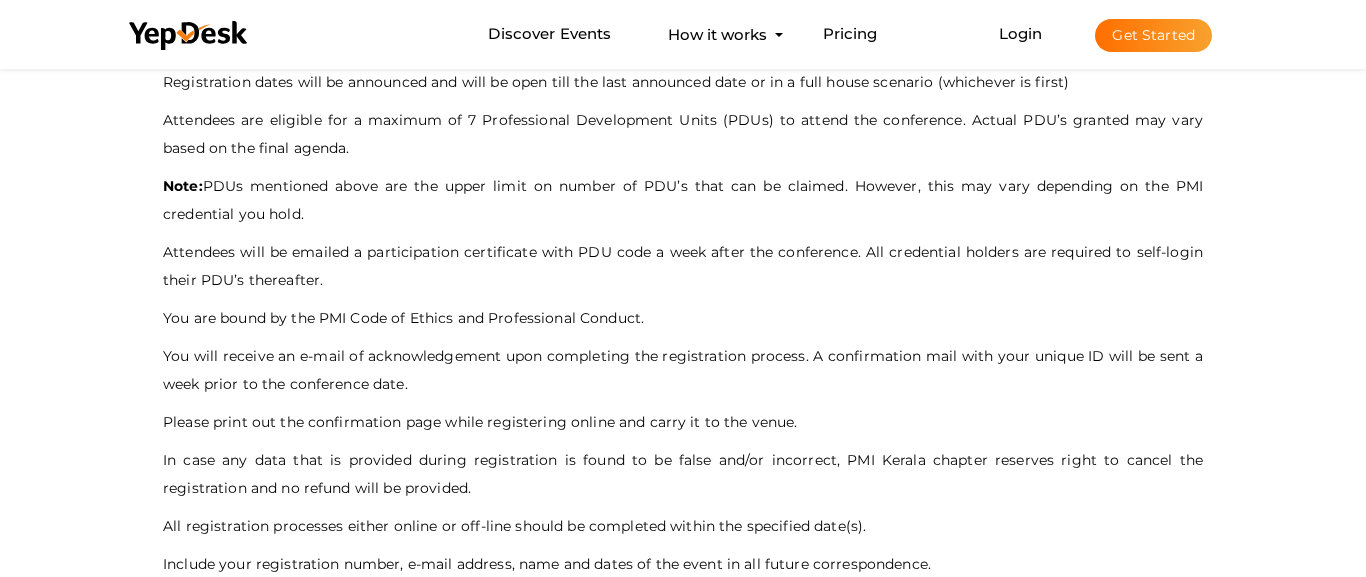 click on "You are bound by the PMI Code of Ethics and Professional Conduct." at bounding box center [683, 318] 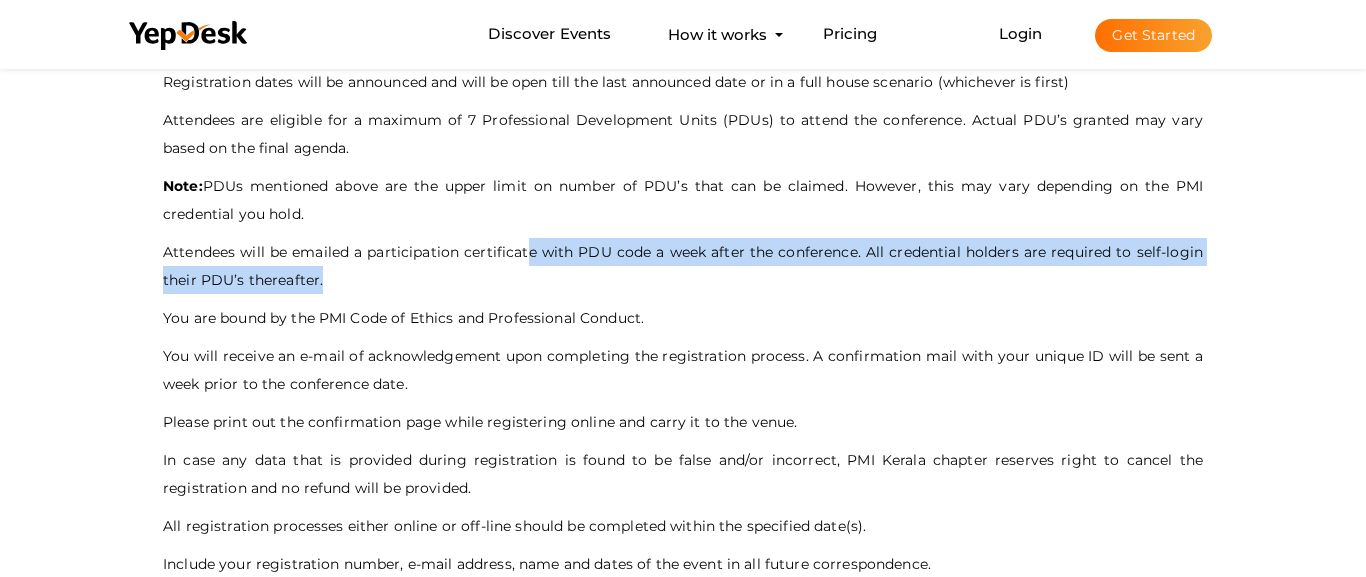 drag, startPoint x: 532, startPoint y: 246, endPoint x: 599, endPoint y: 274, distance: 72.615425 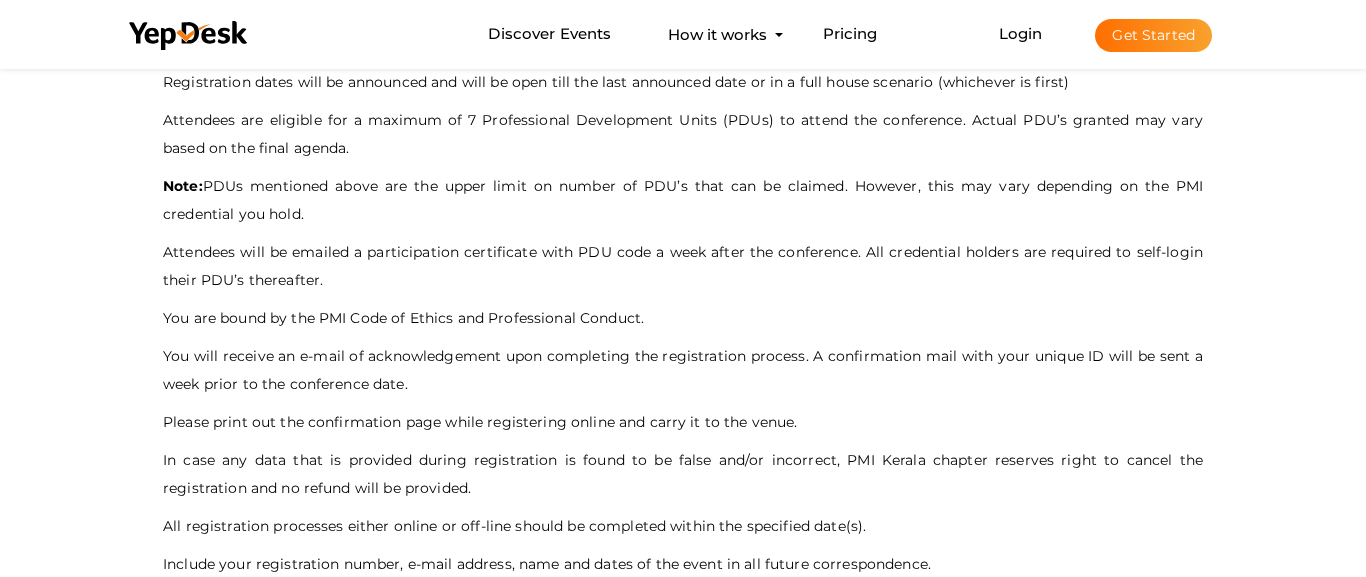click on "Attendees will be emailed a participation certificate with PDU code a week after the conference. All credential holders are required to self-login their PDU’s thereafter." at bounding box center (683, 266) 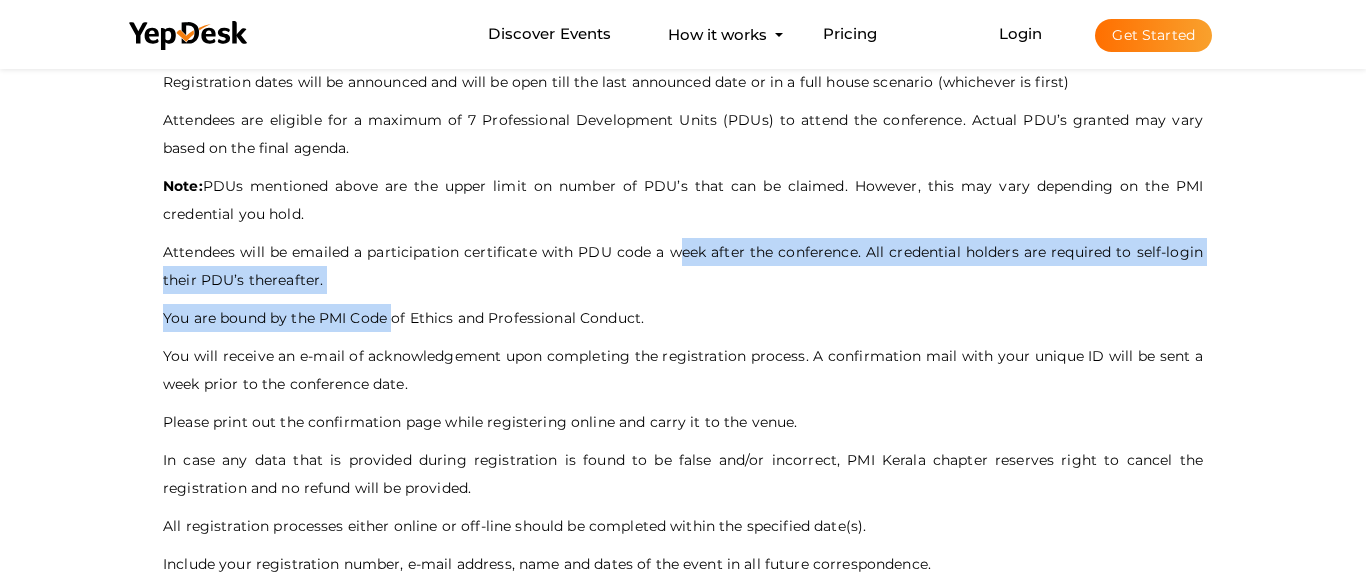 drag, startPoint x: 683, startPoint y: 254, endPoint x: 437, endPoint y: 337, distance: 259.62473 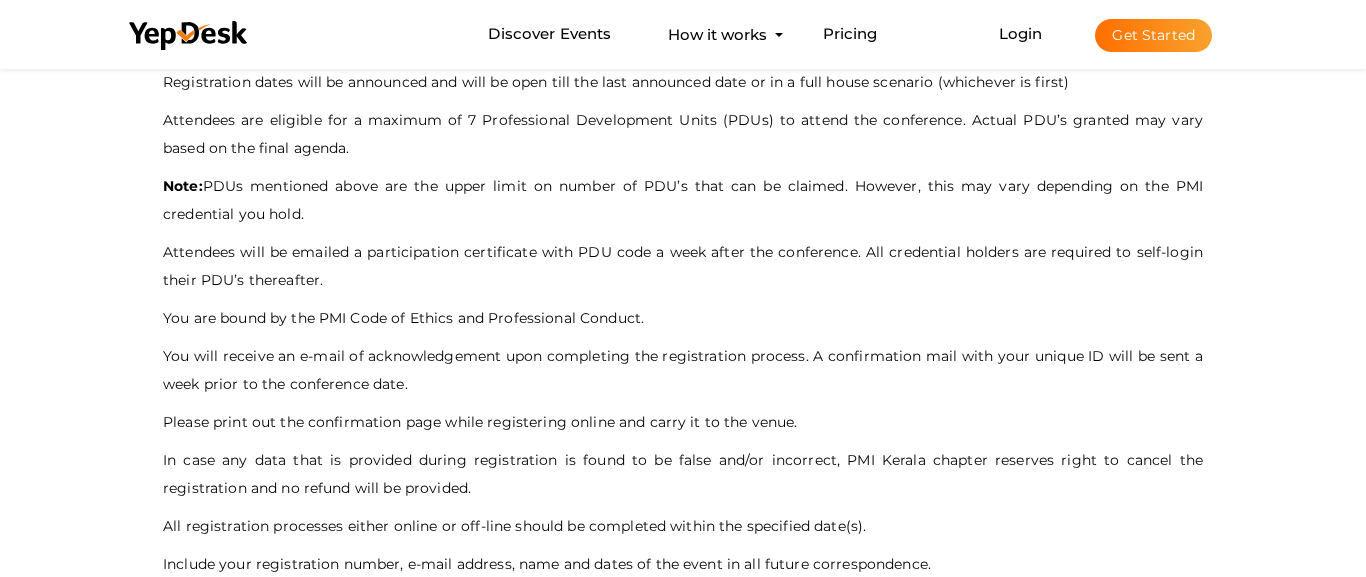 click on "You will receive an e-mail of acknowledgement upon completing the registration process. A confirmation mail with your unique ID will be sent a week prior to the conference date." at bounding box center (683, 370) 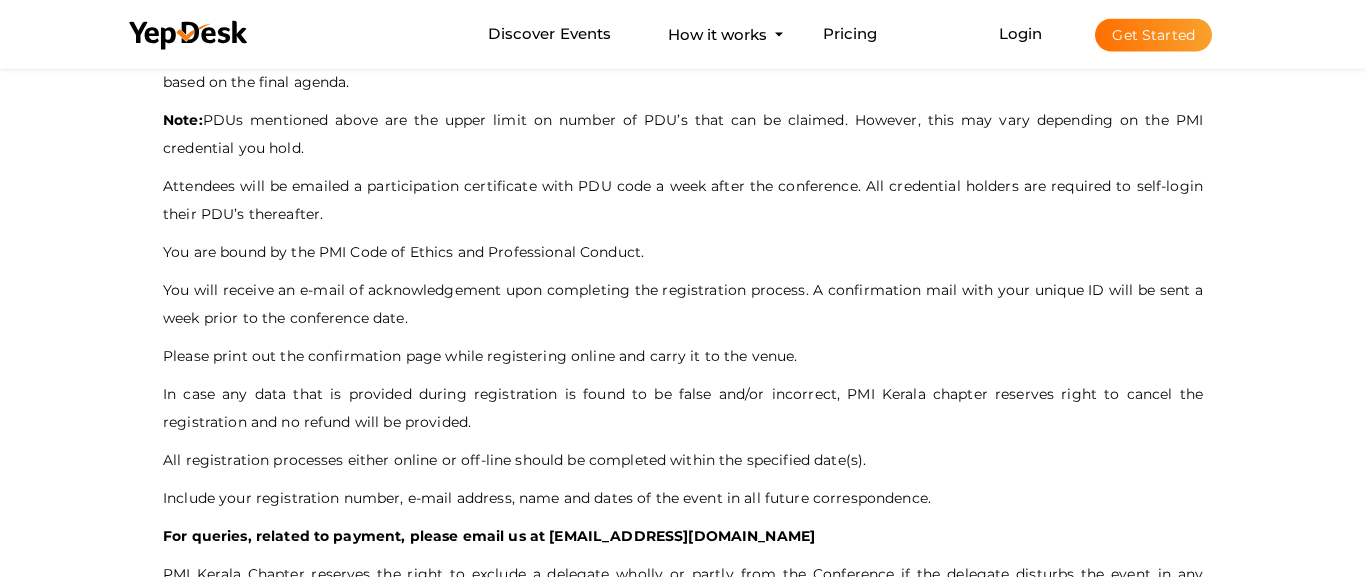 scroll, scrollTop: 2040, scrollLeft: 0, axis: vertical 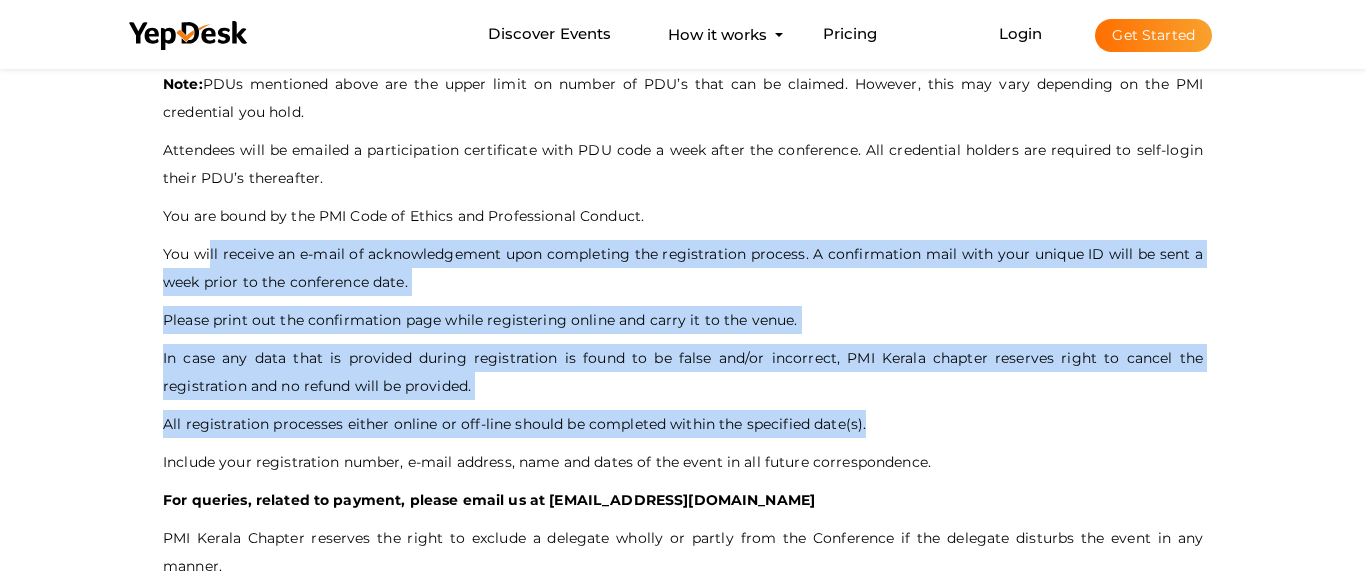 drag, startPoint x: 210, startPoint y: 261, endPoint x: 912, endPoint y: 440, distance: 724.46185 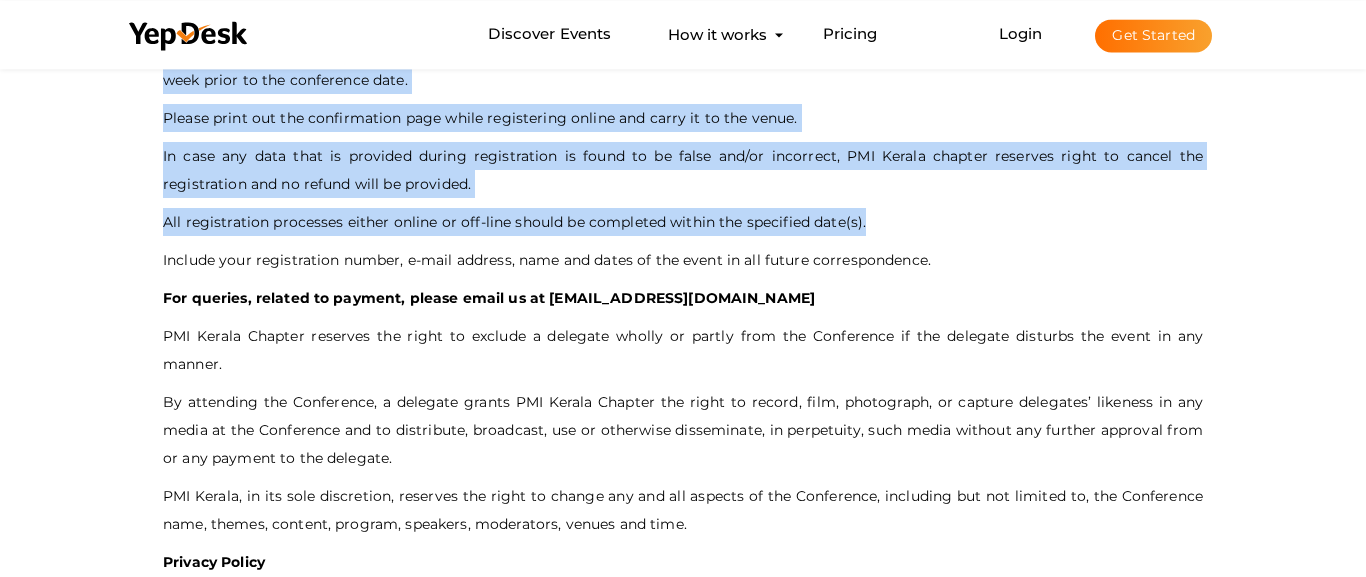 scroll, scrollTop: 2244, scrollLeft: 0, axis: vertical 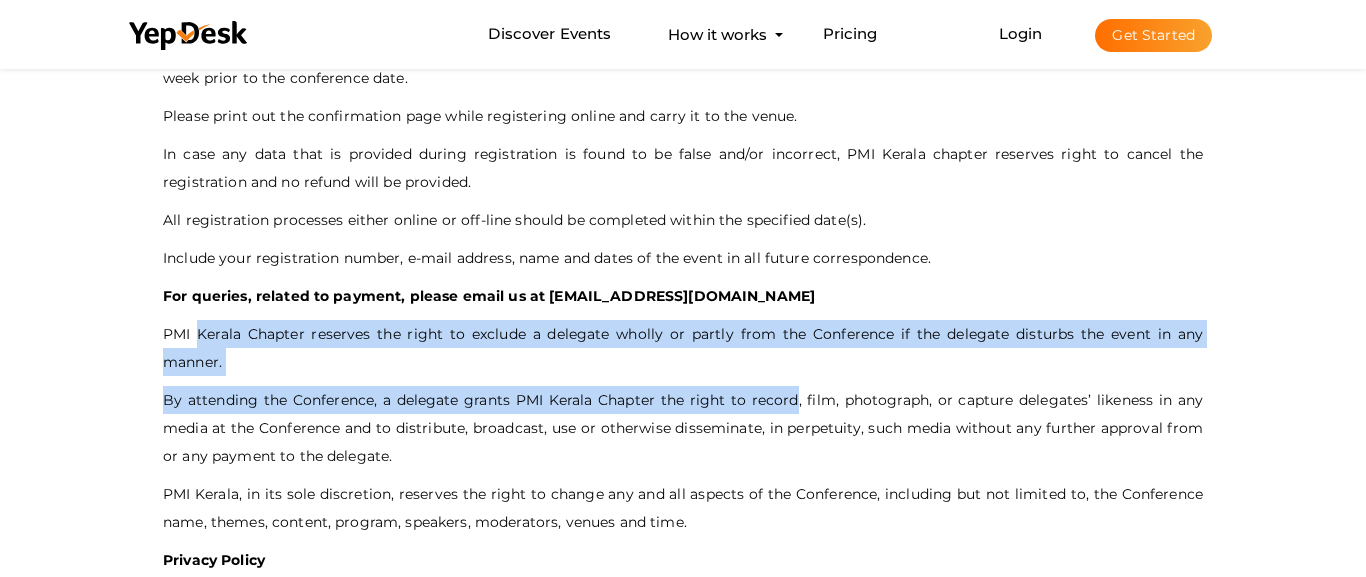 drag, startPoint x: 194, startPoint y: 329, endPoint x: 797, endPoint y: 384, distance: 605.5031 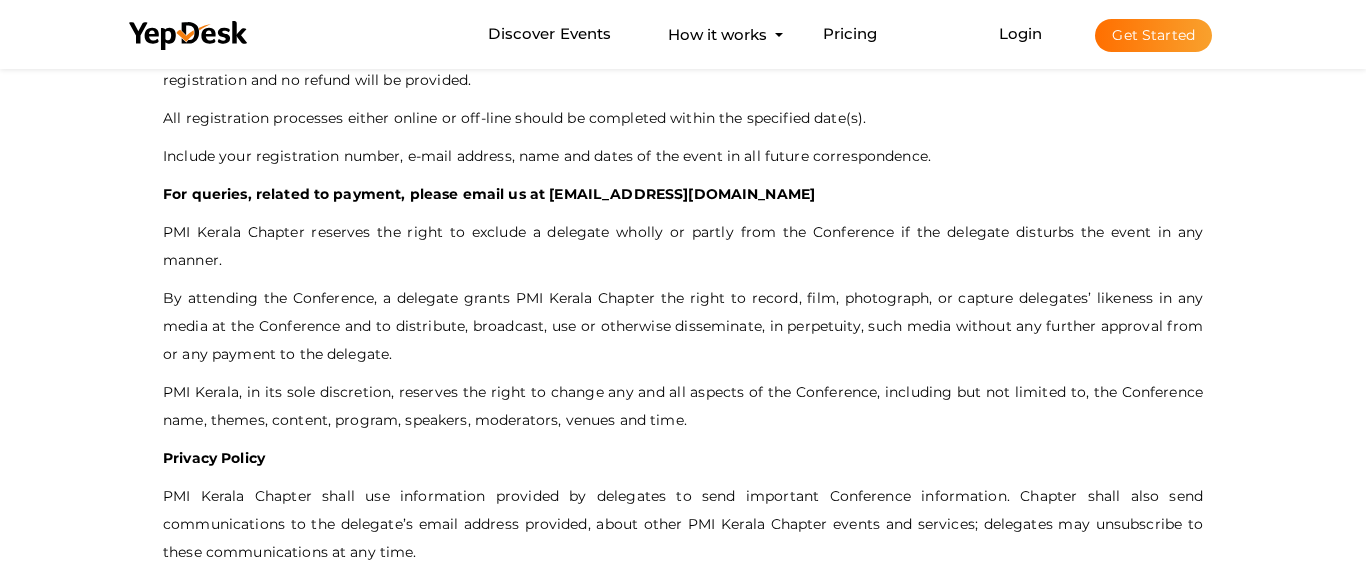 click on "PMI Kerala, in its sole discretion, reserves the right to change any and all aspects of the Conference, including but not limited to, the Conference name, themes, content, program, speakers, moderators, venues and time." at bounding box center (683, 406) 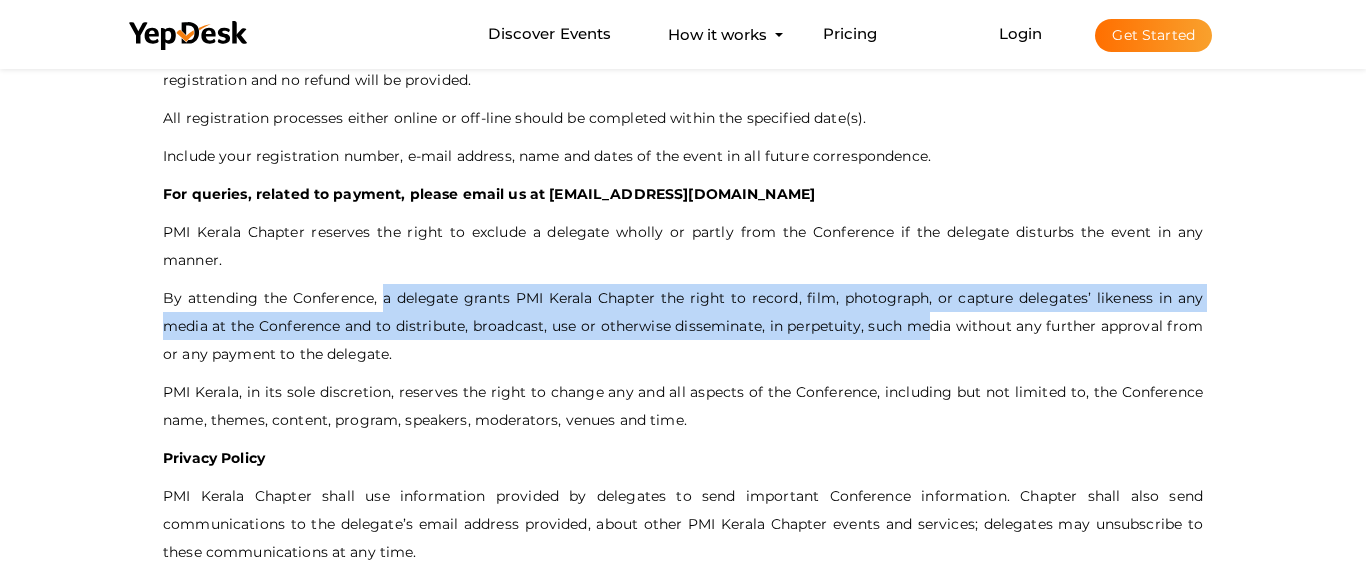 drag, startPoint x: 383, startPoint y: 270, endPoint x: 929, endPoint y: 309, distance: 547.3911 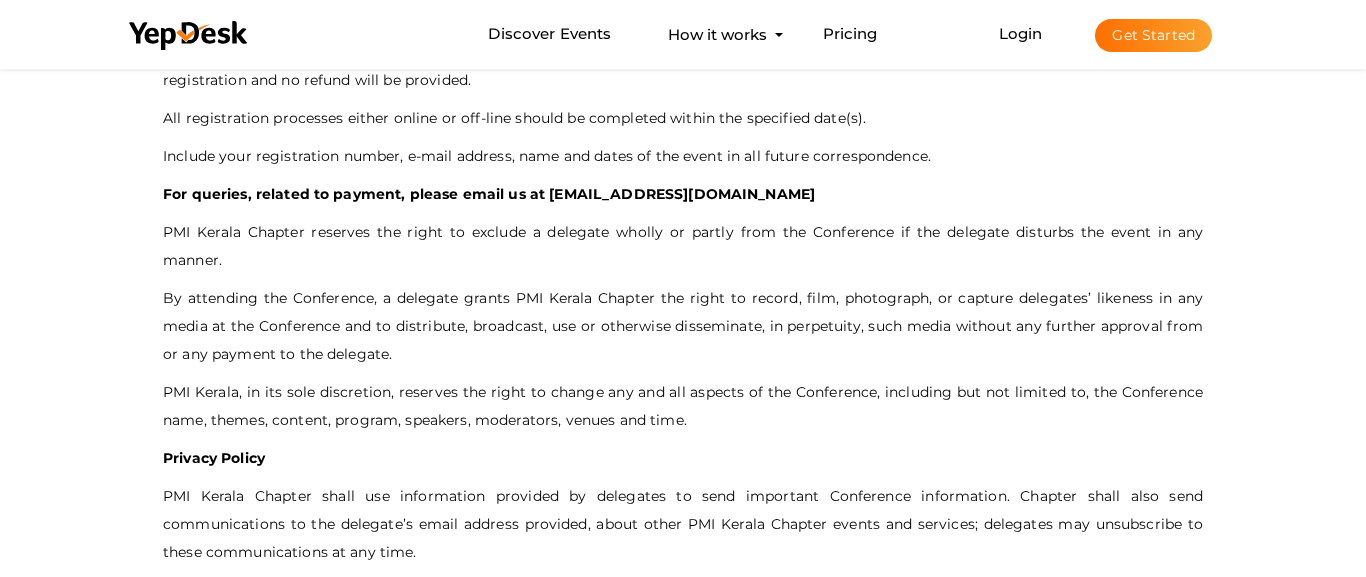 click on "By attending the Conference, a delegate grants PMI Kerala Chapter the right to record, film, photograph, or capture delegates’ likeness in any media at the Conference and to distribute, broadcast, use or otherwise disseminate, in perpetuity, such media without any further approval from or any payment to the delegate." at bounding box center [683, 326] 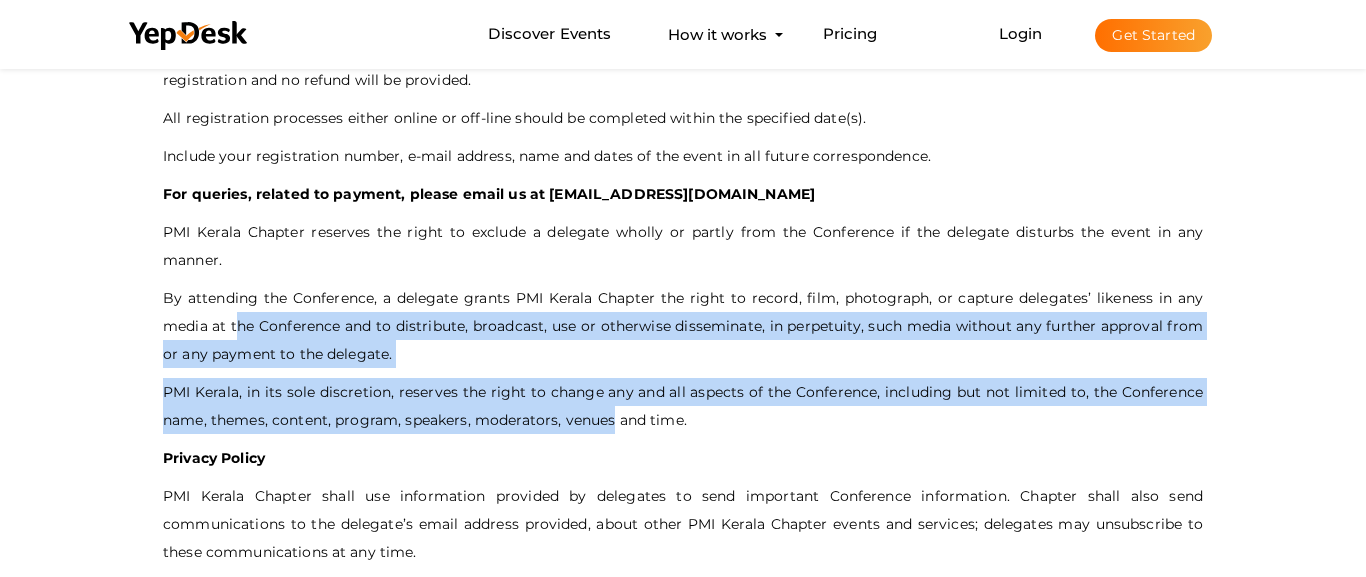 drag, startPoint x: 236, startPoint y: 289, endPoint x: 659, endPoint y: 396, distance: 436.32327 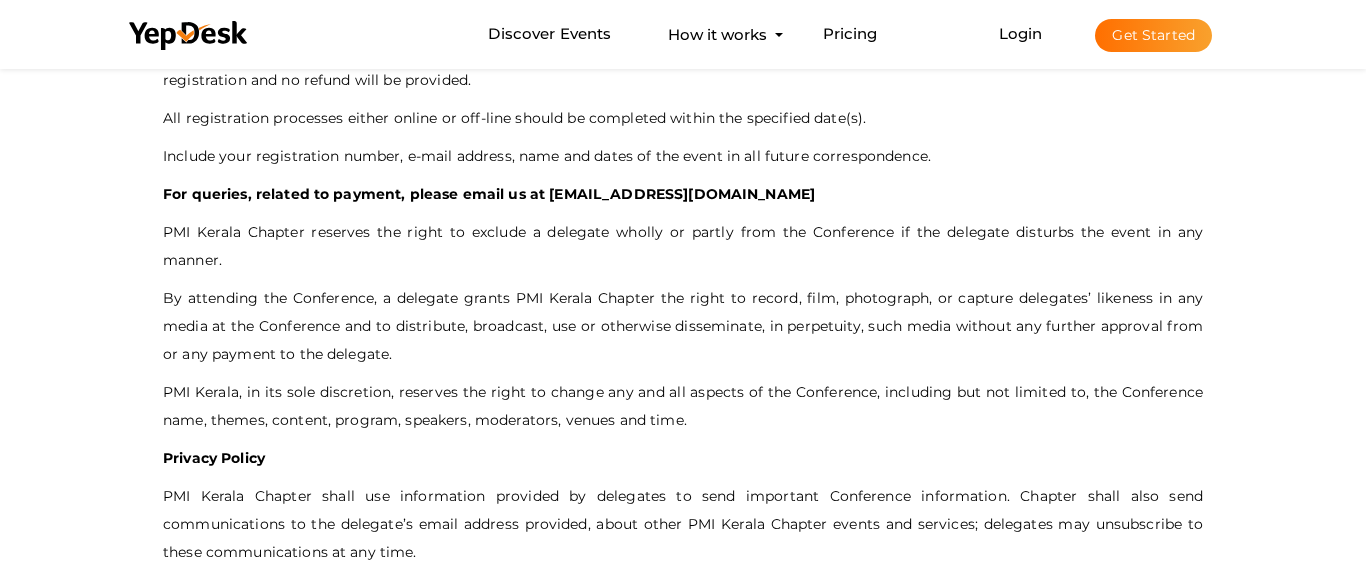 click on "PMI Kerala, in its sole discretion, reserves the right to change any and all aspects of the Conference, including but not limited to, the Conference name, themes, content, program, speakers, moderators, venues and time." at bounding box center (683, 406) 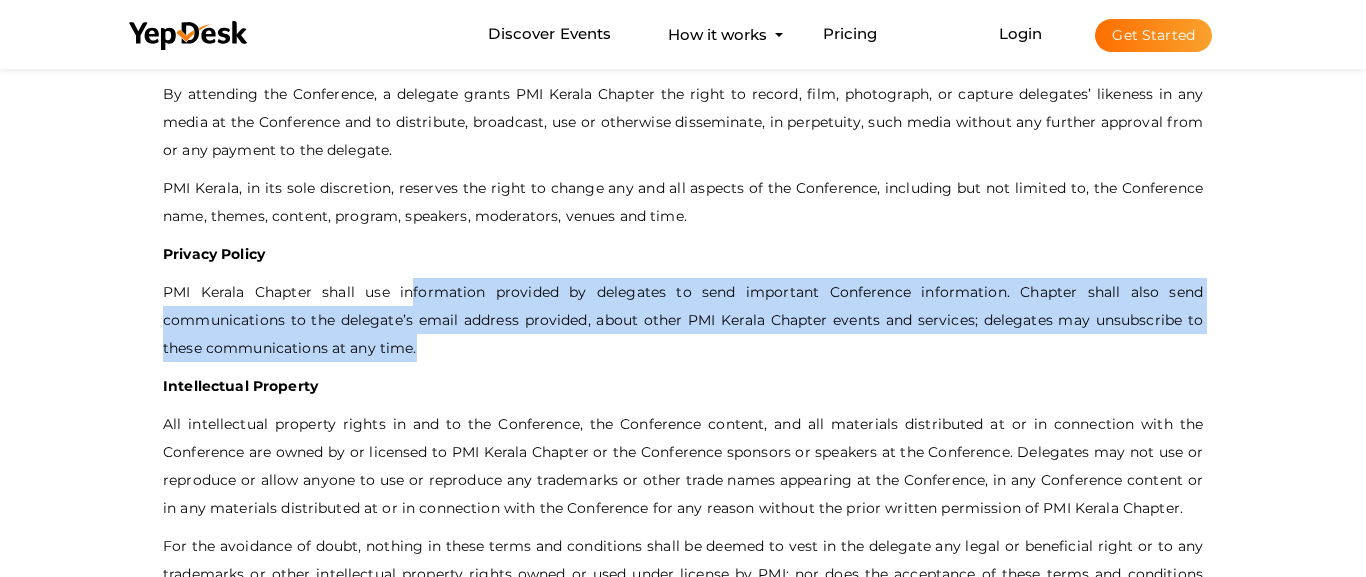 drag, startPoint x: 414, startPoint y: 260, endPoint x: 537, endPoint y: 369, distance: 164.3472 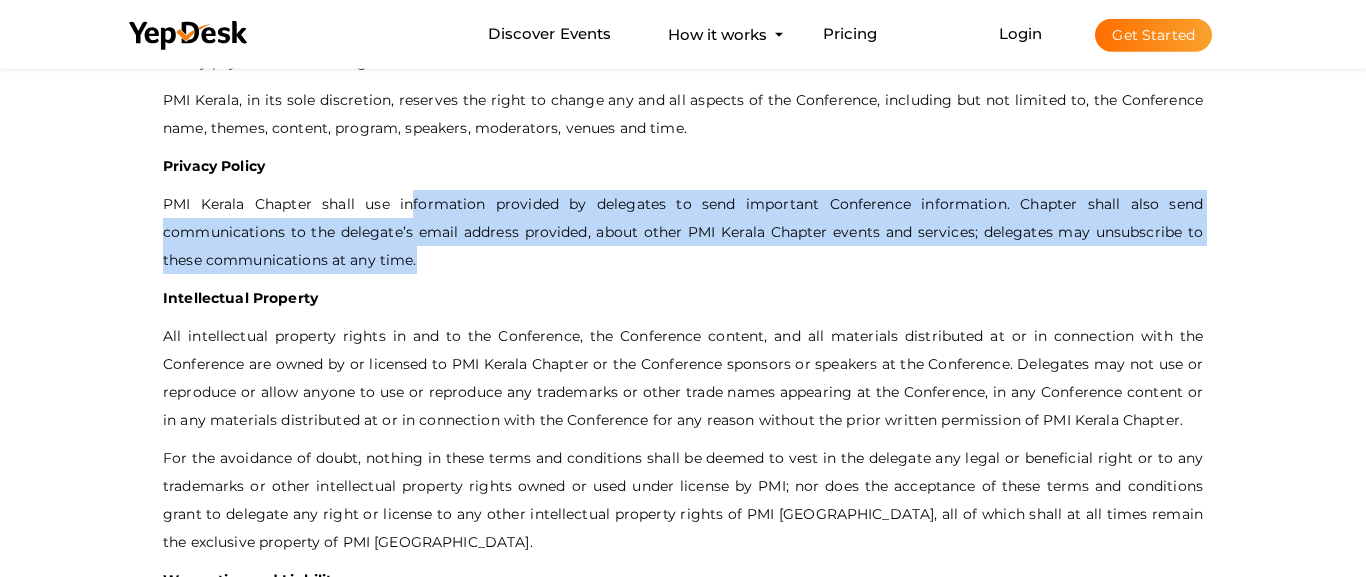 scroll, scrollTop: 2754, scrollLeft: 0, axis: vertical 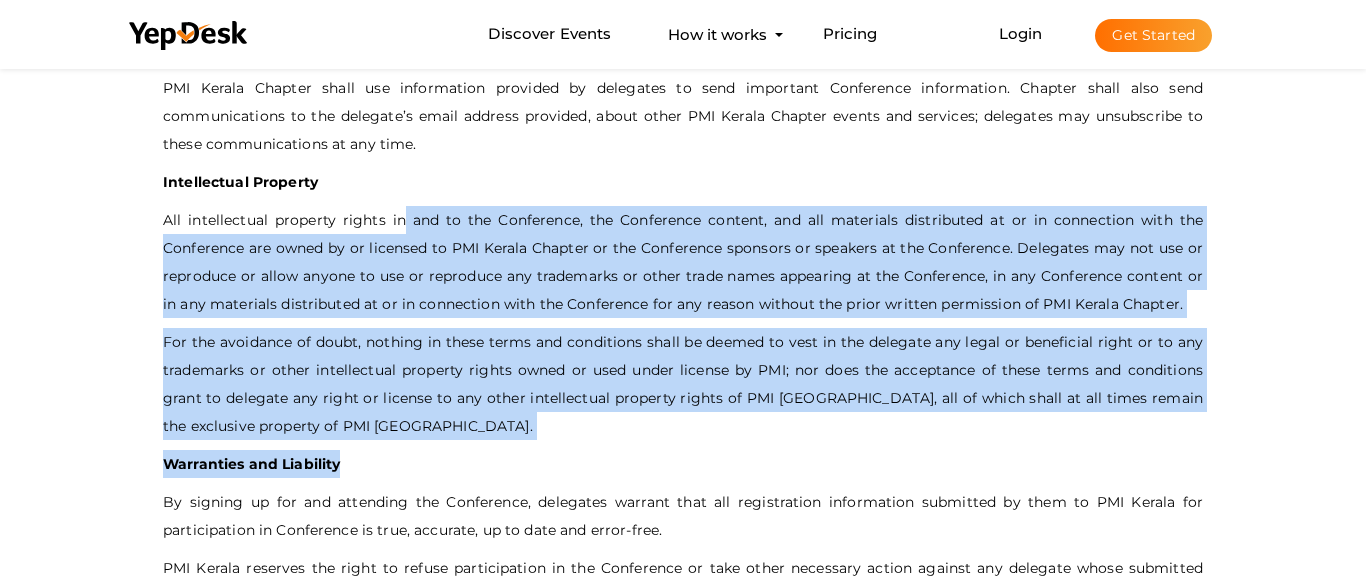 drag, startPoint x: 401, startPoint y: 198, endPoint x: 688, endPoint y: 428, distance: 367.78934 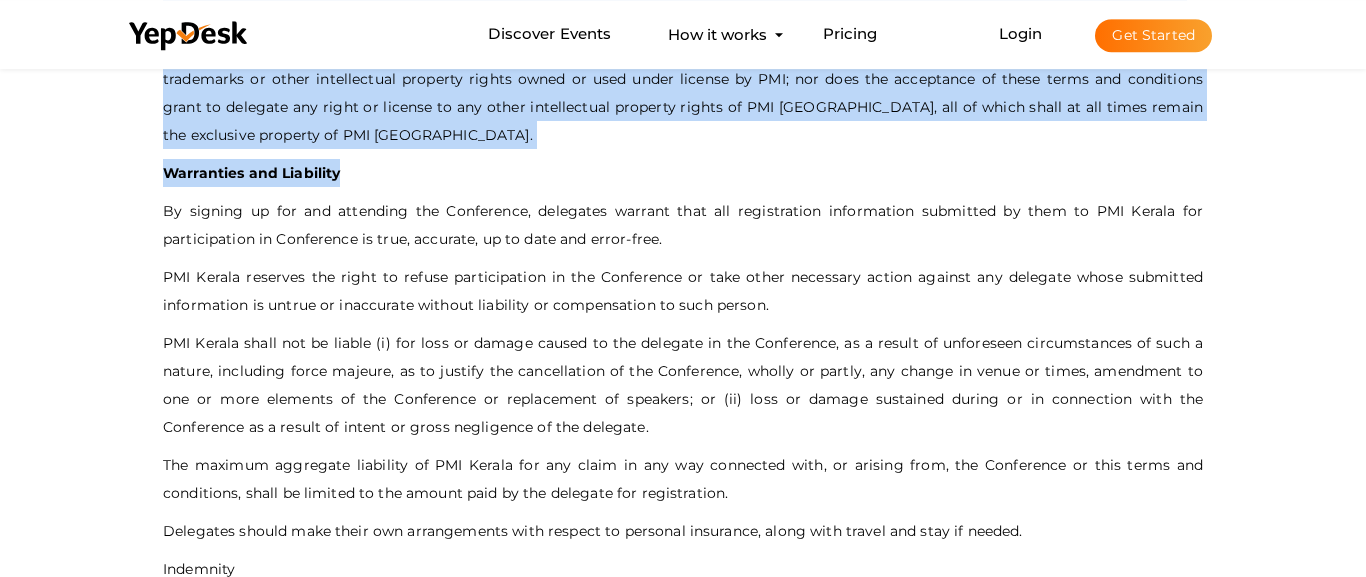 scroll, scrollTop: 3060, scrollLeft: 0, axis: vertical 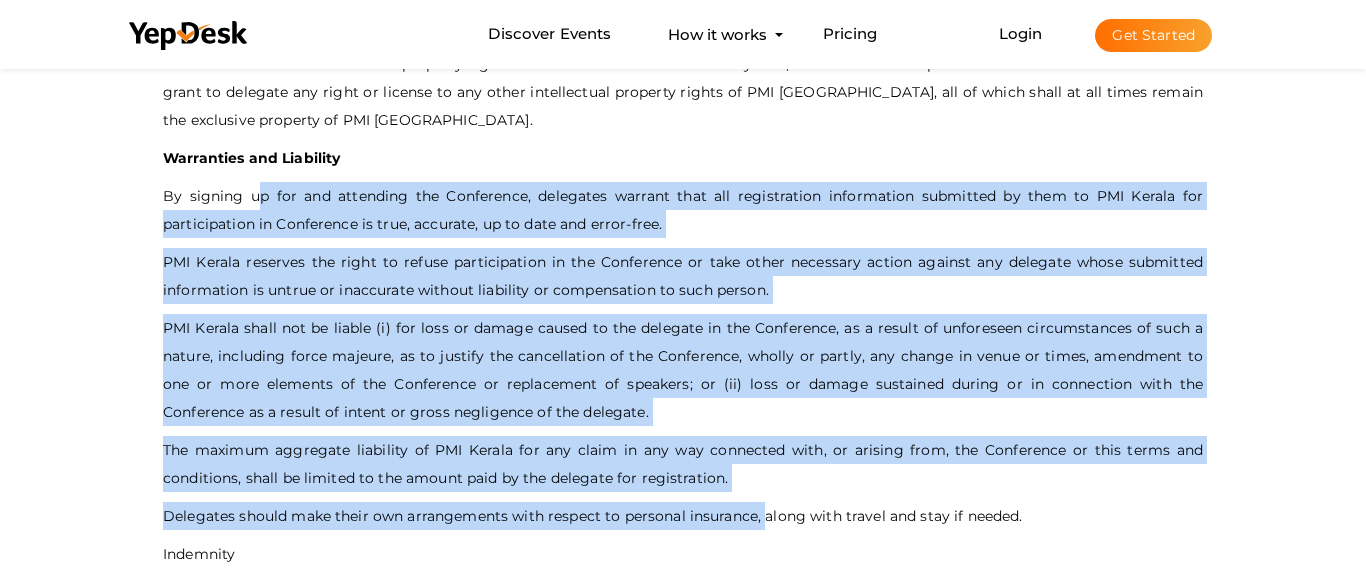 drag, startPoint x: 258, startPoint y: 181, endPoint x: 775, endPoint y: 471, distance: 592.78076 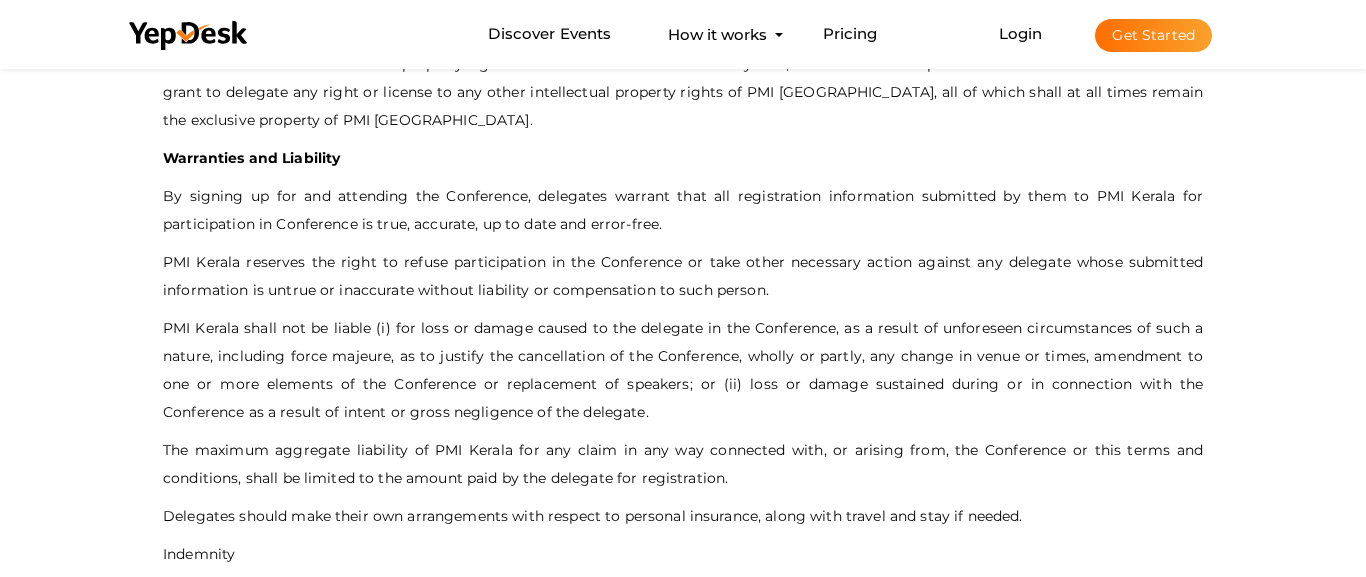 click on "Delegates should make their own arrangements with respect to personal insurance, along with travel and stay if needed." at bounding box center [683, 516] 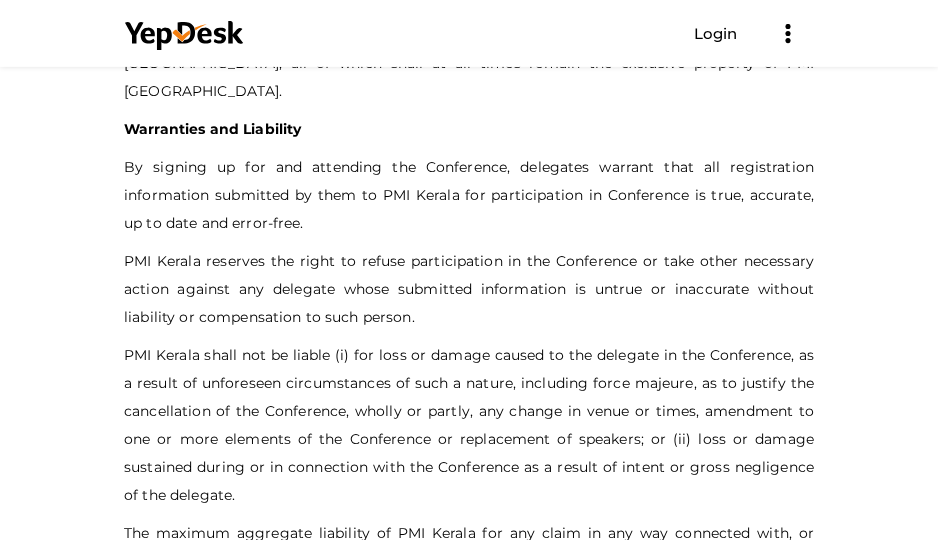 scroll, scrollTop: 3867, scrollLeft: 0, axis: vertical 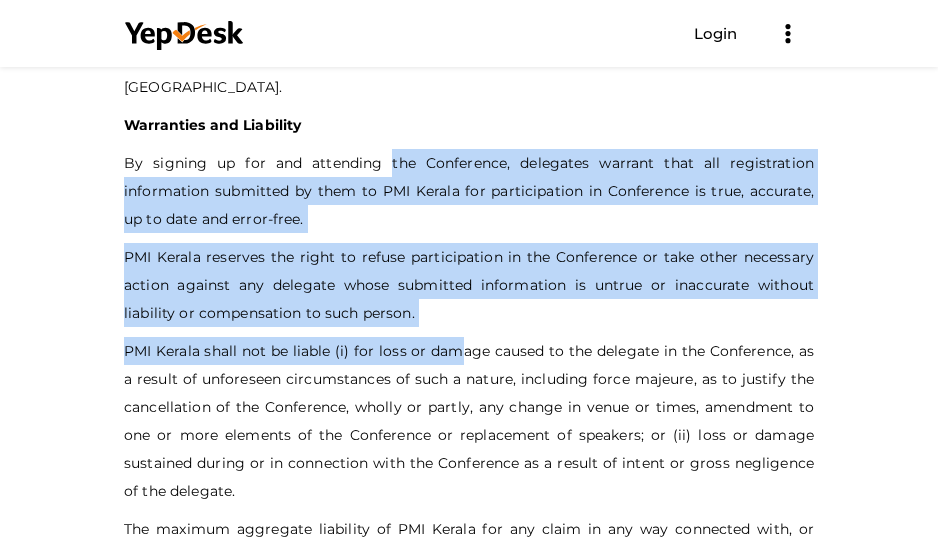 drag, startPoint x: 395, startPoint y: 92, endPoint x: 461, endPoint y: 272, distance: 191.71854 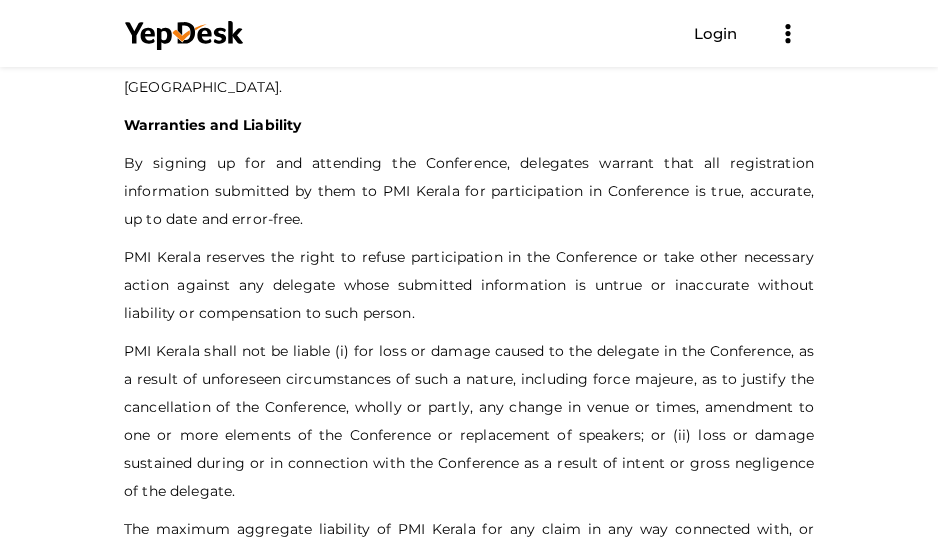 click on "PMI Kerala shall not be liable (i) for loss or damage caused to the delegate in the Conference, as a result of unforeseen circumstances of such a nature, including force majeure, as to justify the cancellation of the Conference, wholly or partly, any change in venue or times, amendment to one or more elements of the Conference or replacement of speakers; or (ii) loss or damage sustained during or in connection with the Conference as a result of intent or gross negligence of the delegate." at bounding box center (469, 421) 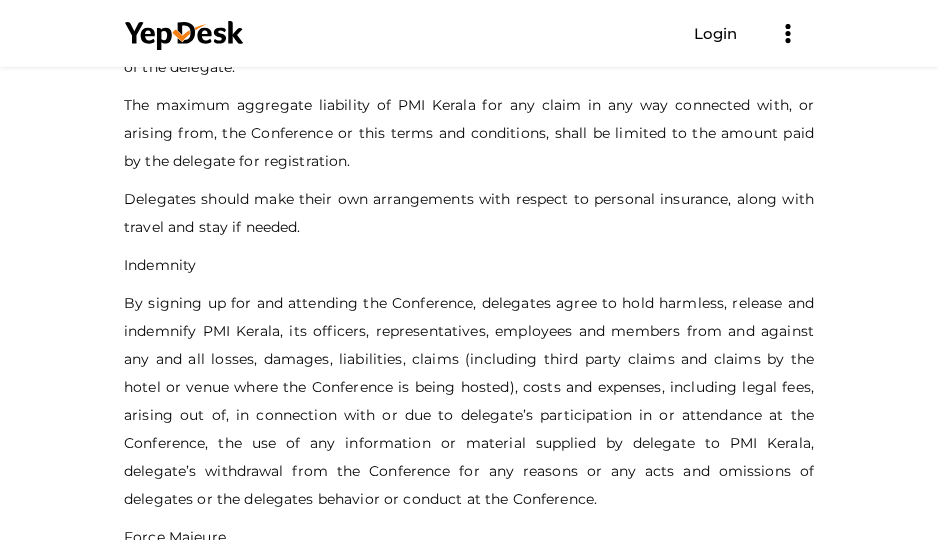 scroll, scrollTop: 4377, scrollLeft: 0, axis: vertical 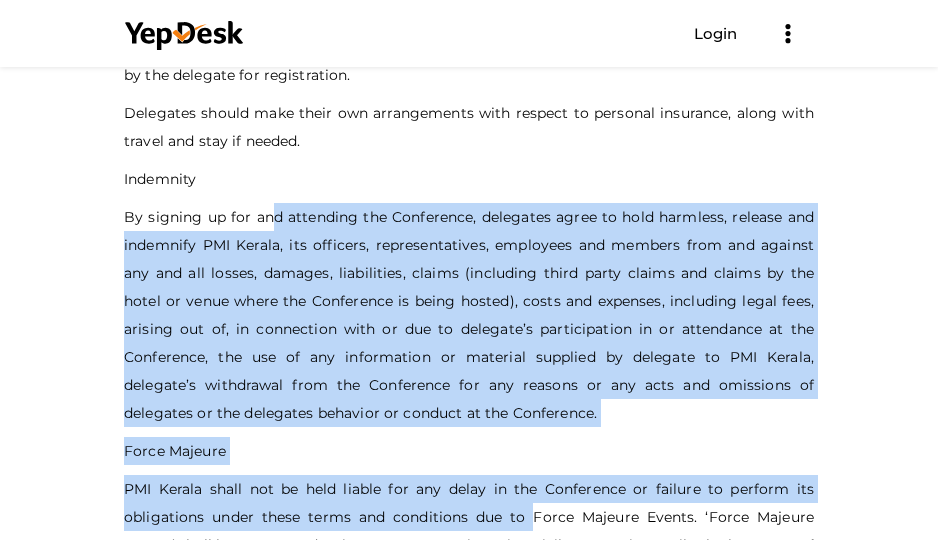 drag, startPoint x: 272, startPoint y: 143, endPoint x: 582, endPoint y: 420, distance: 415.72708 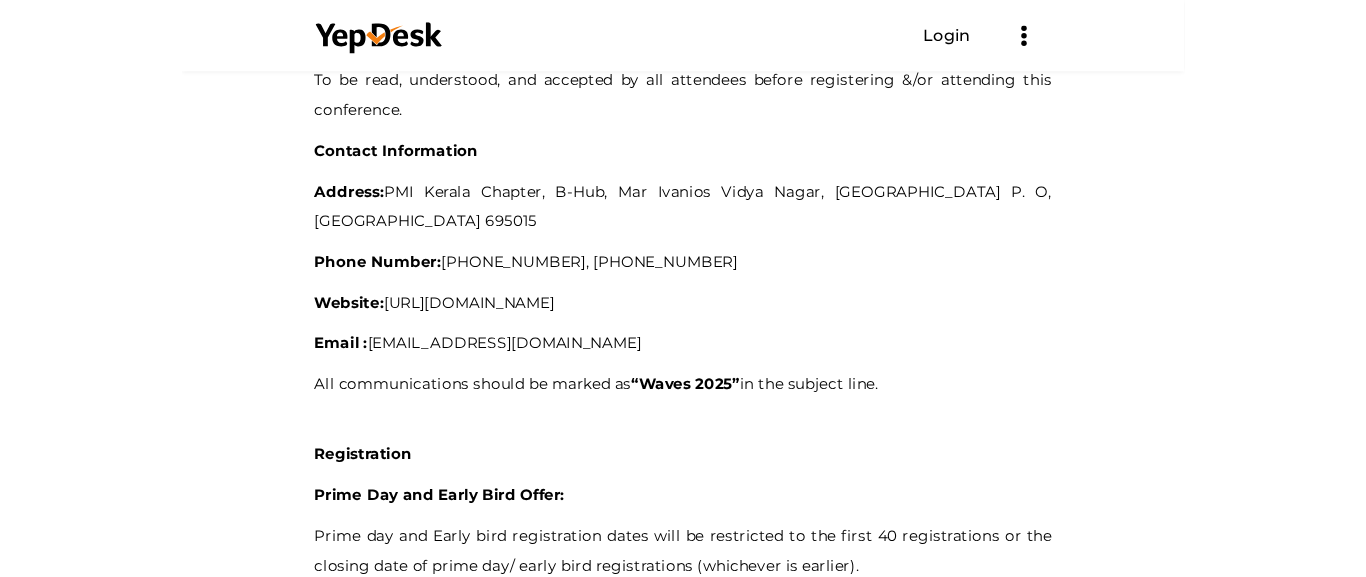 scroll, scrollTop: 909, scrollLeft: 0, axis: vertical 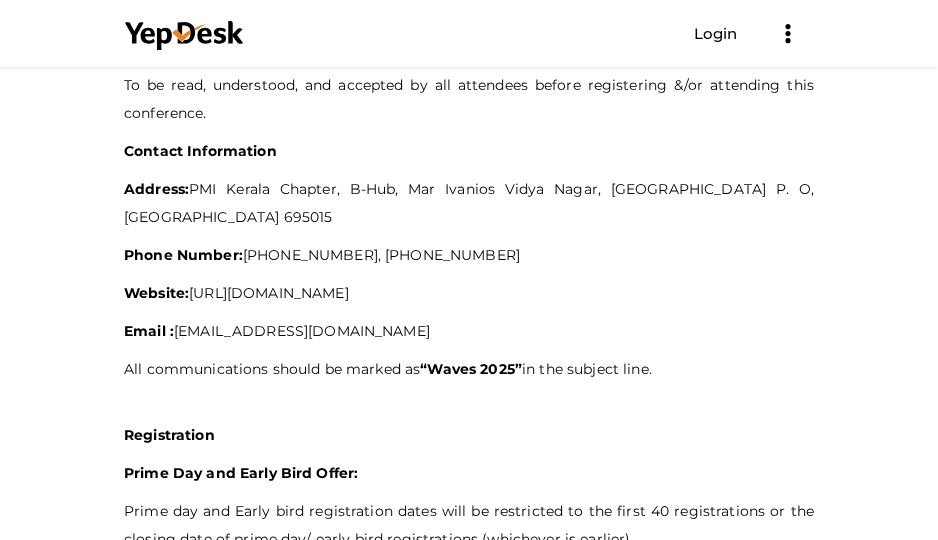 drag, startPoint x: 194, startPoint y: 272, endPoint x: 339, endPoint y: 275, distance: 145.03104 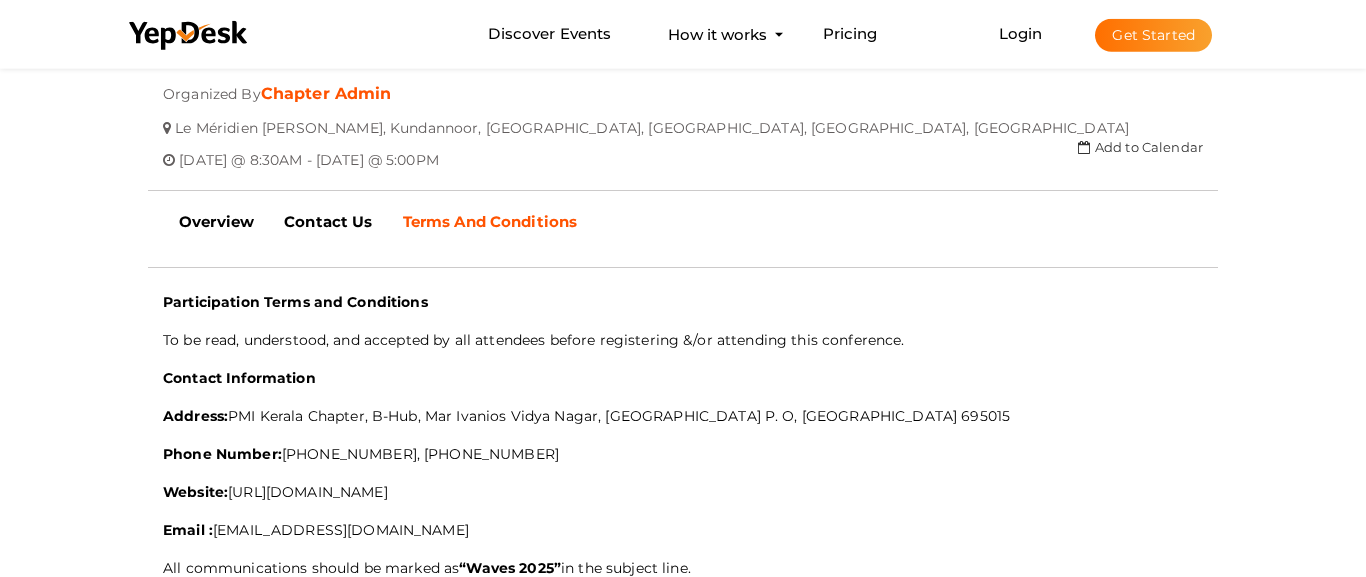 scroll, scrollTop: 399, scrollLeft: 0, axis: vertical 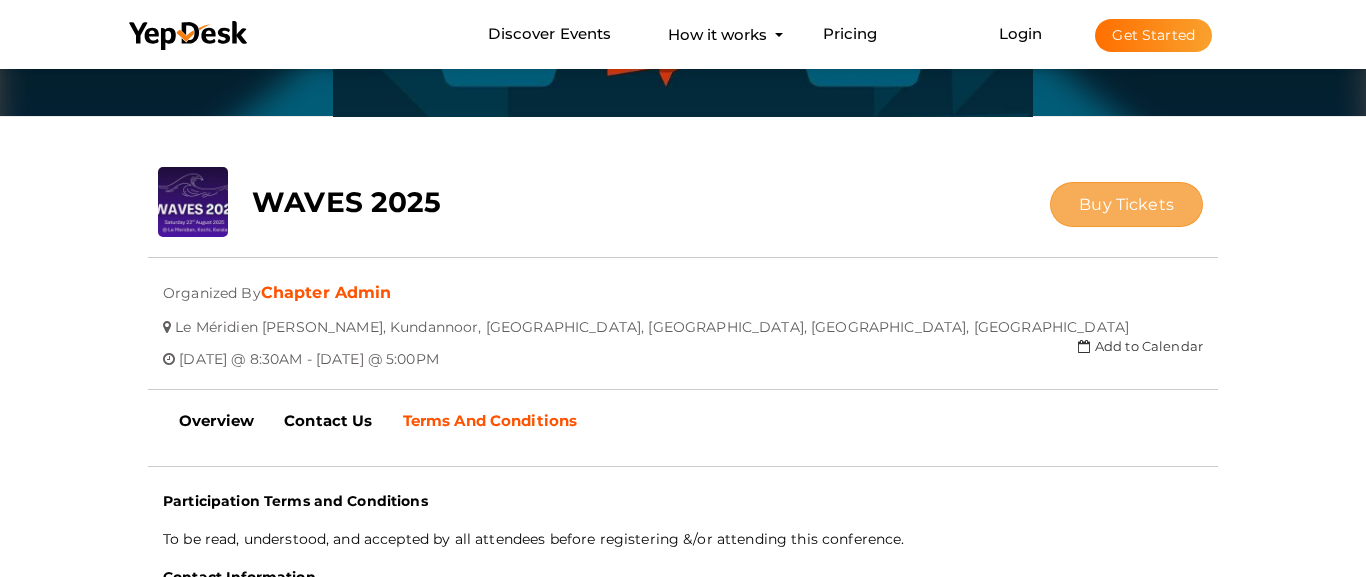 click on "Buy Tickets" at bounding box center (1126, 204) 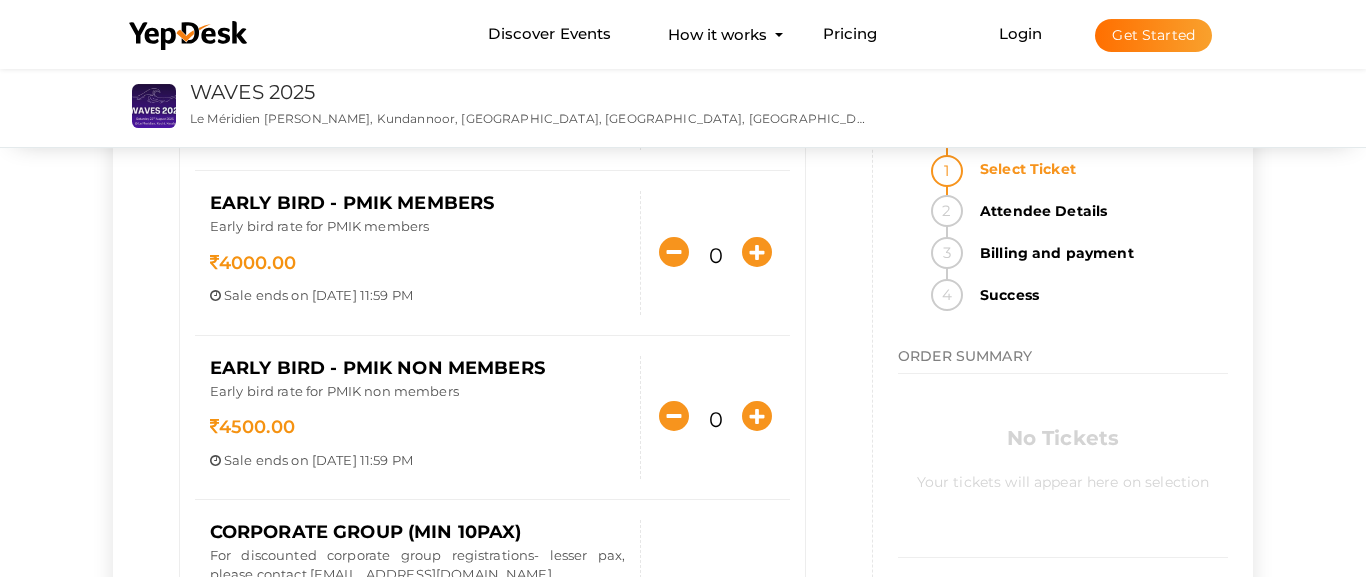 scroll, scrollTop: 306, scrollLeft: 0, axis: vertical 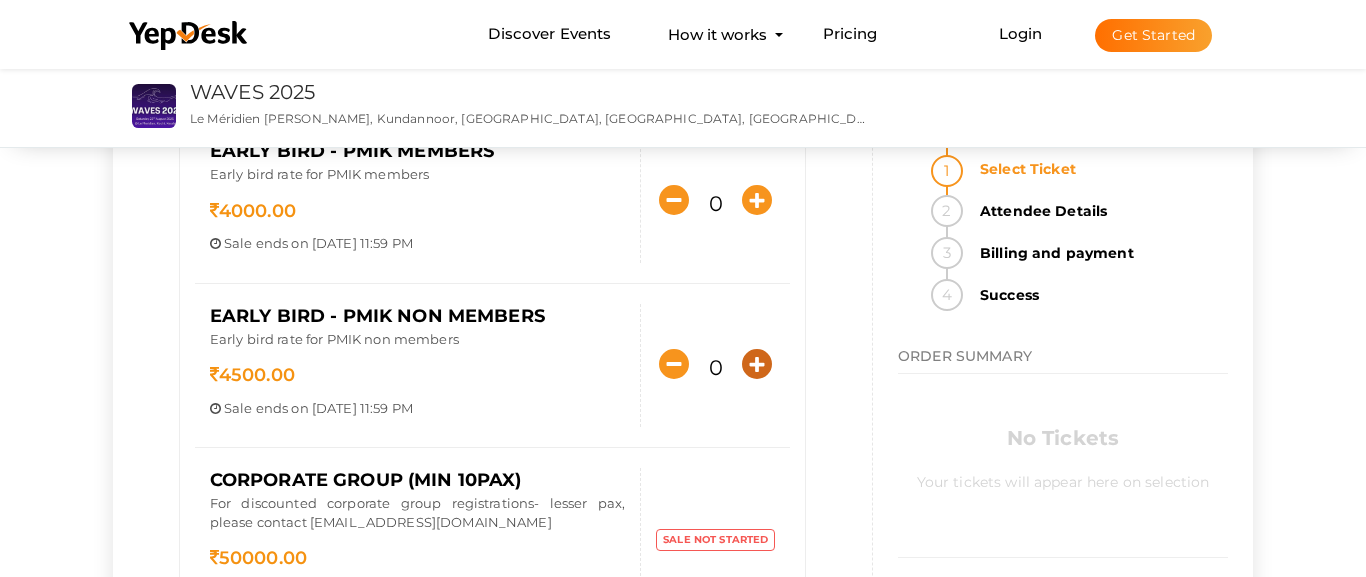 click at bounding box center [757, 364] 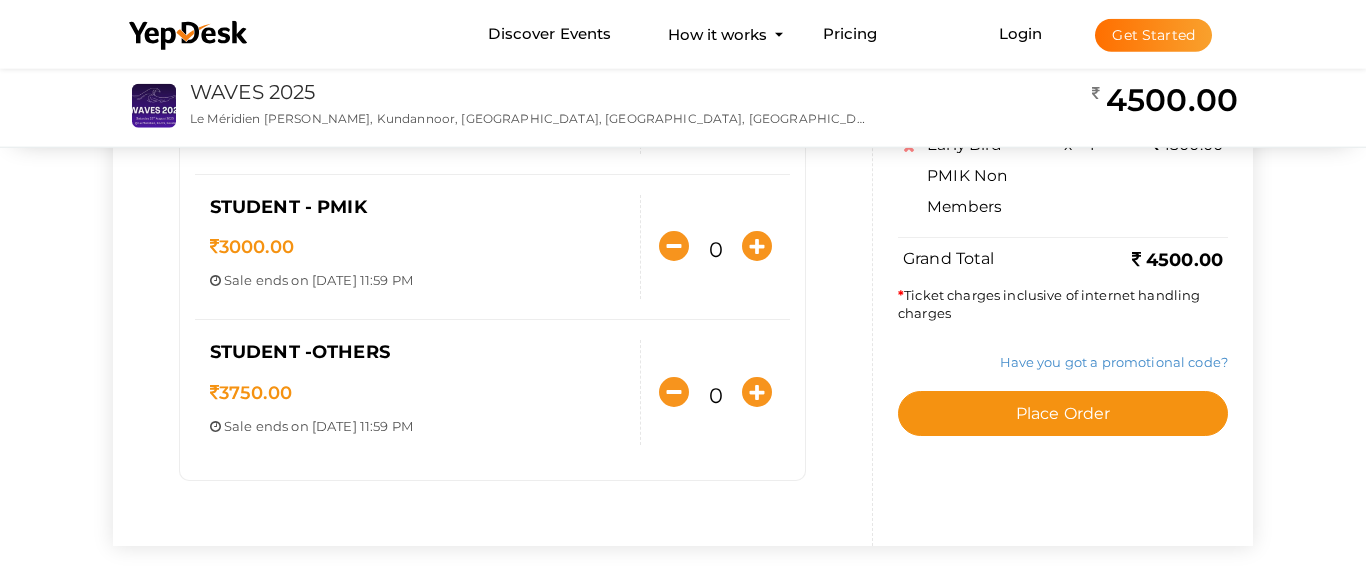 scroll, scrollTop: 1122, scrollLeft: 0, axis: vertical 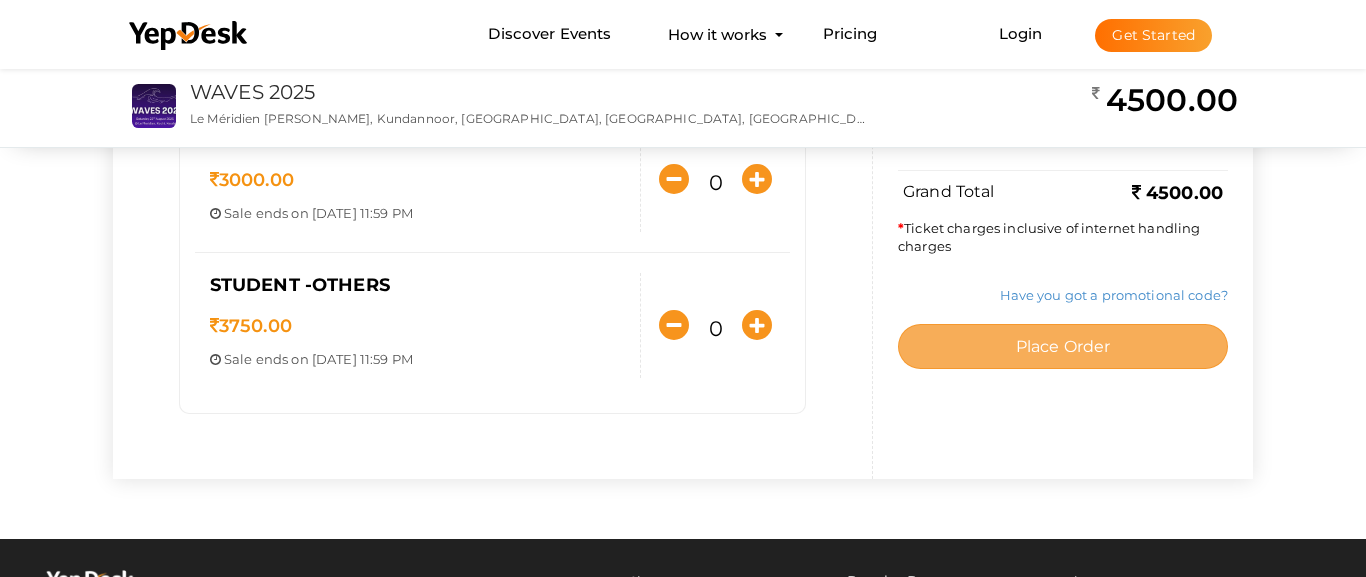 click on "Place Order" at bounding box center [1063, 346] 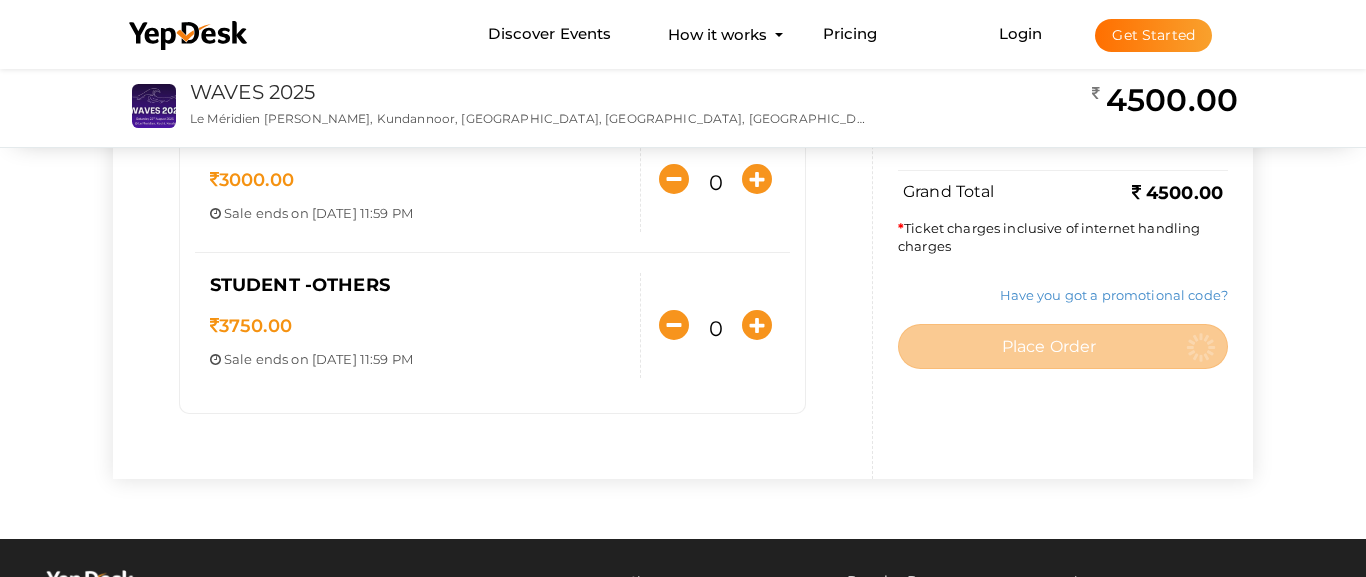scroll, scrollTop: 0, scrollLeft: 0, axis: both 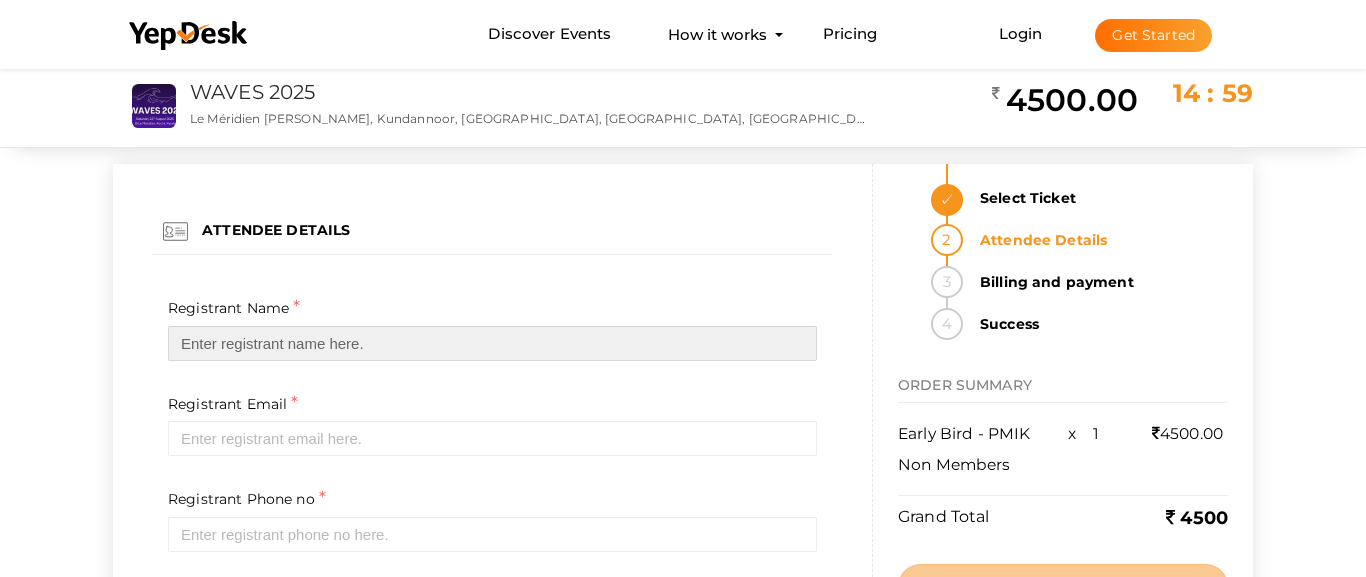 click at bounding box center [492, 343] 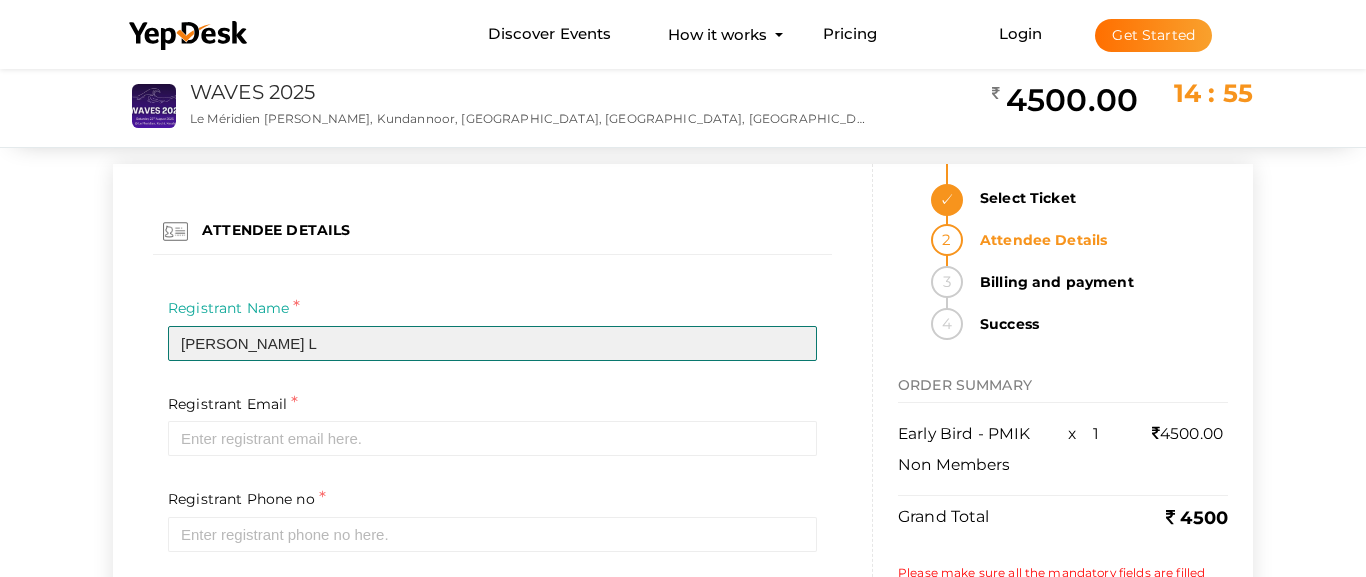 type on "[PERSON_NAME]" 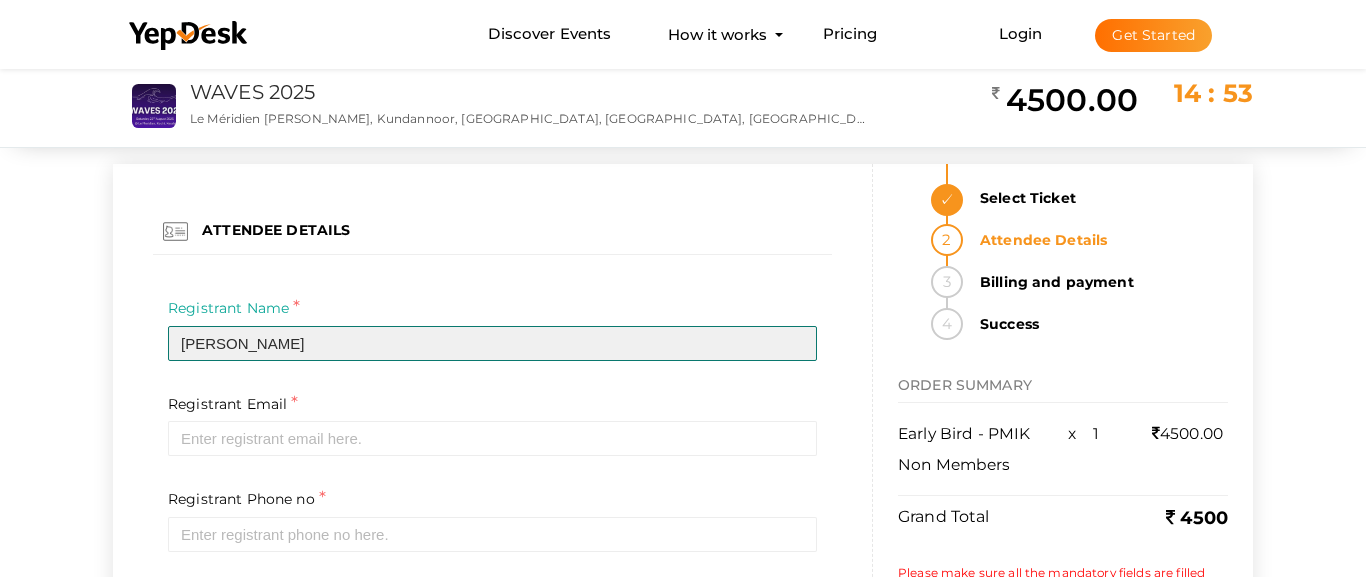 drag, startPoint x: 379, startPoint y: 330, endPoint x: 58, endPoint y: 340, distance: 321.15573 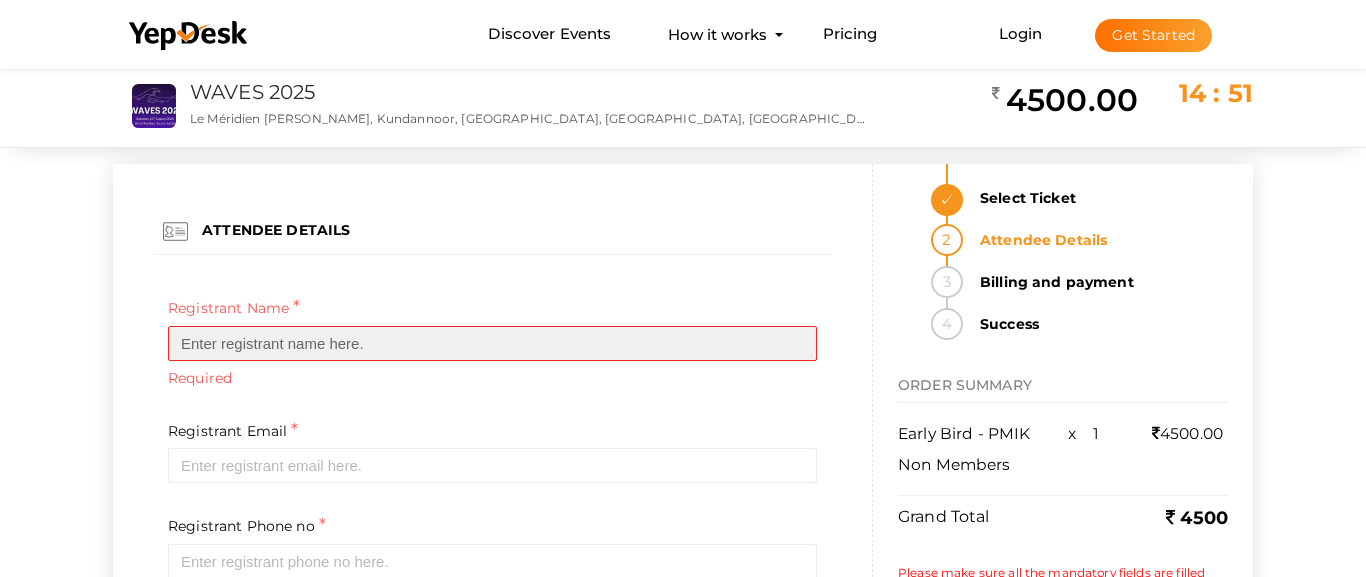 paste on "[PERSON_NAME]" 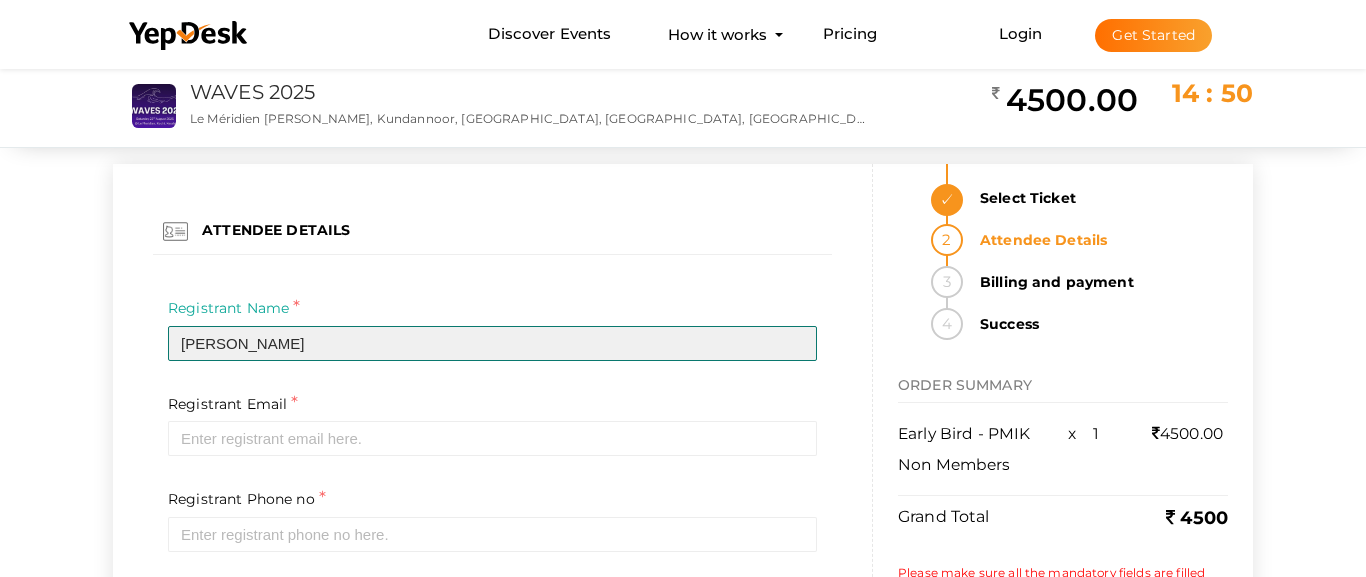 type on "[PERSON_NAME]" 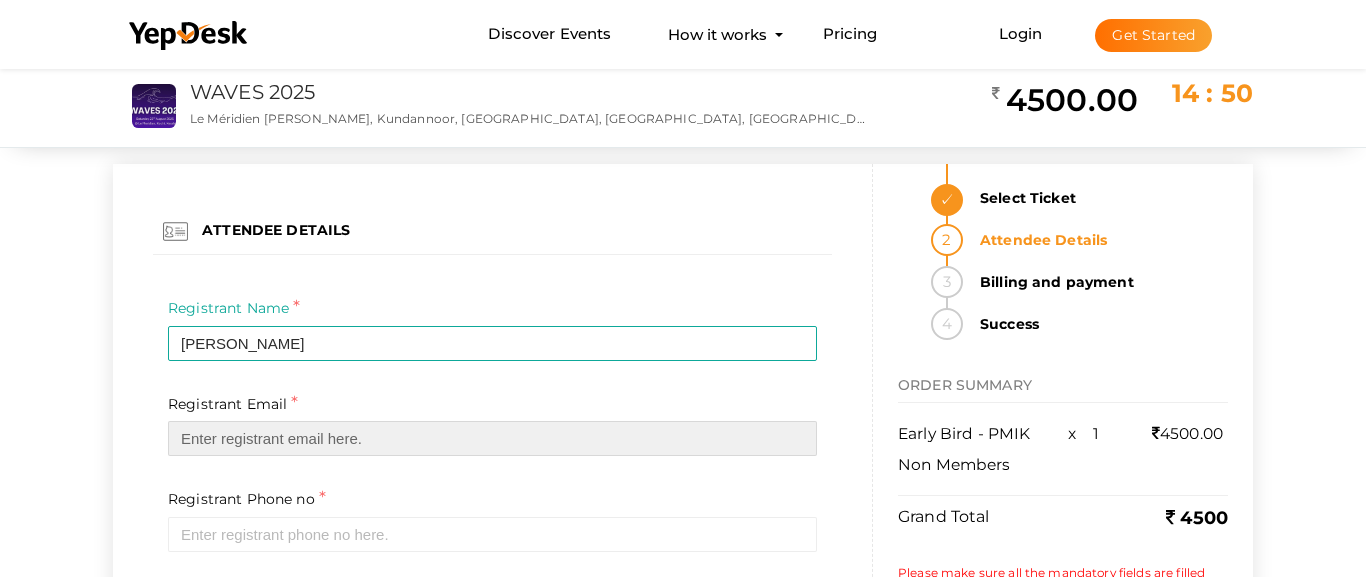 click at bounding box center [492, 438] 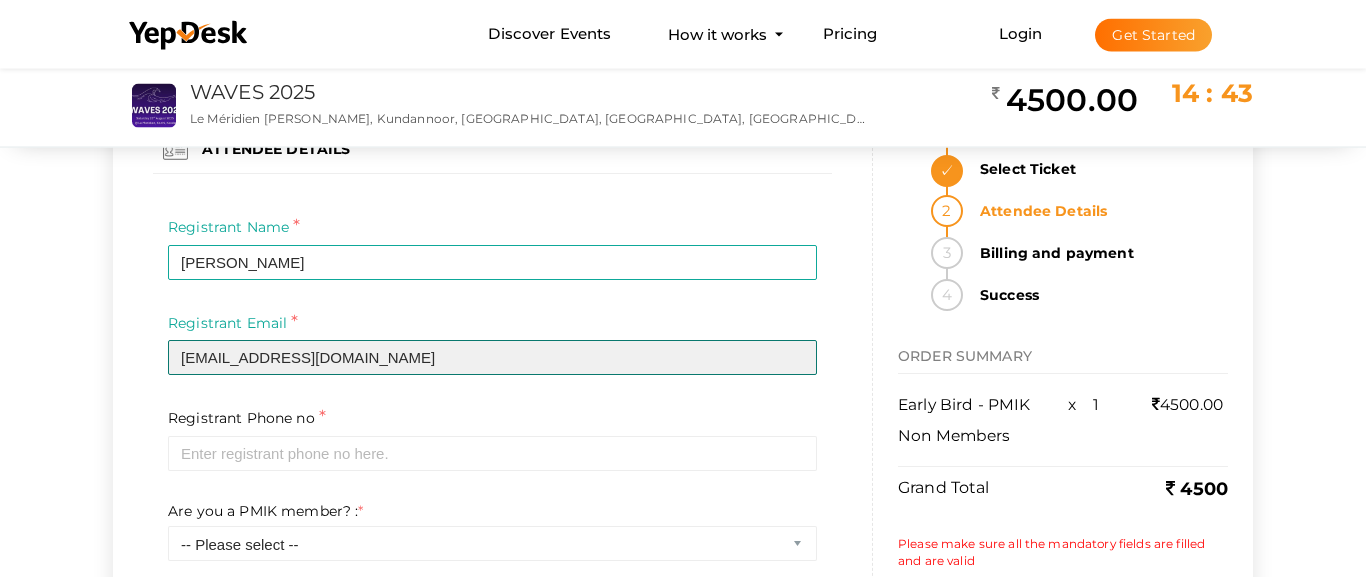 scroll, scrollTop: 204, scrollLeft: 0, axis: vertical 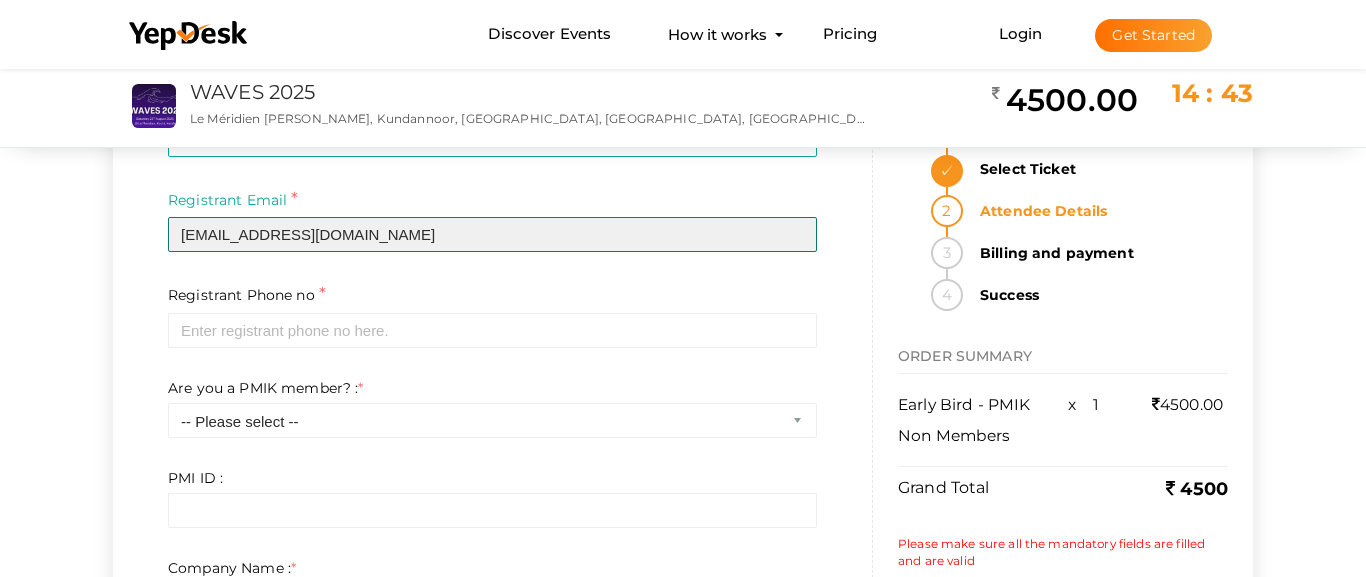 type on "[EMAIL_ADDRESS][DOMAIN_NAME]" 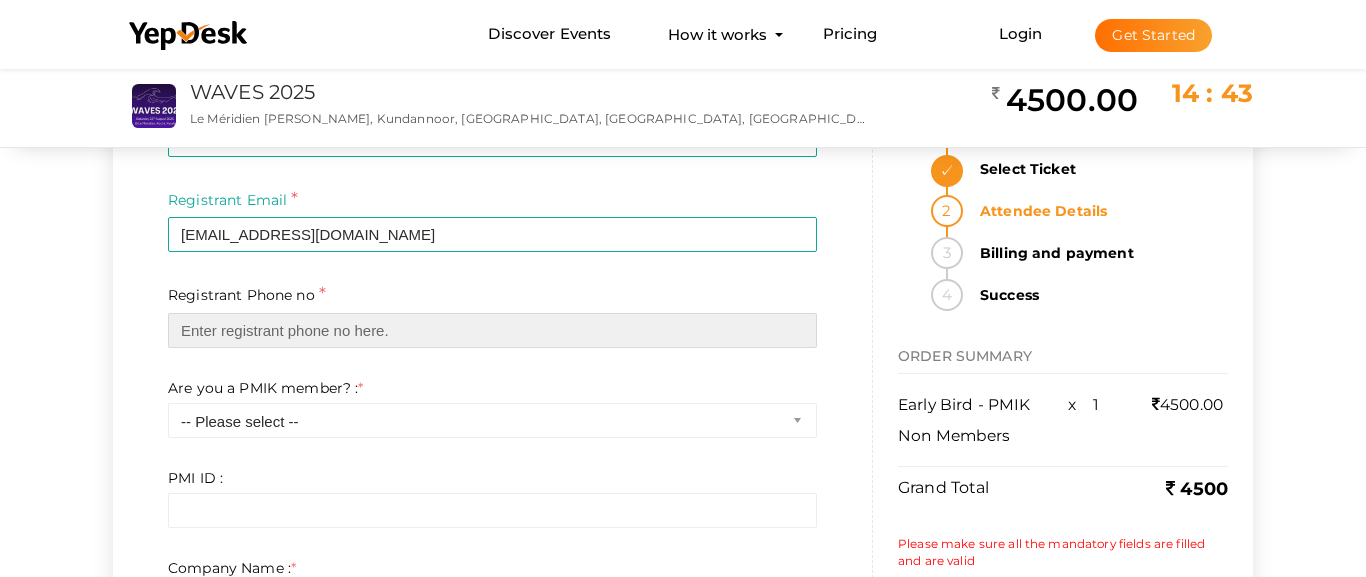 click at bounding box center (492, 330) 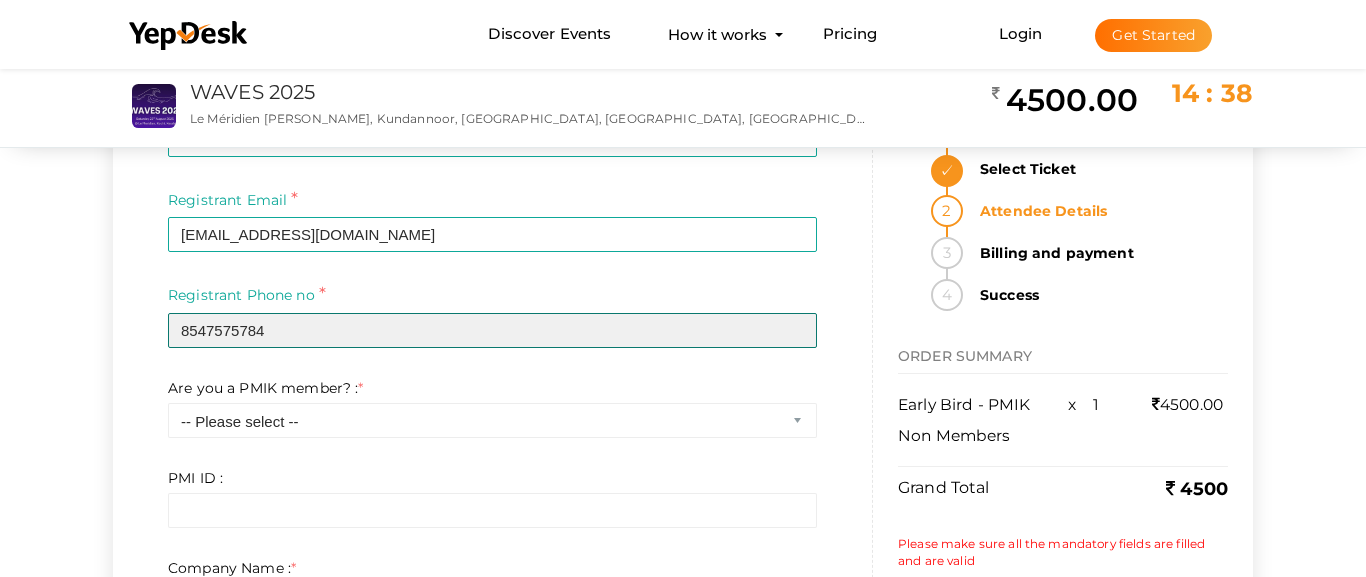 type on "8547575784" 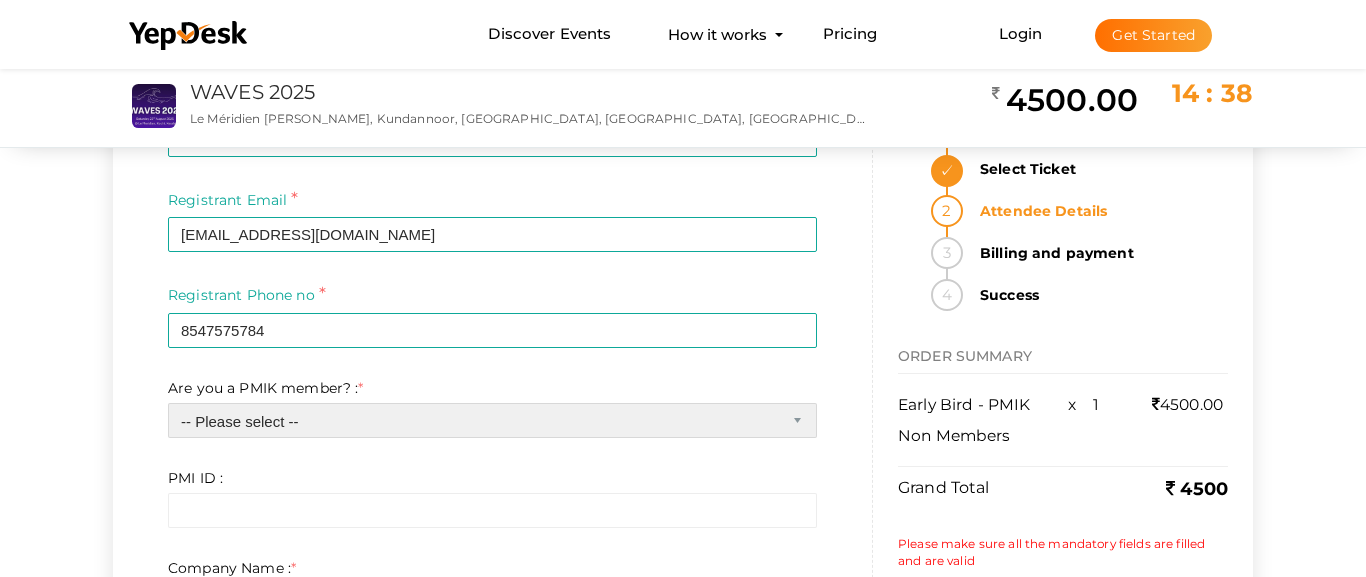 click on "-- Please select -- Yes No" at bounding box center (492, 420) 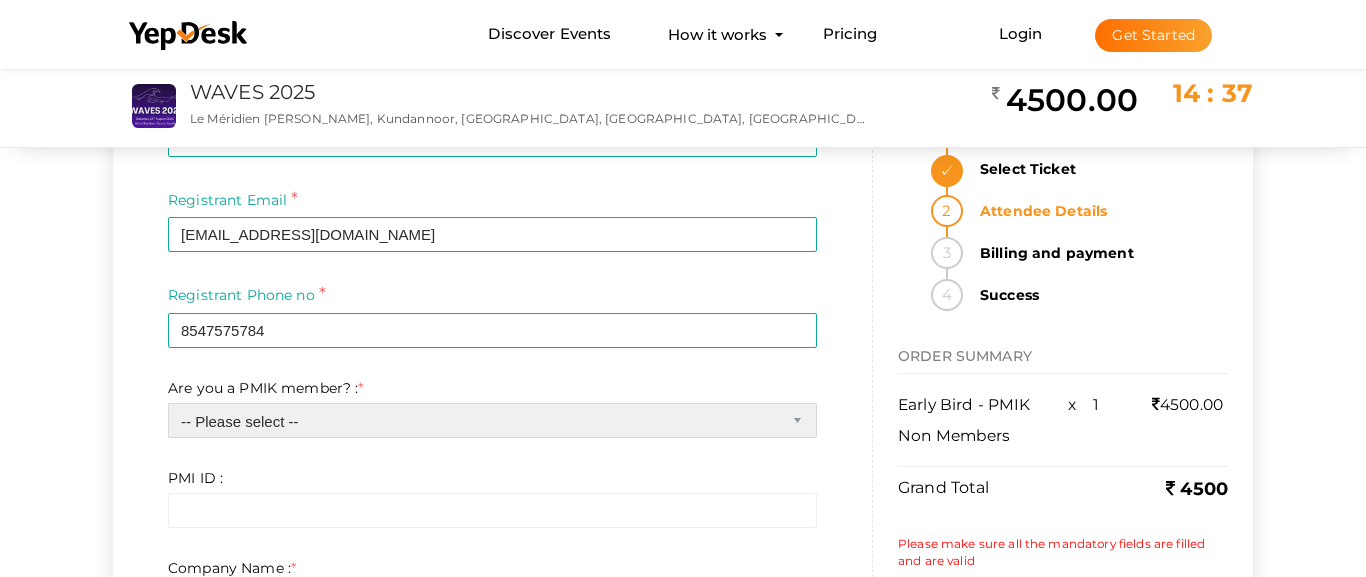 select on "1" 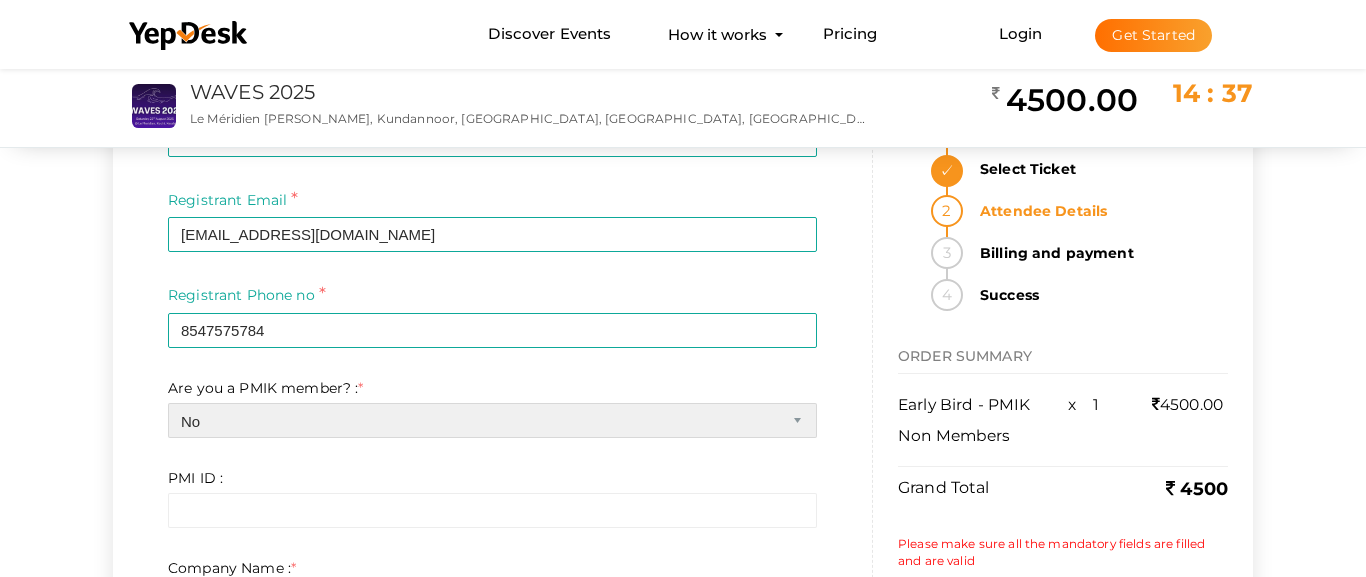 click on "No" at bounding box center (0, 0) 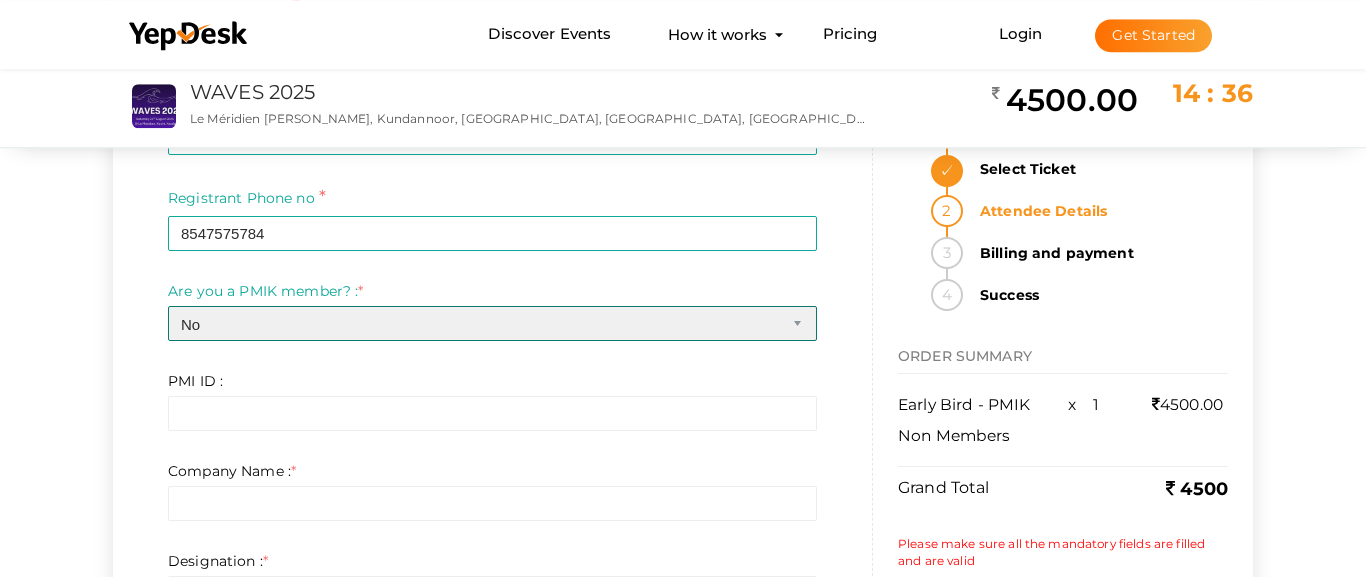 scroll, scrollTop: 408, scrollLeft: 0, axis: vertical 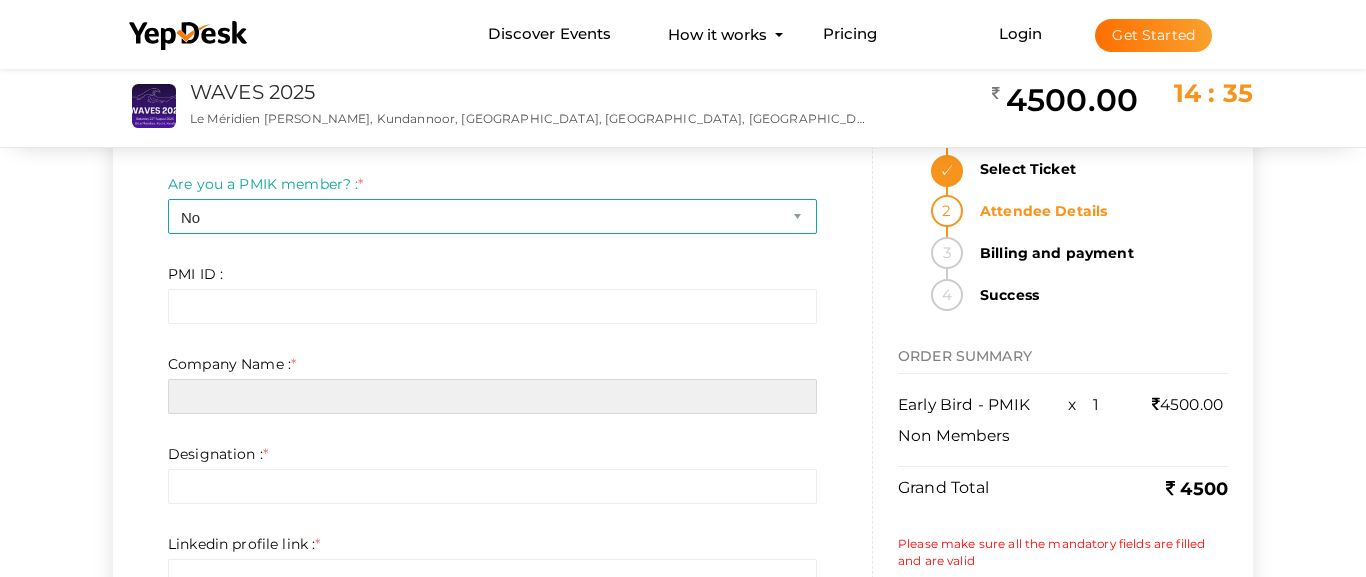 click at bounding box center [492, 396] 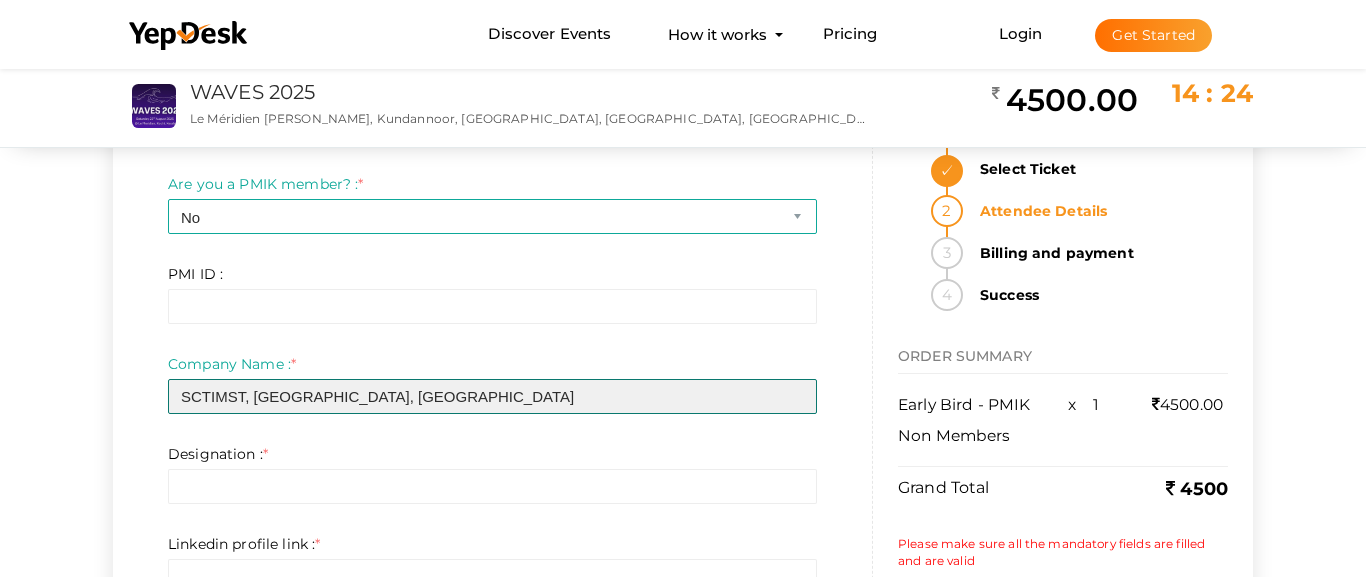 type on "SCTIMST, [GEOGRAPHIC_DATA], [GEOGRAPHIC_DATA]" 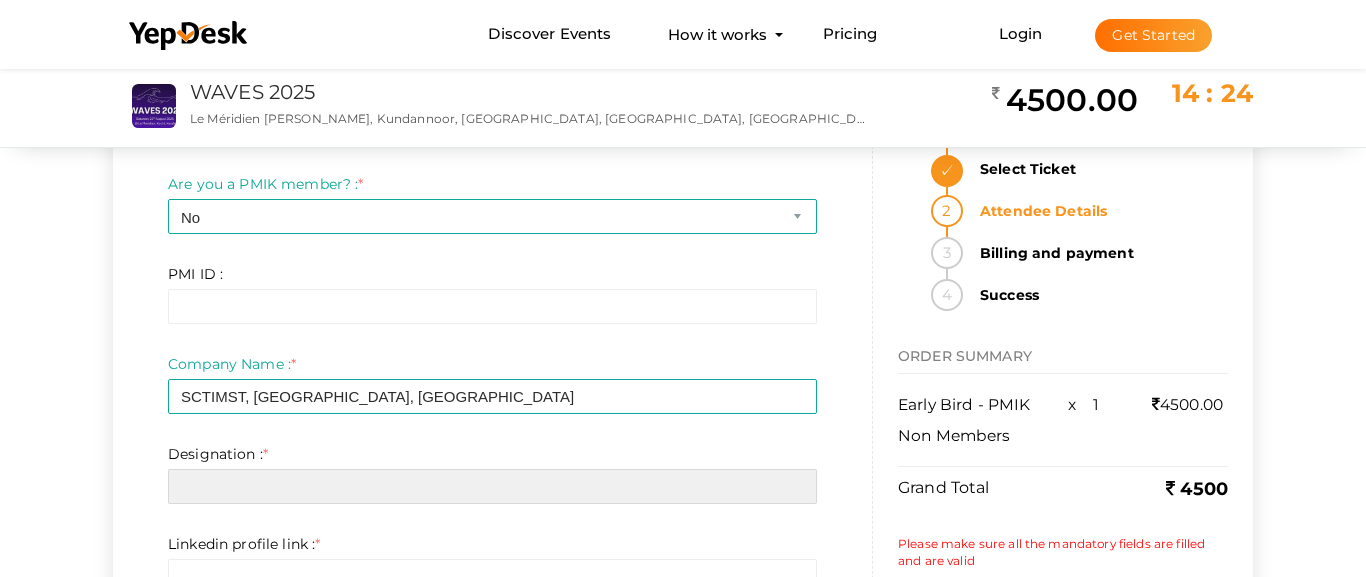 click at bounding box center (492, 486) 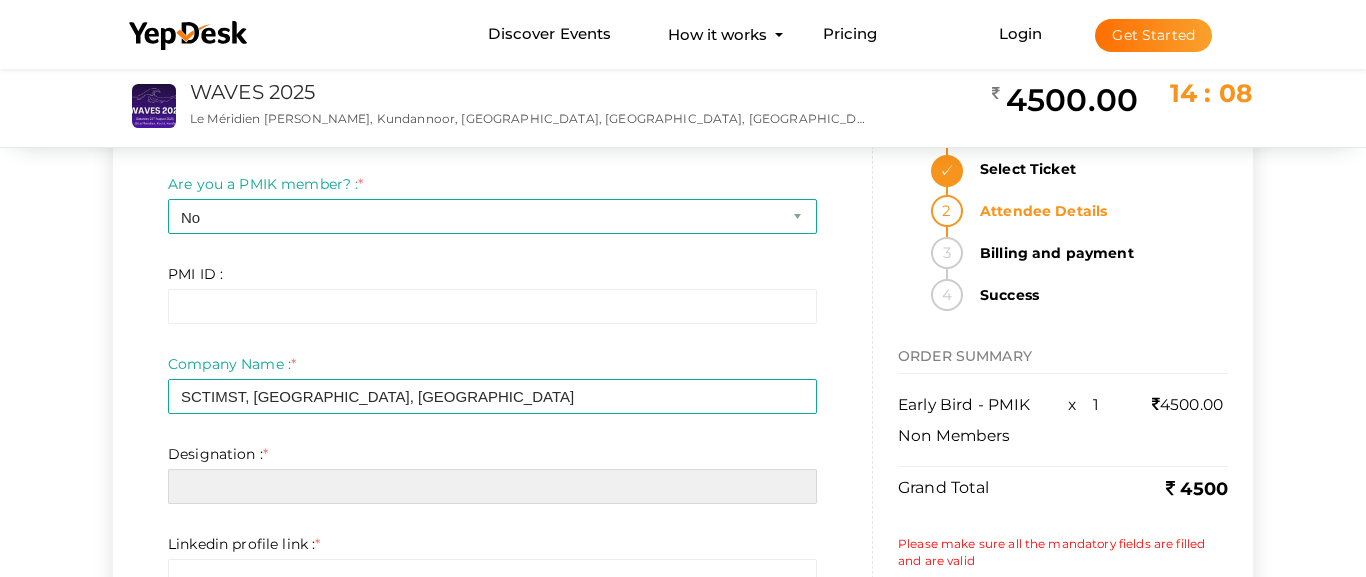 paste on "SR. PROGRAMMER" 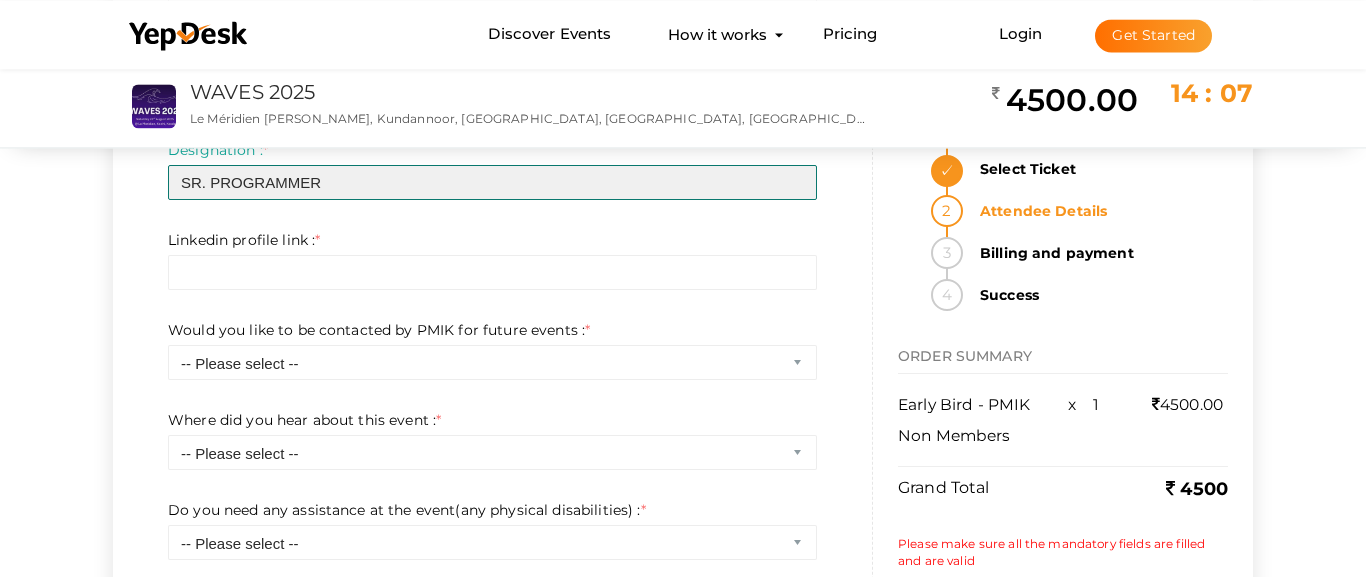 scroll, scrollTop: 714, scrollLeft: 0, axis: vertical 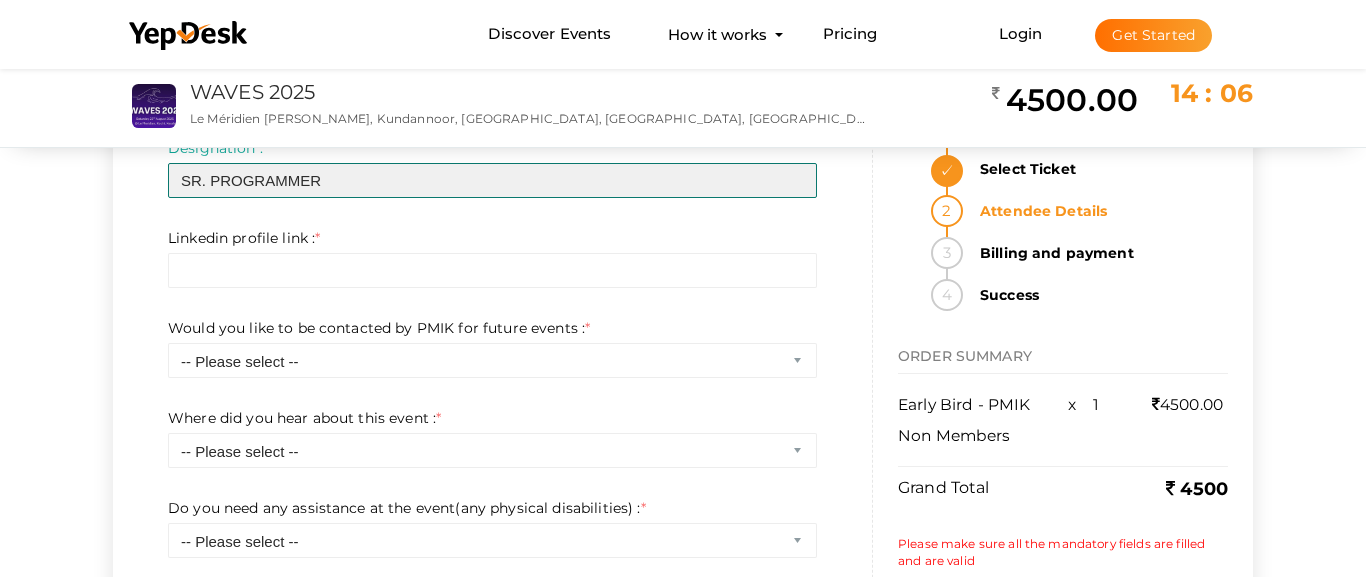 type on "SR. PROGRAMMER" 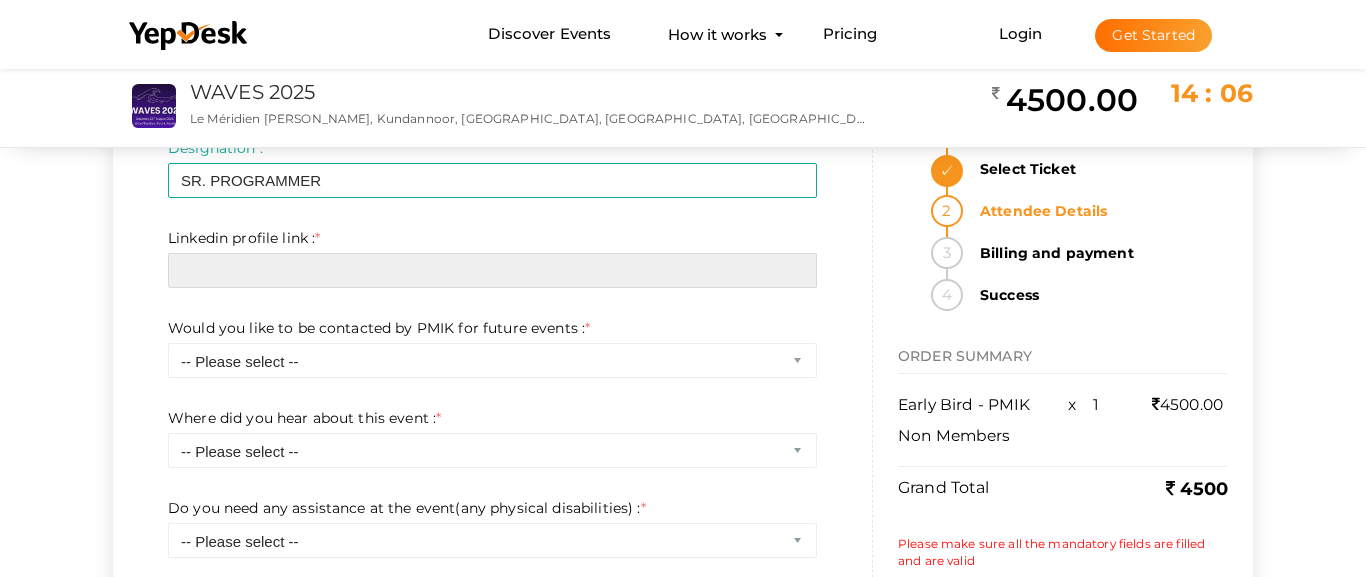 click at bounding box center (492, 270) 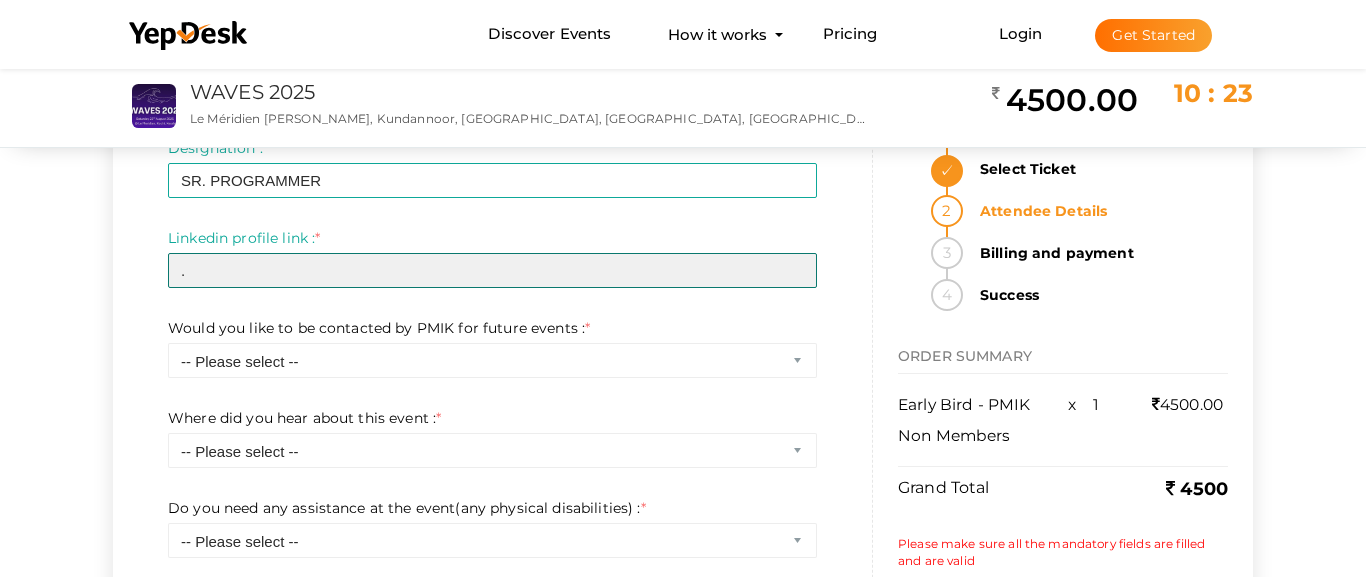 drag, startPoint x: 262, startPoint y: 262, endPoint x: 39, endPoint y: 267, distance: 223.05605 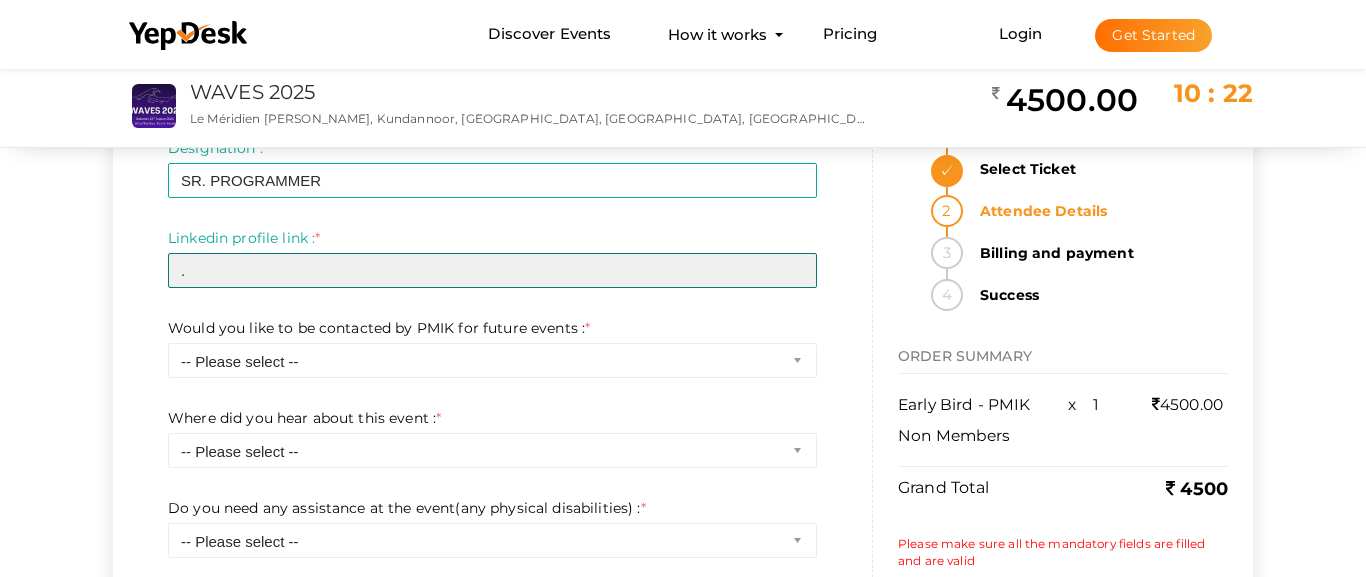paste on "[DOMAIN_NAME][URL][PERSON_NAME]" 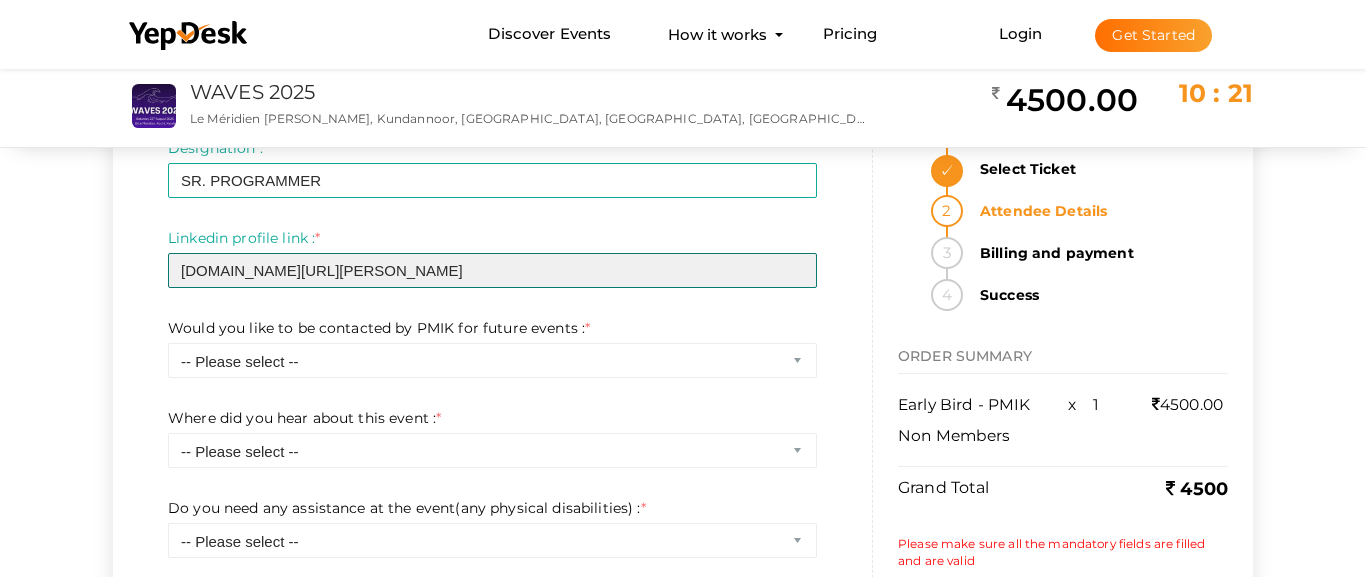 type on "[DOMAIN_NAME][URL][PERSON_NAME]" 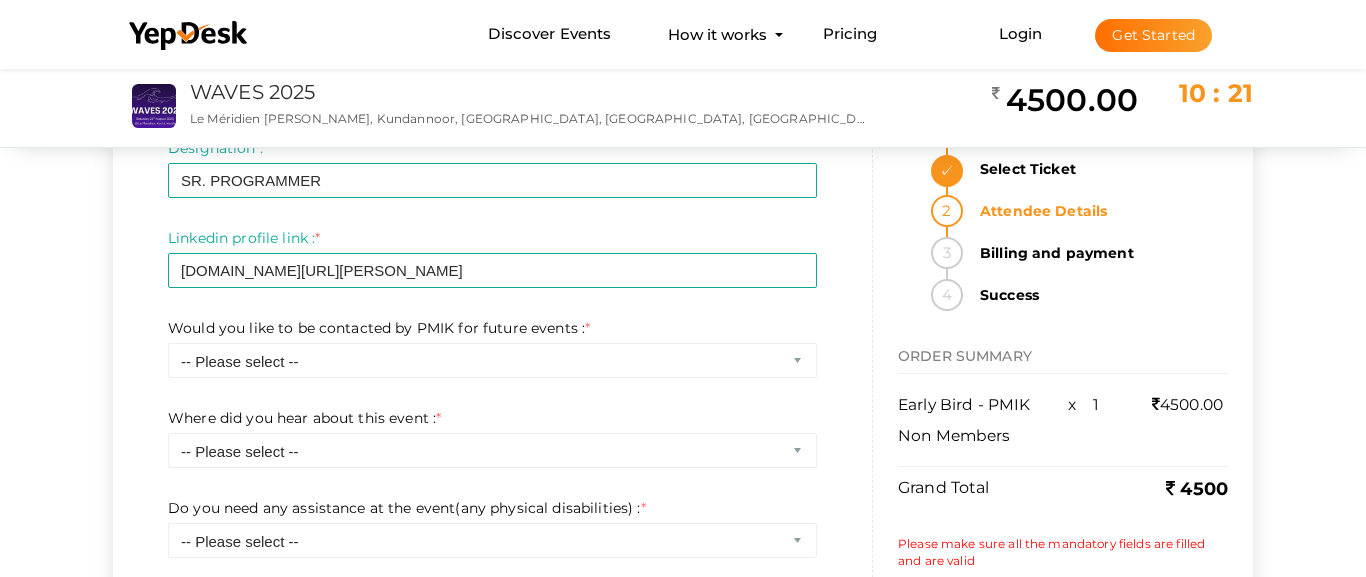 click on "Are you a PMIK member?
:  *
-- Please select -- Yes No
Required.
Limit
exceeds. Limit is  -    Invalid
phone number   Invalid email   Invalid
URL
PMI ID
:  *
Required.
Limit
exceeds. Limit is  -    Invalid
phone number   Invalid email   Invalid
URL
Company Name
:  *
[GEOGRAPHIC_DATA], [GEOGRAPHIC_DATA], [GEOGRAPHIC_DATA]
Required.
Limit
exceeds. Limit is  -    Invalid
phone number   Invalid email" at bounding box center (492, 273) 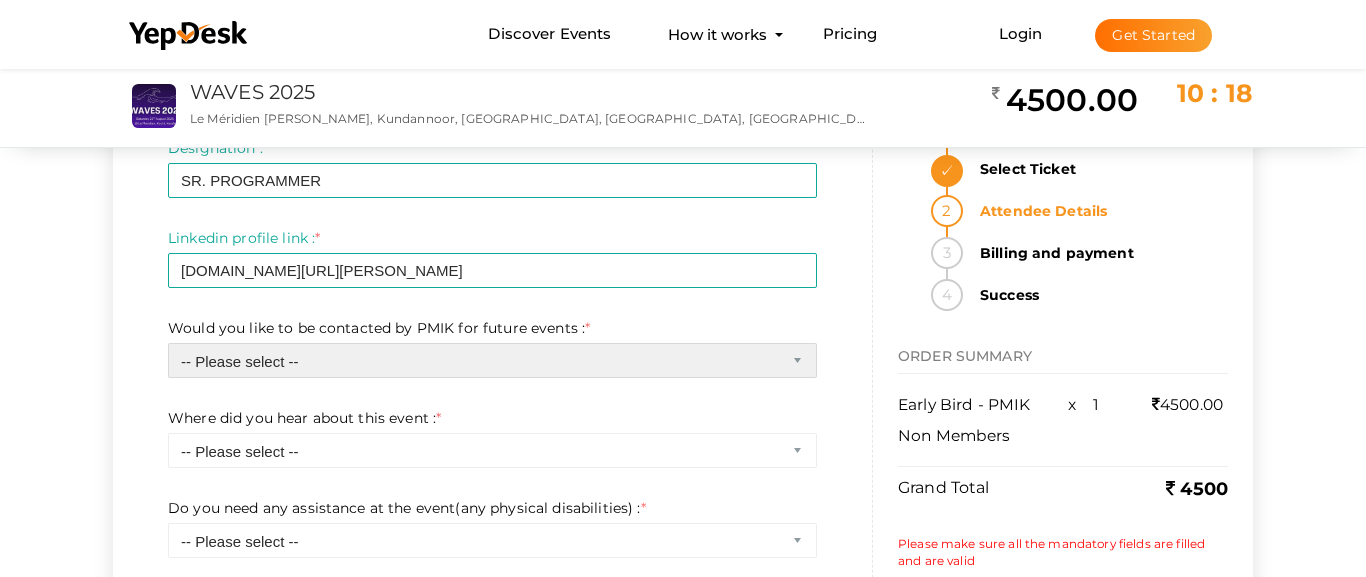 click on "-- Please select -- Yes No" at bounding box center (492, 360) 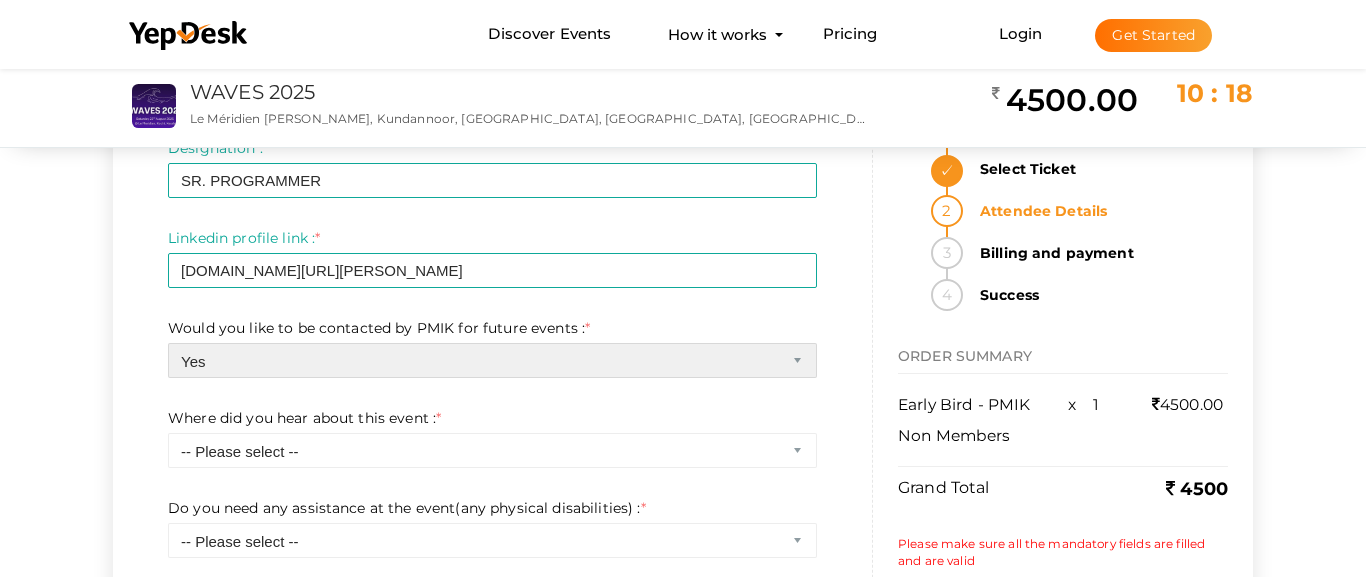 click on "Yes" at bounding box center (0, 0) 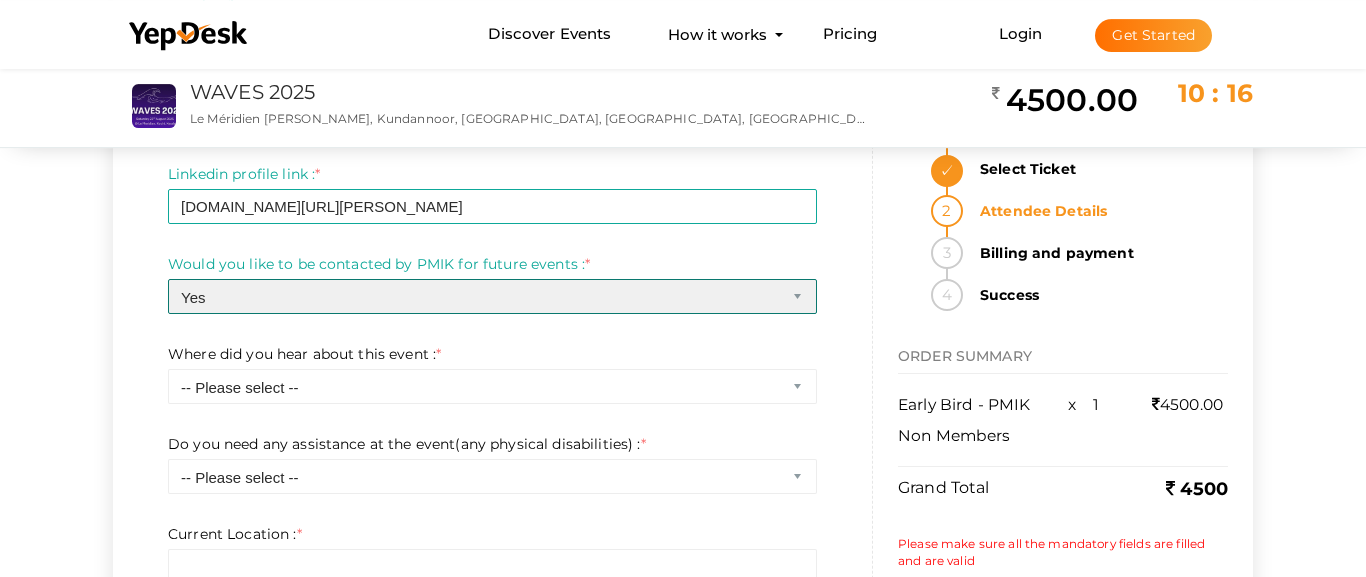 scroll, scrollTop: 816, scrollLeft: 0, axis: vertical 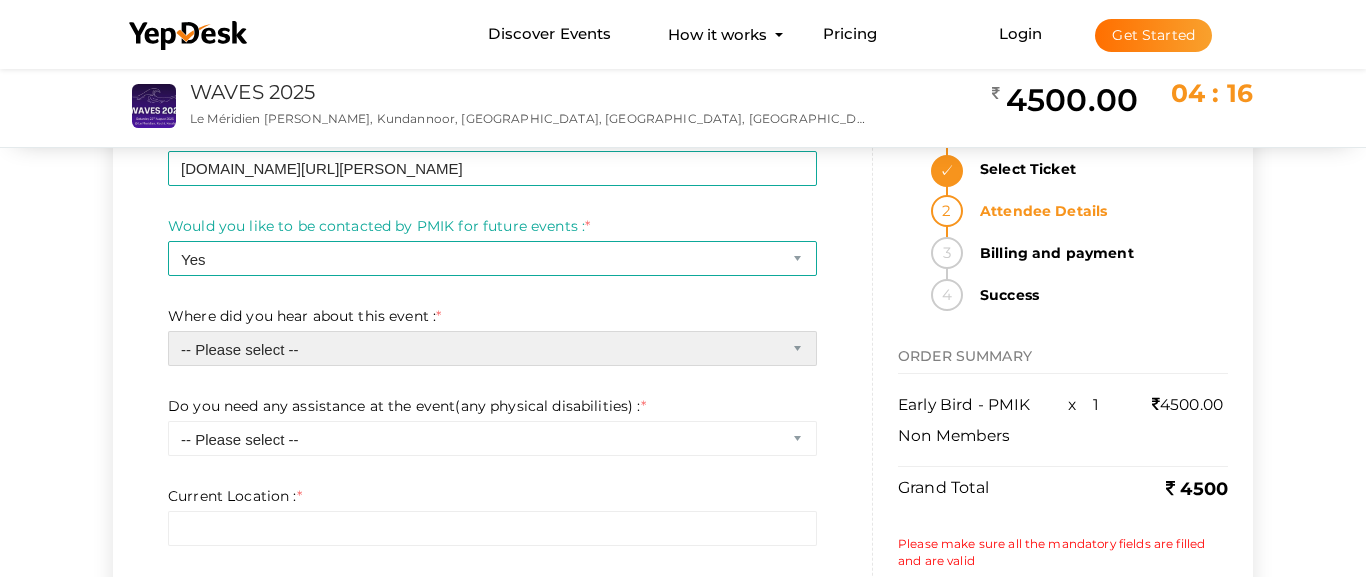 click on "-- Please select -- Chapter website Chapter communications Corporate communications Linkedin Other social media post Friend referral Others" at bounding box center [492, 348] 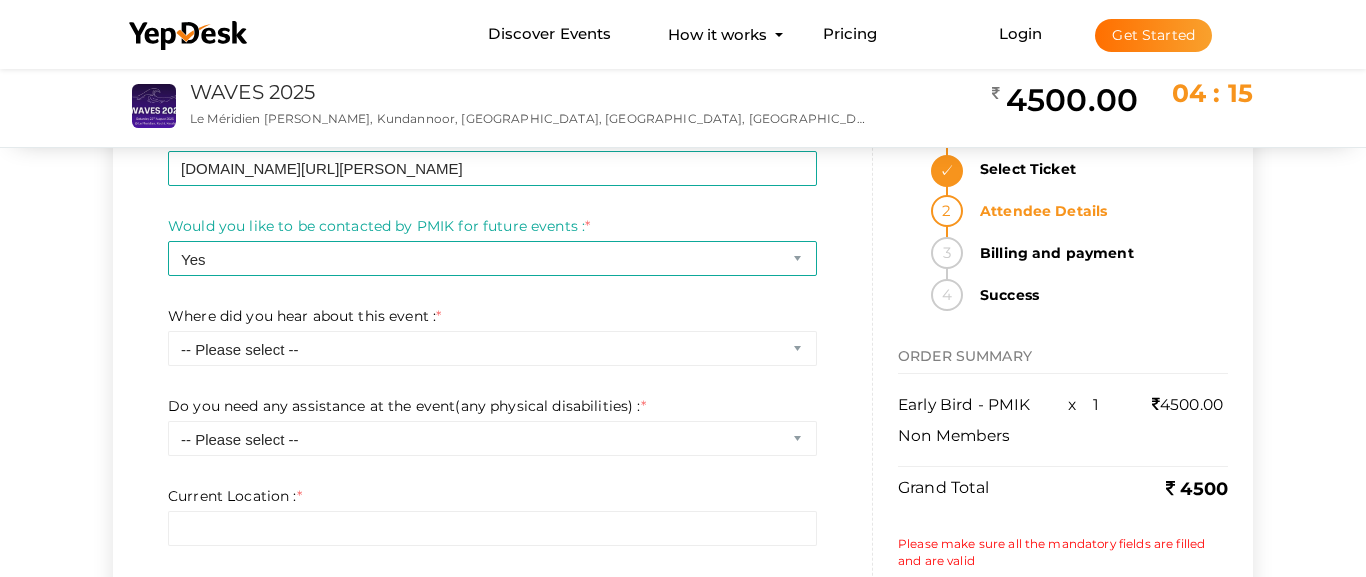 click on "ATTENDEE DETAILS
Registrant Name
*
[PERSON_NAME] Required
Invalid
Name. Please enter full name.
Registrant Email
*
[EMAIL_ADDRESS][DOMAIN_NAME]
Required
Invalid
email
Registrant Phone no
*
8547575784
Invalid
phone number format
Required
Are you a PMIK member?
:  *
-- Please select -- Yes No
Required.
Limit
exceeds. Limit is  -    Invalid
phone number   Invalid email   Invalid
URL
PMI ID
:  *" at bounding box center [683, 1499] 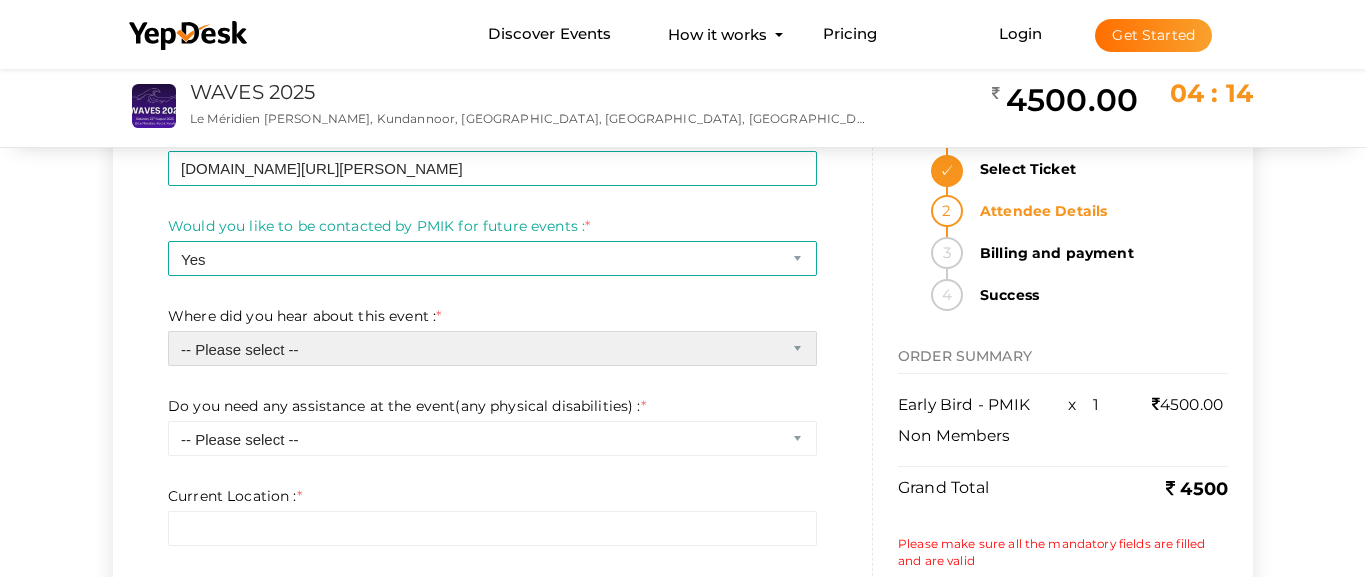 click on "-- Please select -- Chapter website Chapter communications Corporate communications Linkedin Other social media post Friend referral Others" at bounding box center [492, 348] 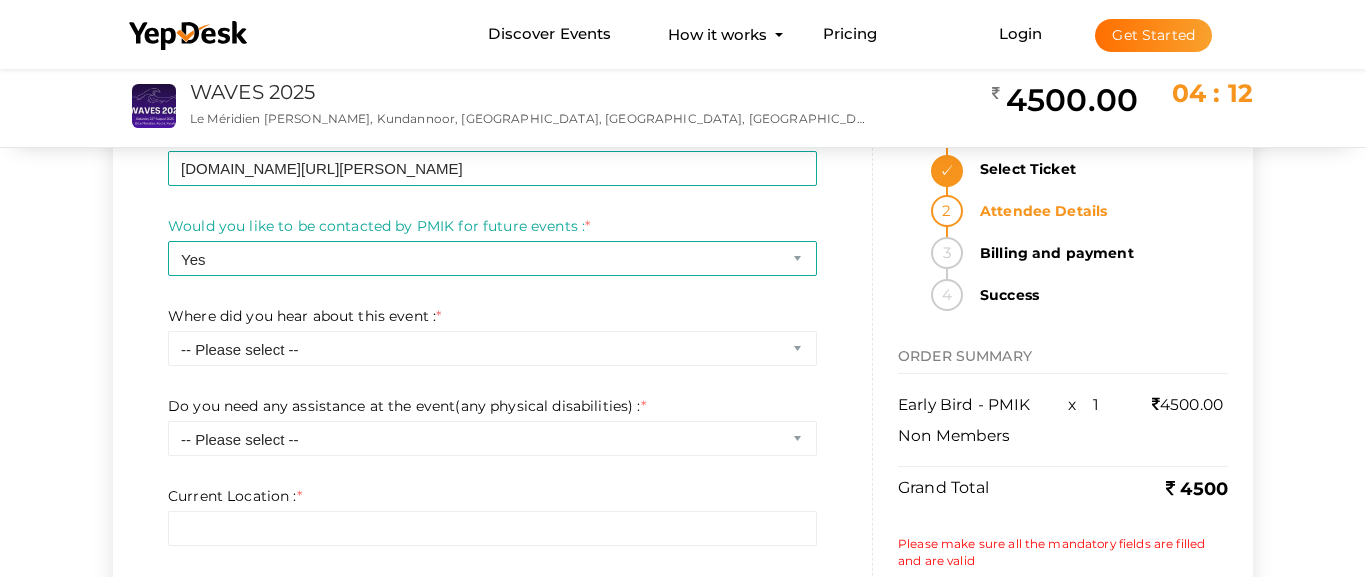 click on "ATTENDEE DETAILS
Registrant Name
*
[PERSON_NAME] Required
Invalid
Name. Please enter full name.
Registrant Email
*
[EMAIL_ADDRESS][DOMAIN_NAME]
Required
Invalid
email
Registrant Phone no
*
8547575784
Invalid
phone number format
Required
Are you a PMIK member?
:  *
-- Please select -- Yes No
Required.
Limit
exceeds. Limit is  -    Invalid
phone number   Invalid email   Invalid
URL
PMI ID
:  *" at bounding box center (493, 1519) 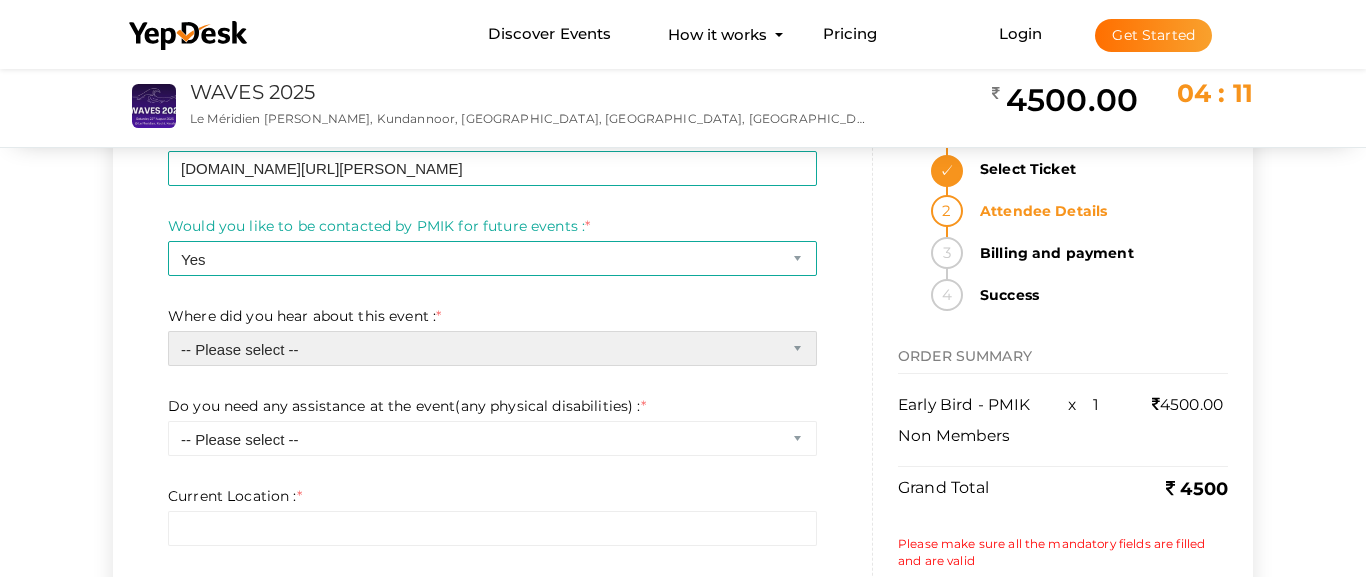 click on "-- Please select -- Chapter website Chapter communications Corporate communications Linkedin Other social media post Friend referral Others" at bounding box center [492, 348] 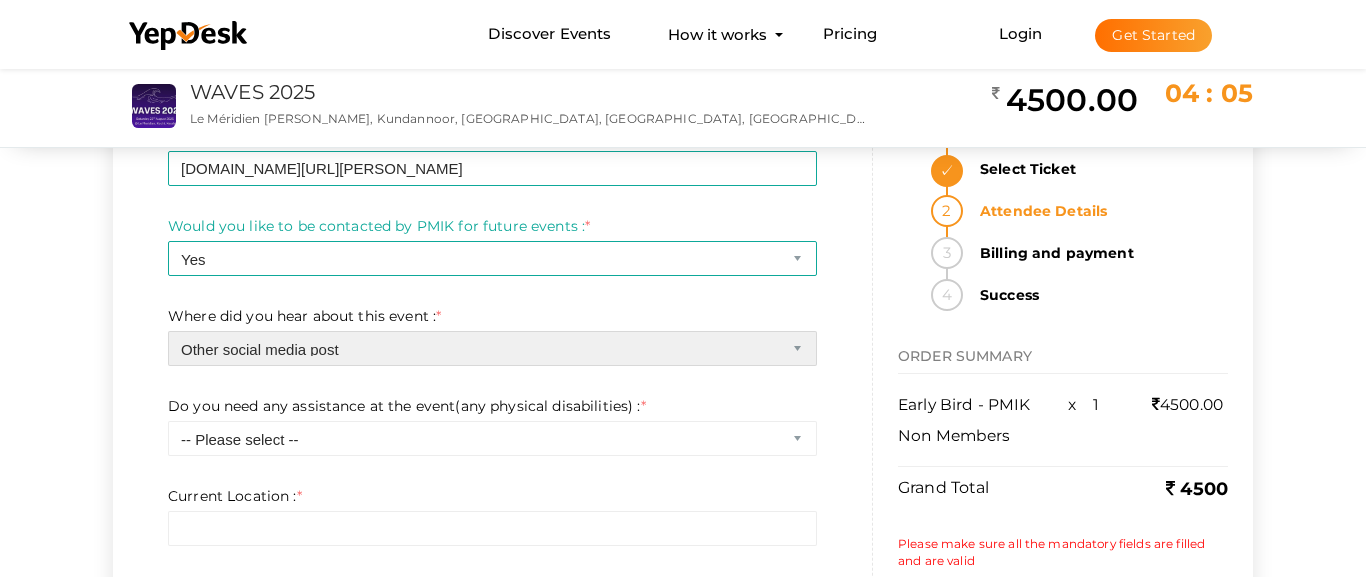 click on "Other social media post" at bounding box center (0, 0) 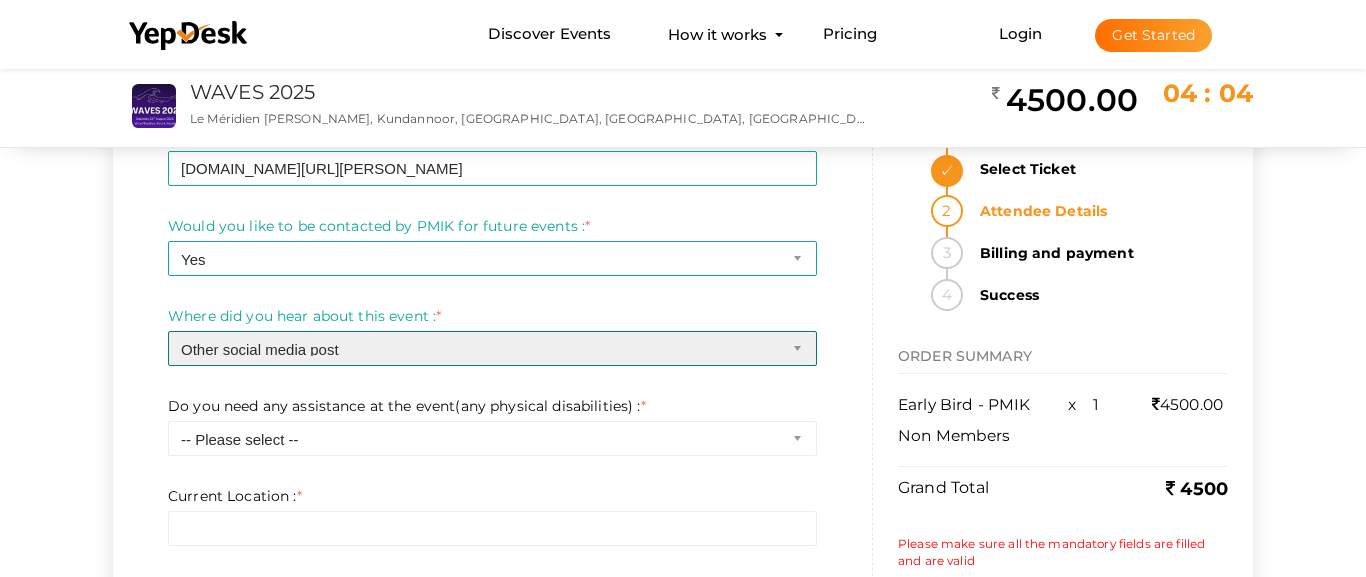 click on "-- Please select -- Chapter website Chapter communications Corporate communications Linkedin Other social media post Friend referral Others" at bounding box center [492, 348] 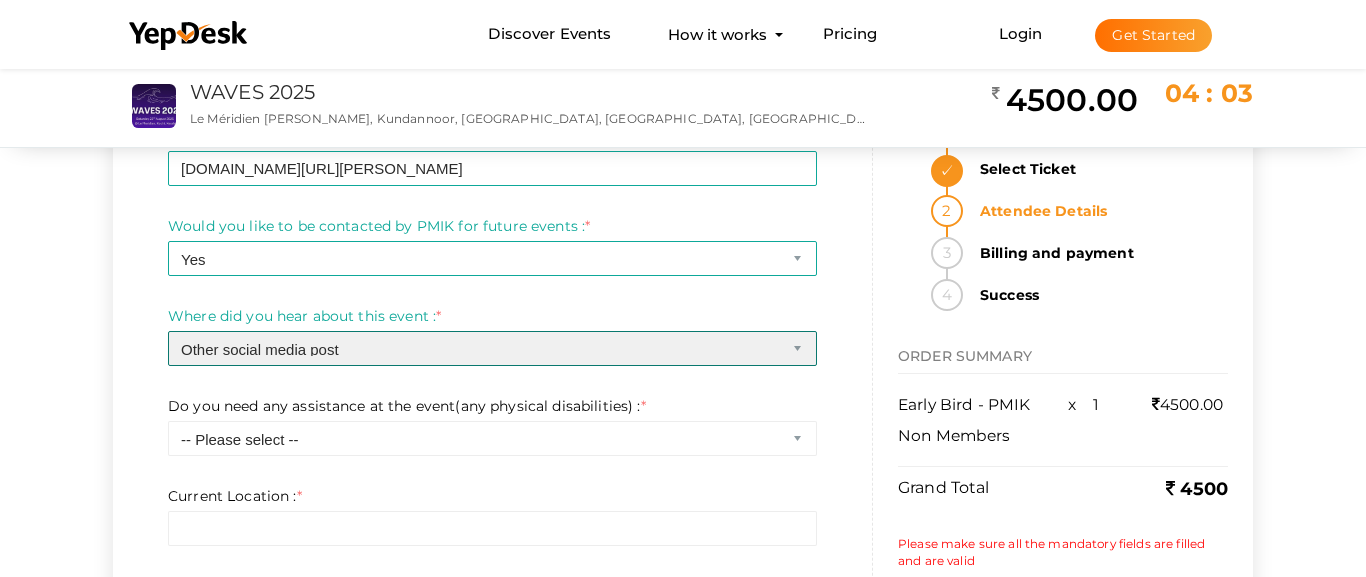 select on "5" 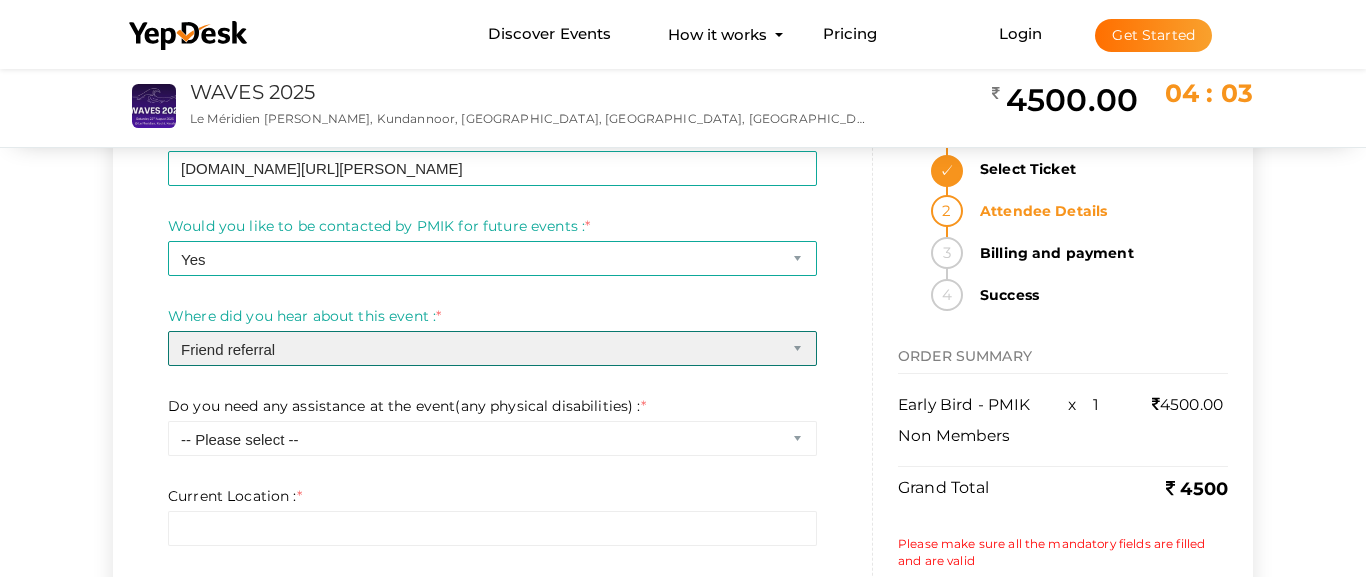 click on "Friend referral" at bounding box center [0, 0] 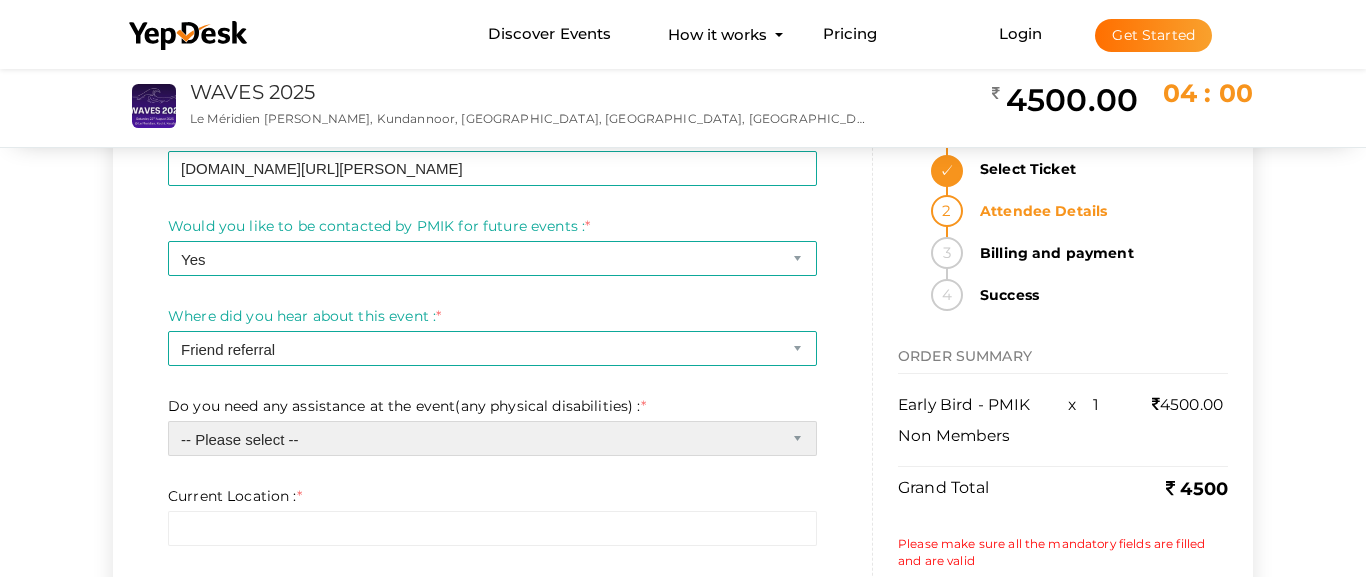 click on "-- Please select -- Yes No" at bounding box center (492, 438) 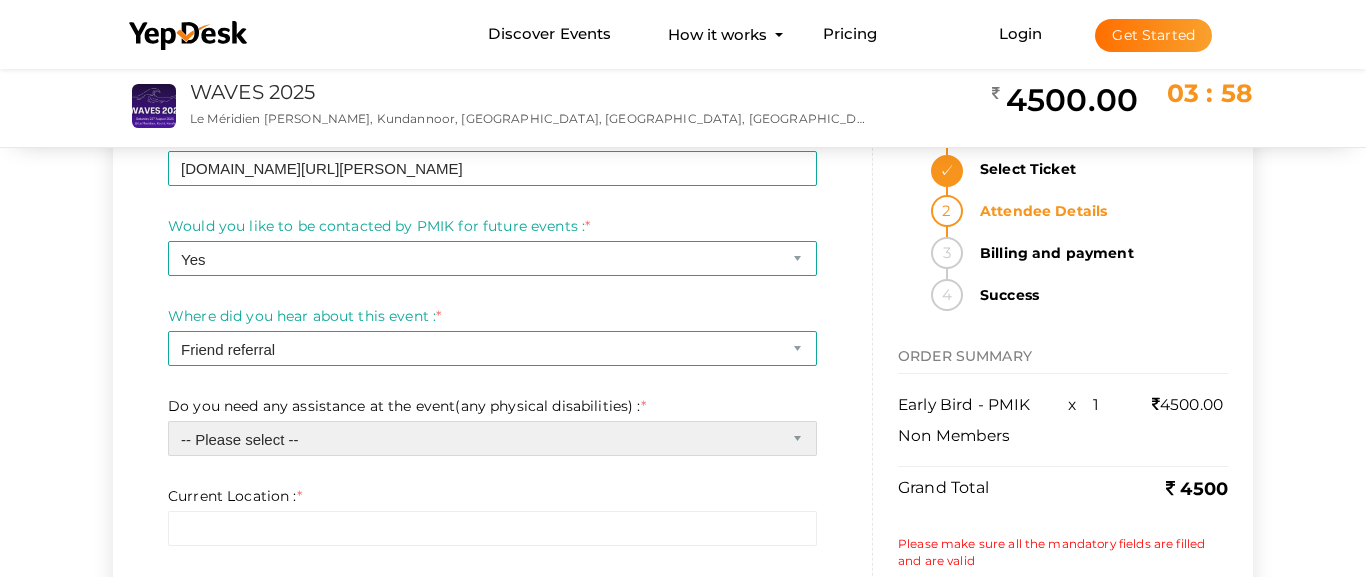 select on "1" 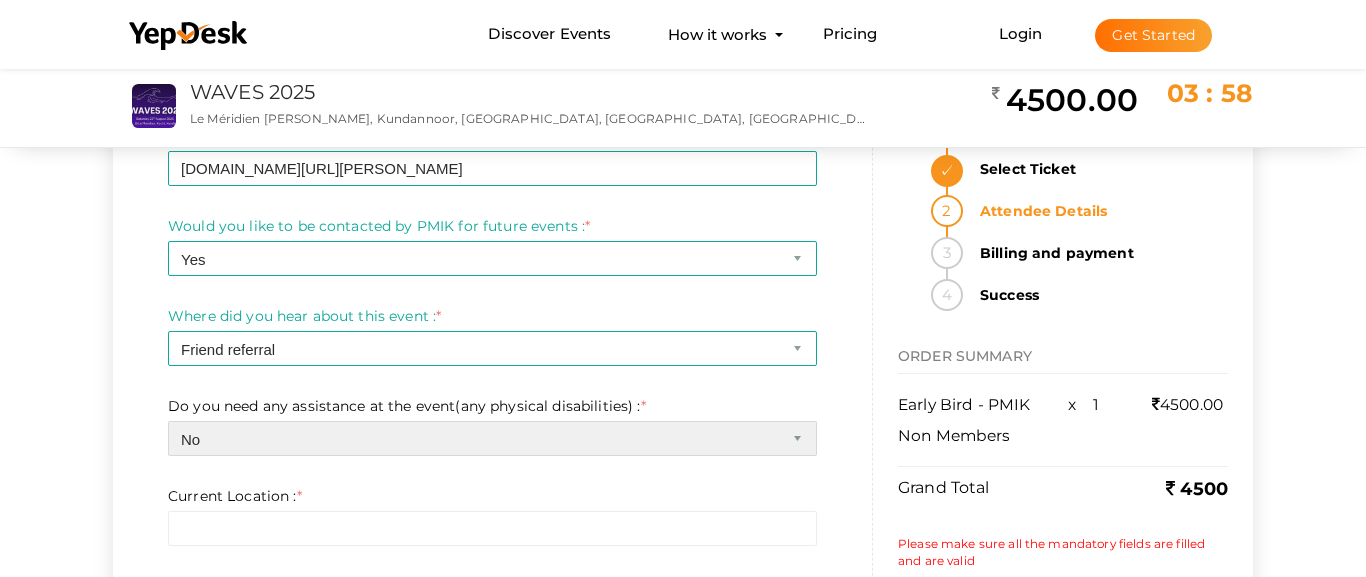 click on "No" at bounding box center [0, 0] 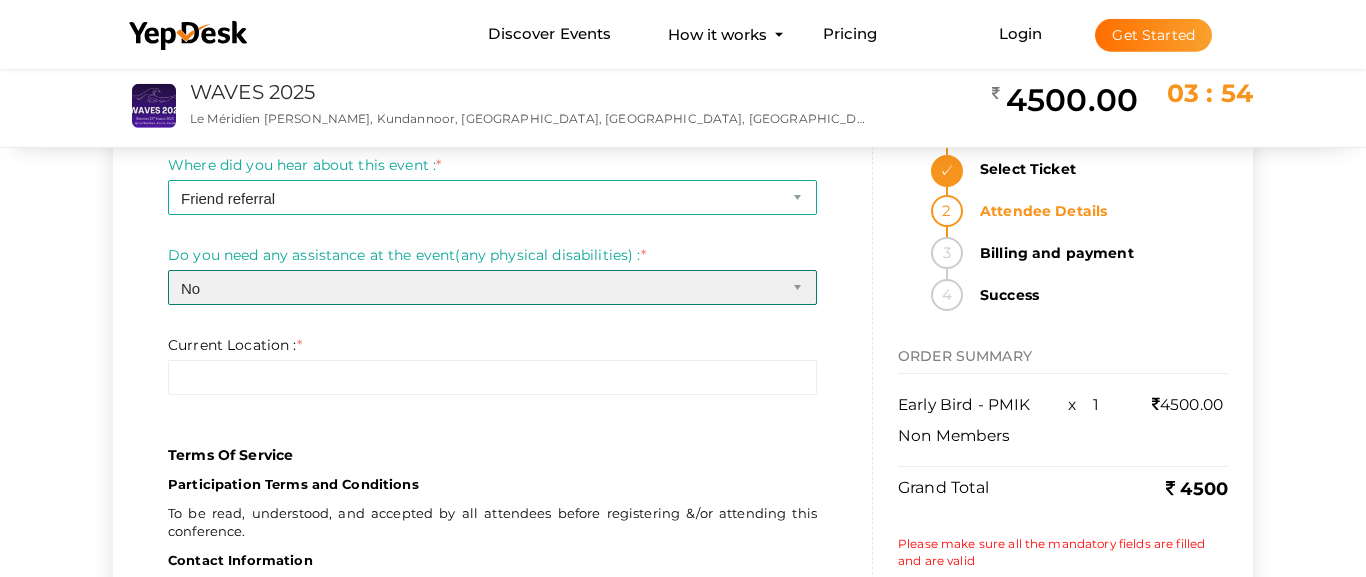 scroll, scrollTop: 816, scrollLeft: 0, axis: vertical 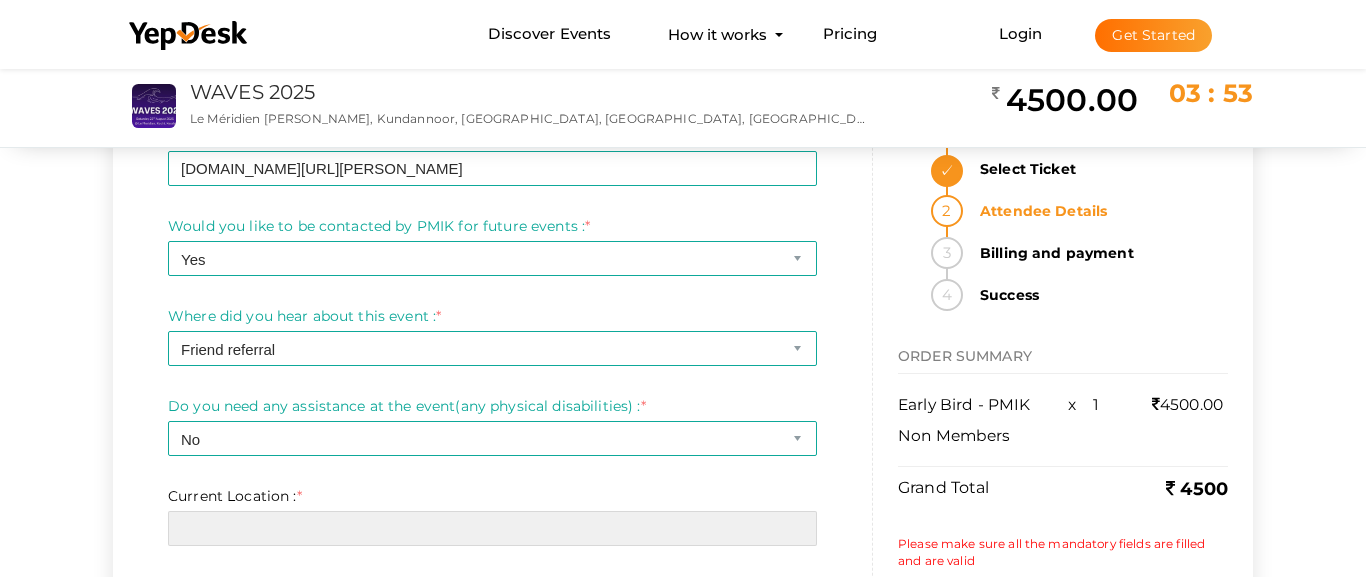 click at bounding box center (492, 528) 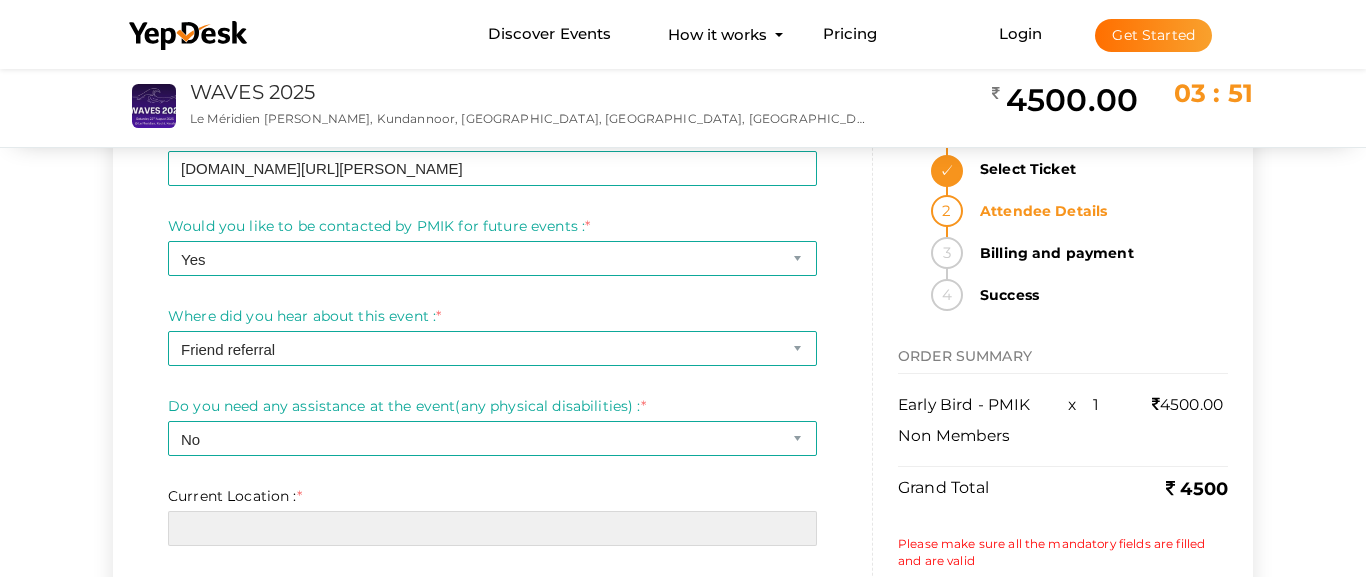 type on "t" 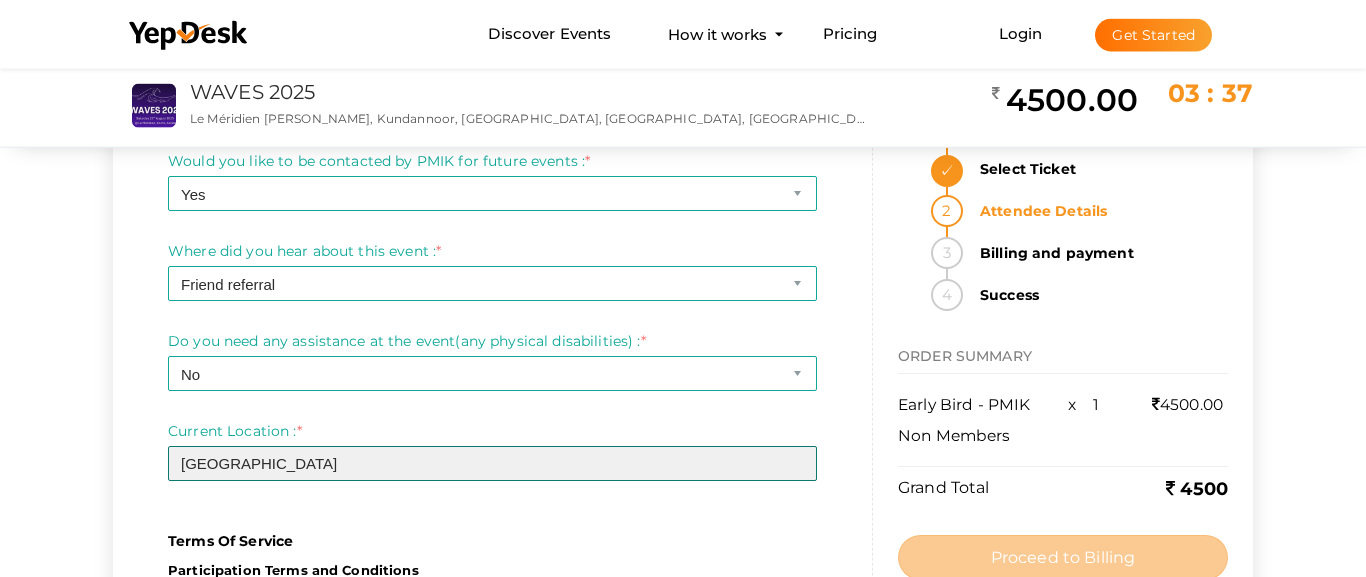 scroll, scrollTop: 918, scrollLeft: 0, axis: vertical 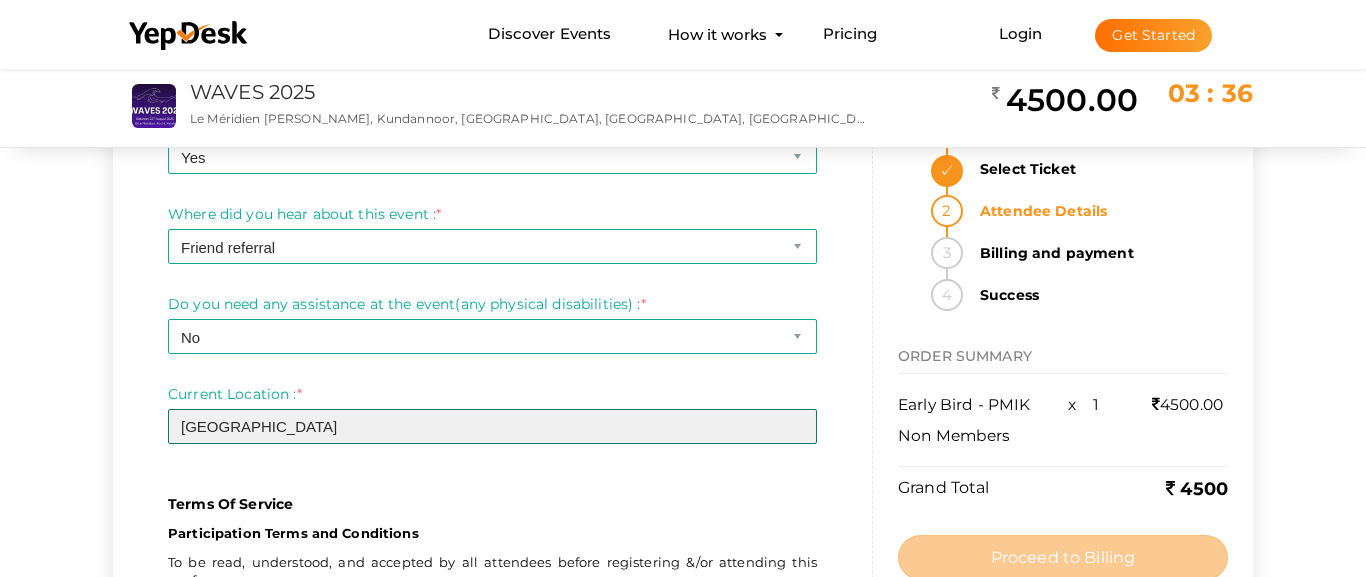 click on "[GEOGRAPHIC_DATA]" at bounding box center (492, 426) 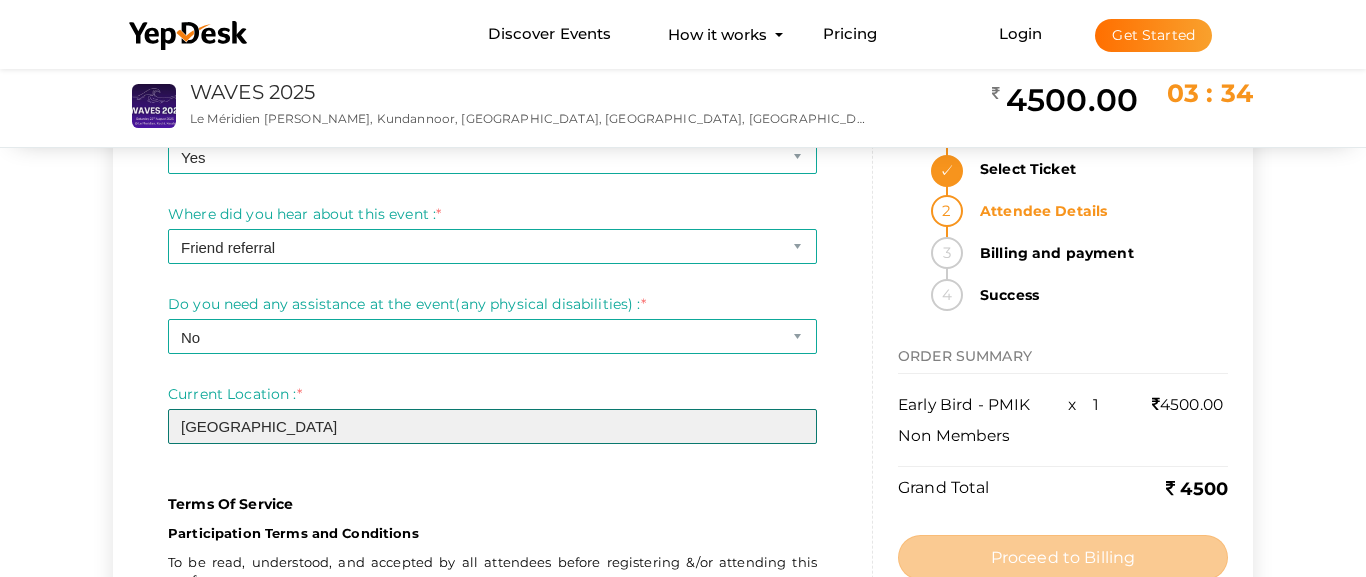 click on "[GEOGRAPHIC_DATA]" at bounding box center [492, 426] 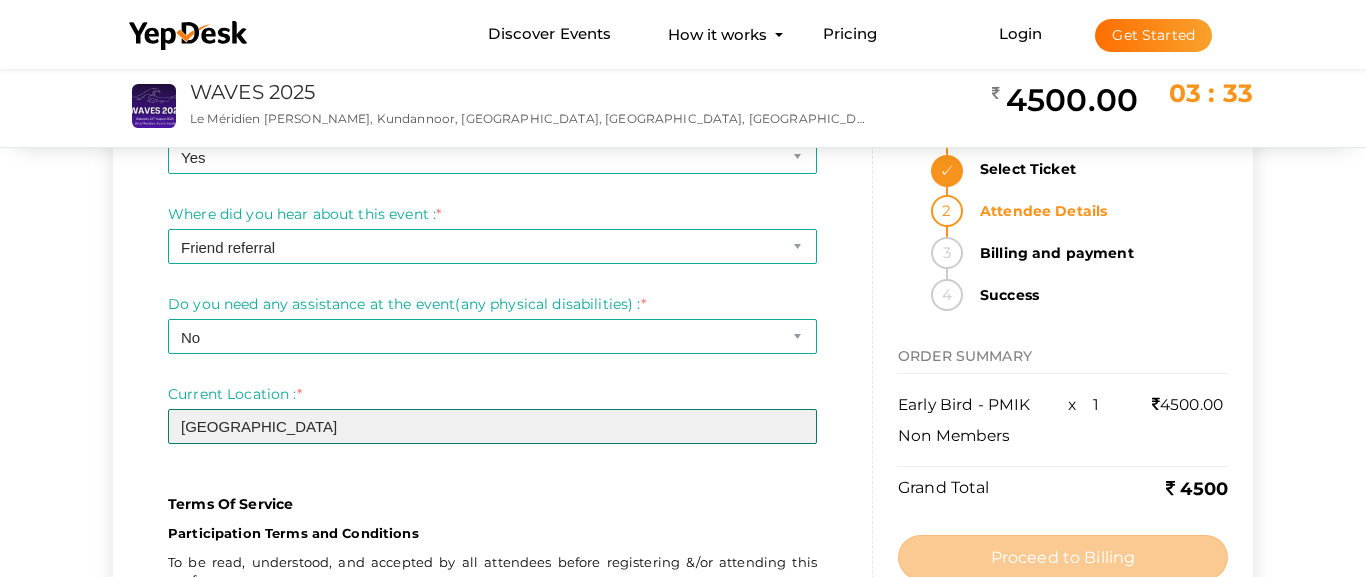 drag, startPoint x: 370, startPoint y: 423, endPoint x: 135, endPoint y: 427, distance: 235.03404 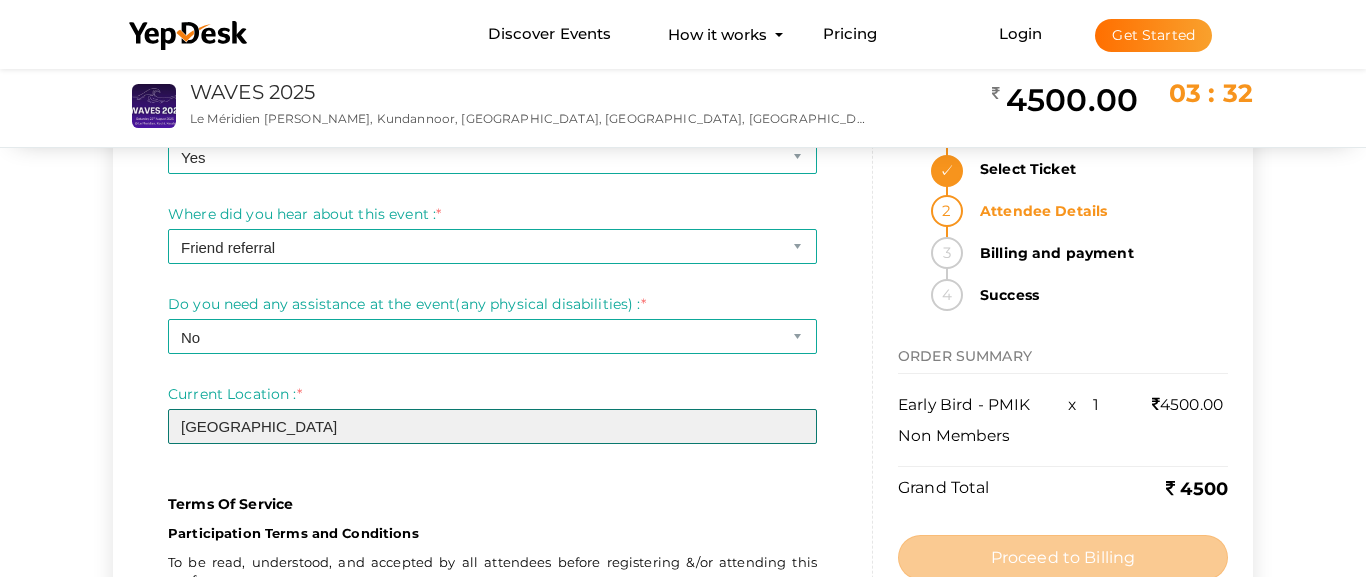 click on "[GEOGRAPHIC_DATA]" at bounding box center (492, 426) 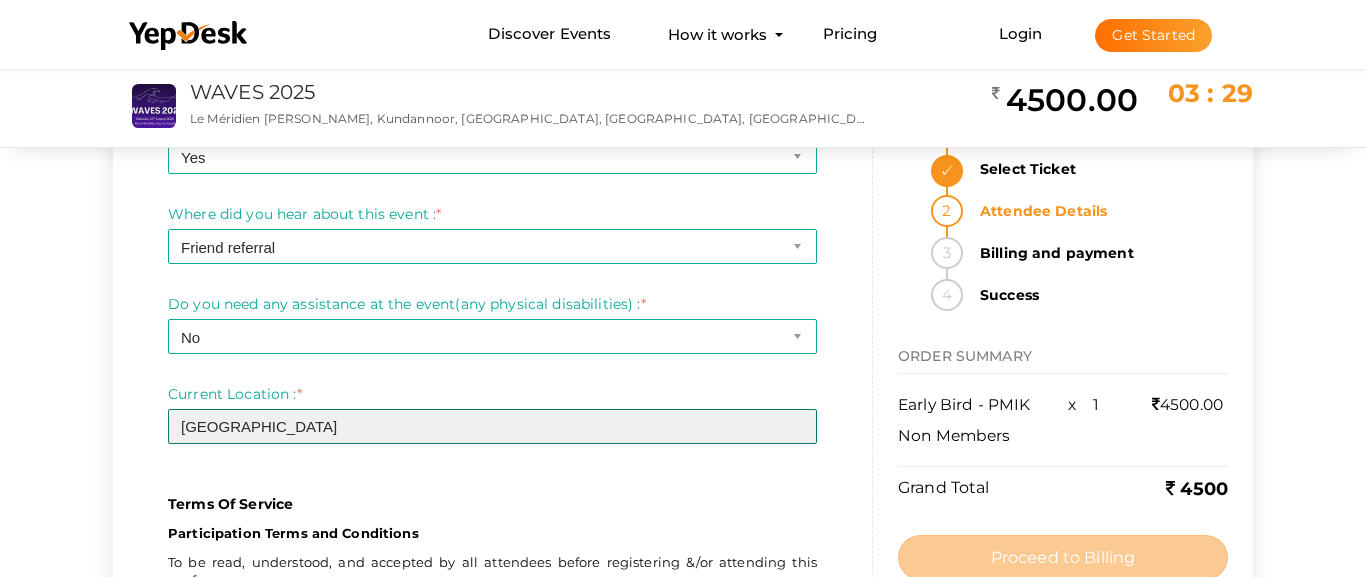 drag, startPoint x: 342, startPoint y: 428, endPoint x: 70, endPoint y: 412, distance: 272.47018 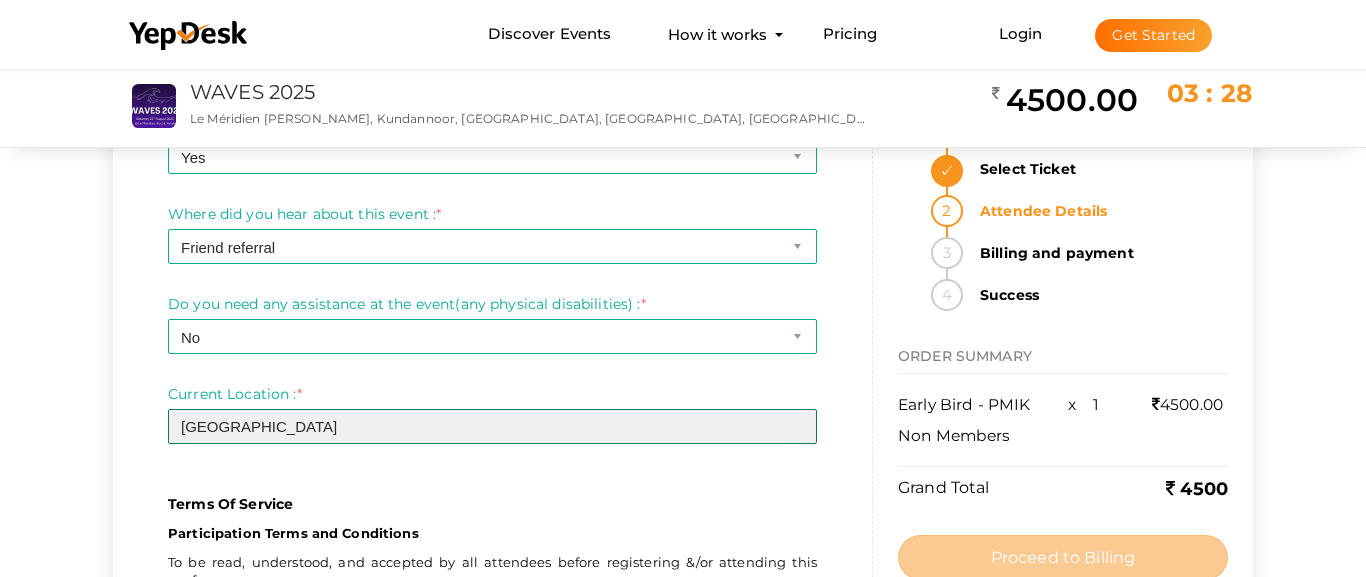 type on "[GEOGRAPHIC_DATA]" 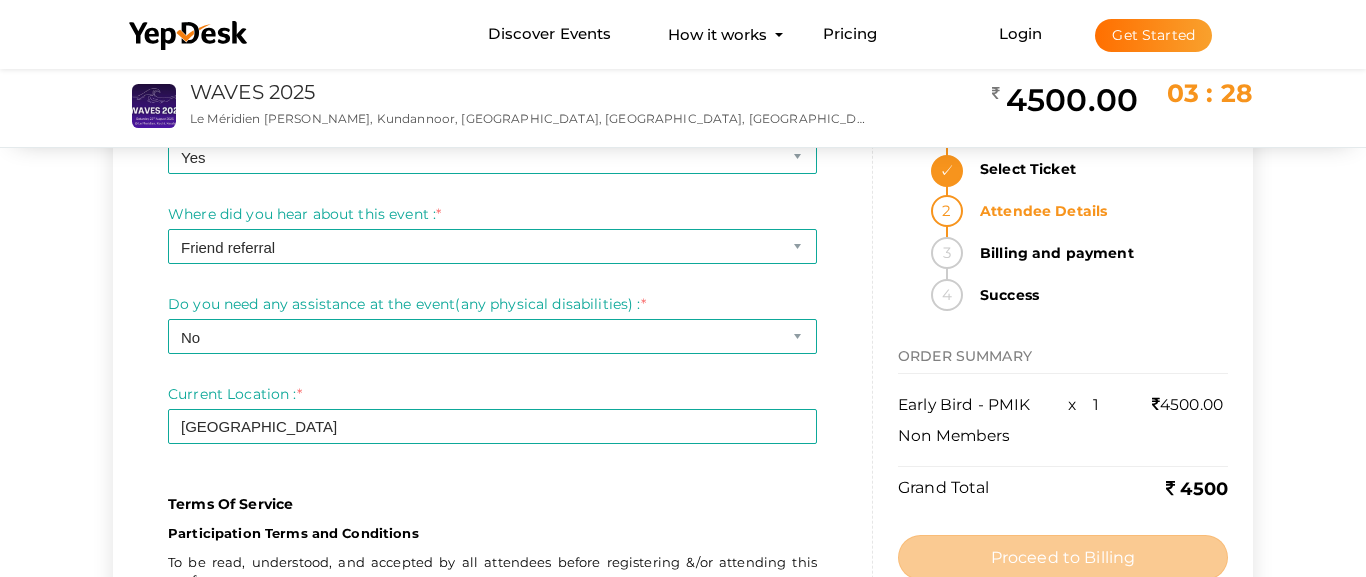 click on "Terms Of
Service
Participation Terms and Conditions To be read, understood, and accepted by all attendees before registering &/or attending this conference. Contact Information Address:  PMI Kerala Chapter, B-Hub, [GEOGRAPHIC_DATA][PERSON_NAME] Phone Number:   [PHONE_NUMBER], [PHONE_NUMBER] Website:  [URL][DOMAIN_NAME] Email :  [EMAIL_ADDRESS][DOMAIN_NAME] All communications should be marked as  “Waves 2025”  in the subject line. Registration Prime Day and Early Bird Offer: Prime day and Early bird registration dates will be restricted to the first 40 registrations or the closing date of prime day/ early bird registrations (whichever is earlier). Cancellations and transfers of registrations are strictly not permitted under the “Early Bird Offer” or any other special price offer period. Delegates will not be refunded for non-attendance. Refer to the fee table for details. Cancellation/Refund & Transfer of Registration: Note:  Indemnity" at bounding box center (492, 2018) 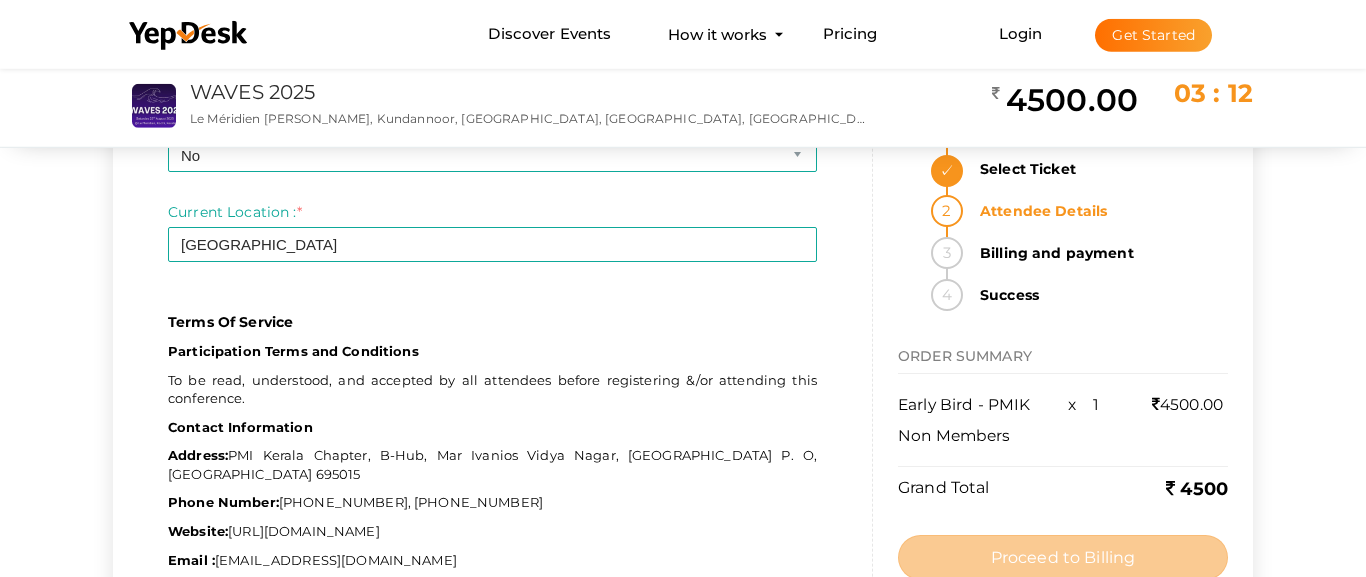 scroll, scrollTop: 1122, scrollLeft: 0, axis: vertical 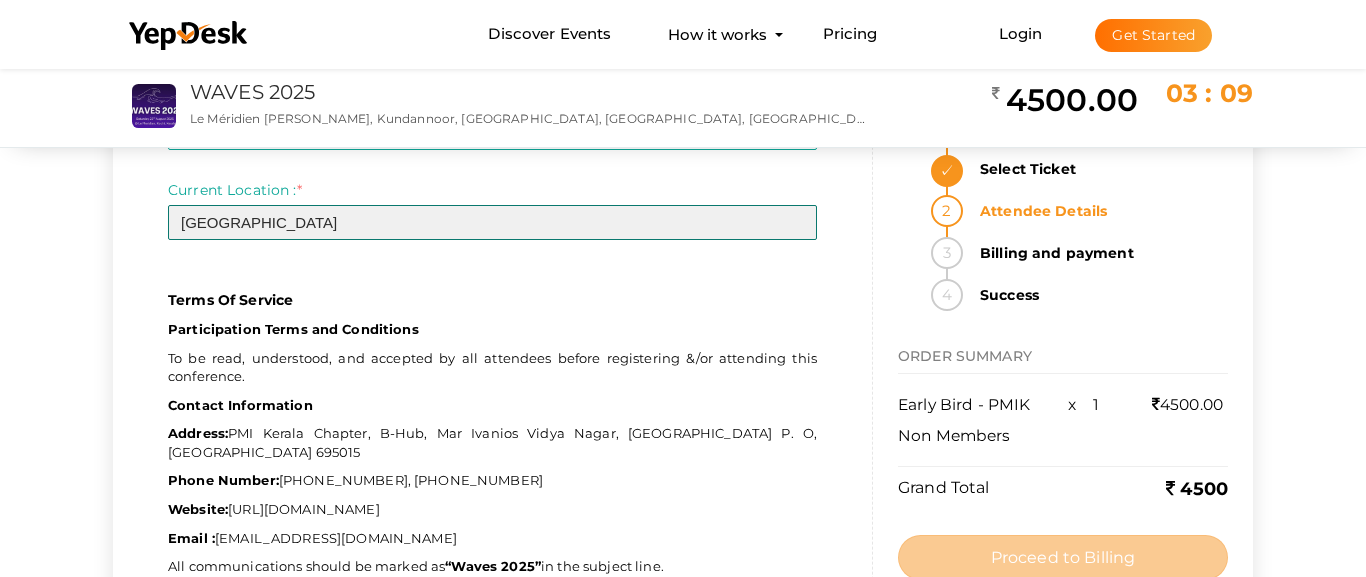 click on "[GEOGRAPHIC_DATA]" at bounding box center (492, 222) 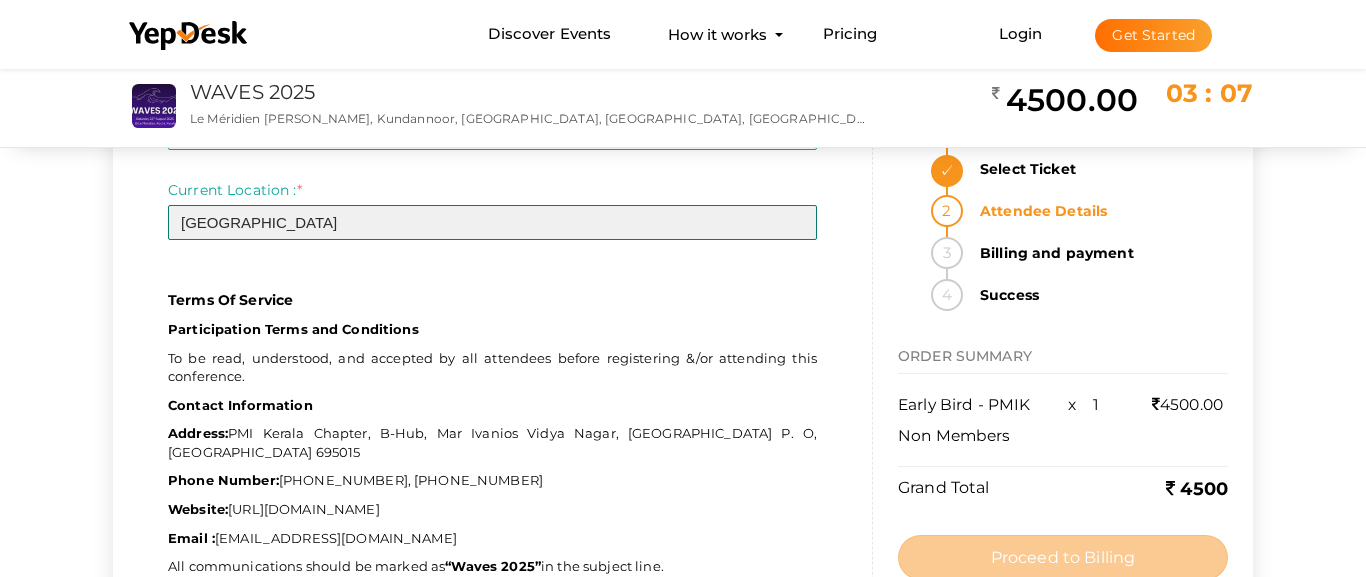 drag, startPoint x: 349, startPoint y: 224, endPoint x: 65, endPoint y: 210, distance: 284.34485 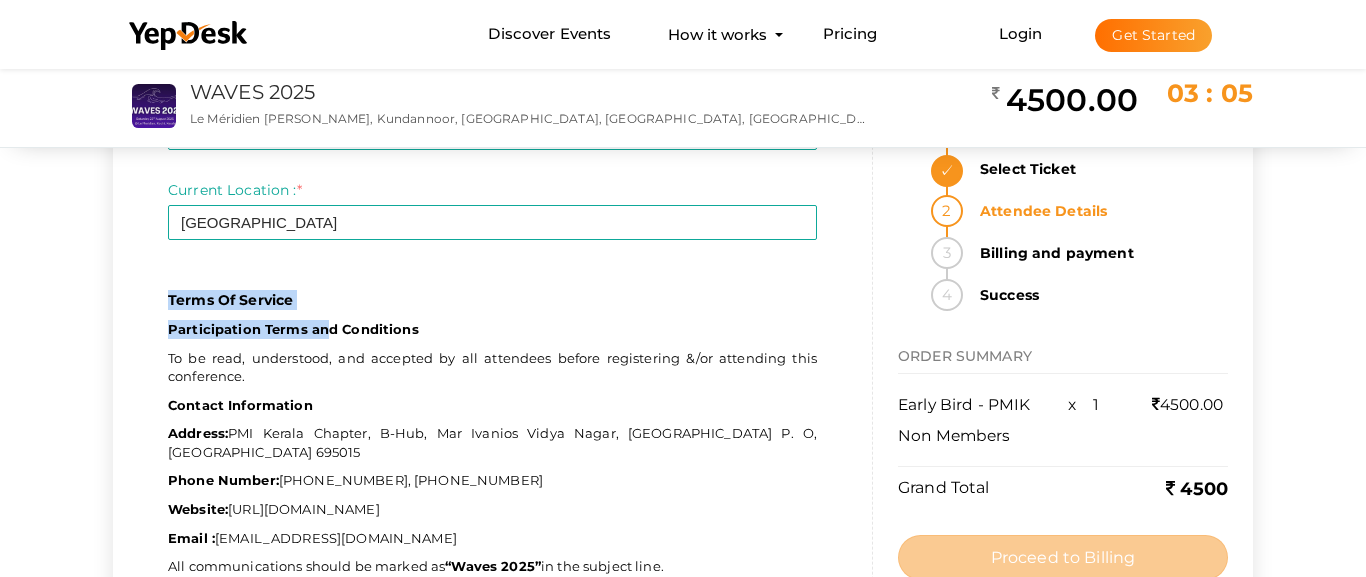 drag, startPoint x: 166, startPoint y: 299, endPoint x: 407, endPoint y: 322, distance: 242.09502 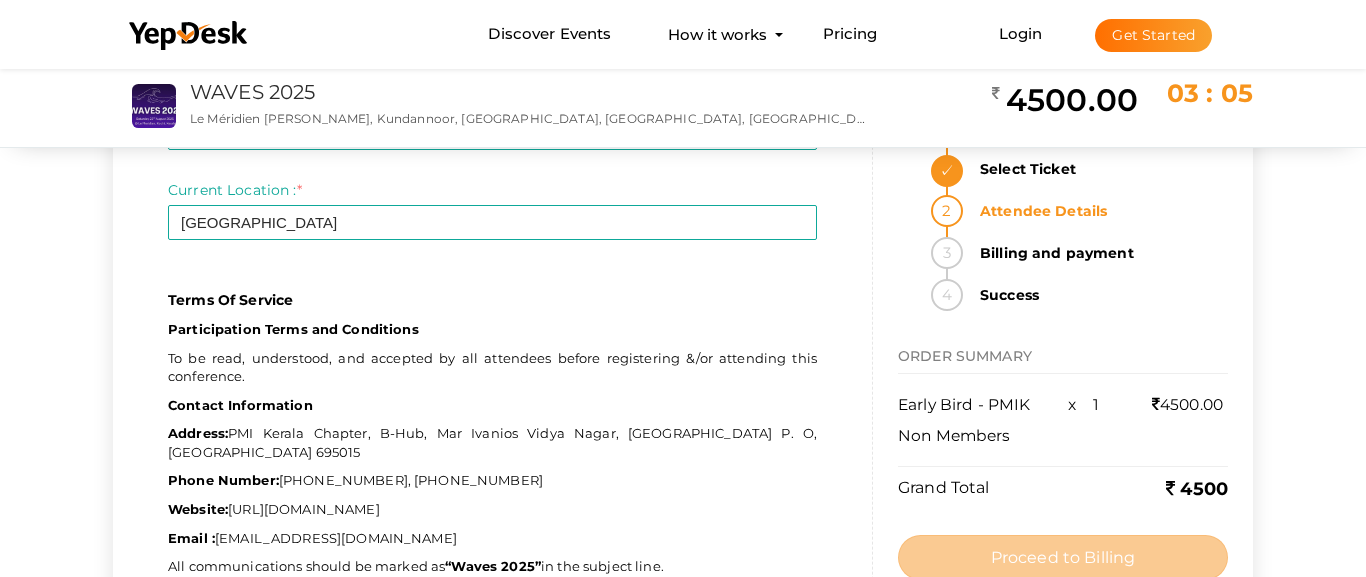 click on "Participation Terms and Conditions" at bounding box center [293, 329] 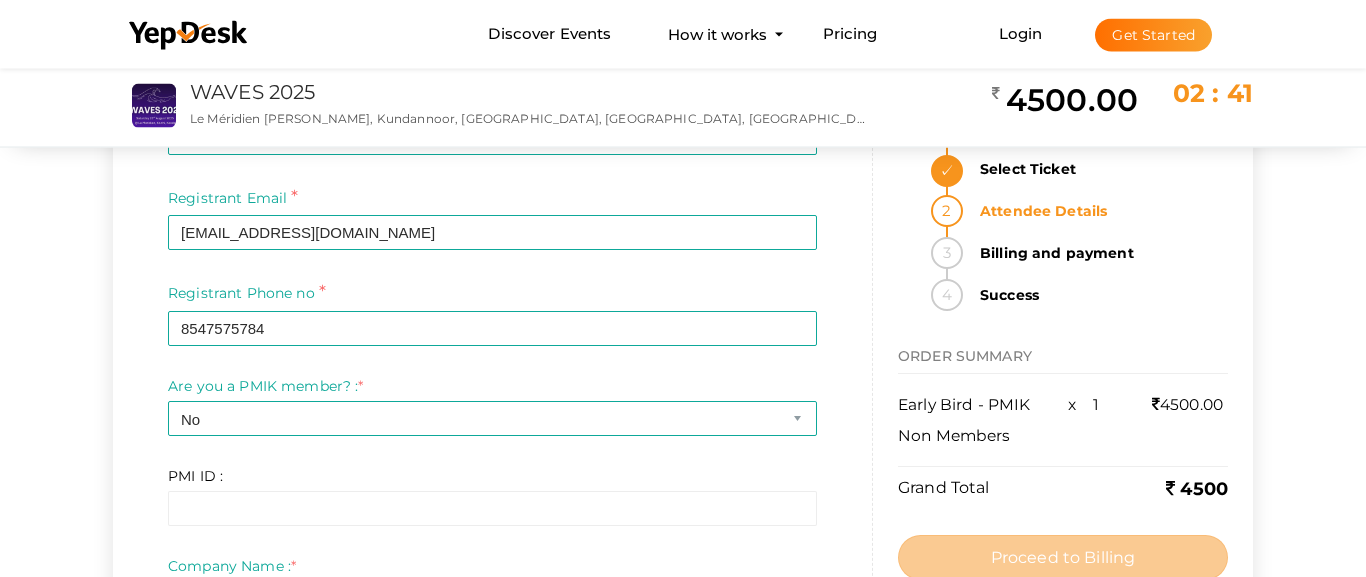 scroll, scrollTop: 215, scrollLeft: 0, axis: vertical 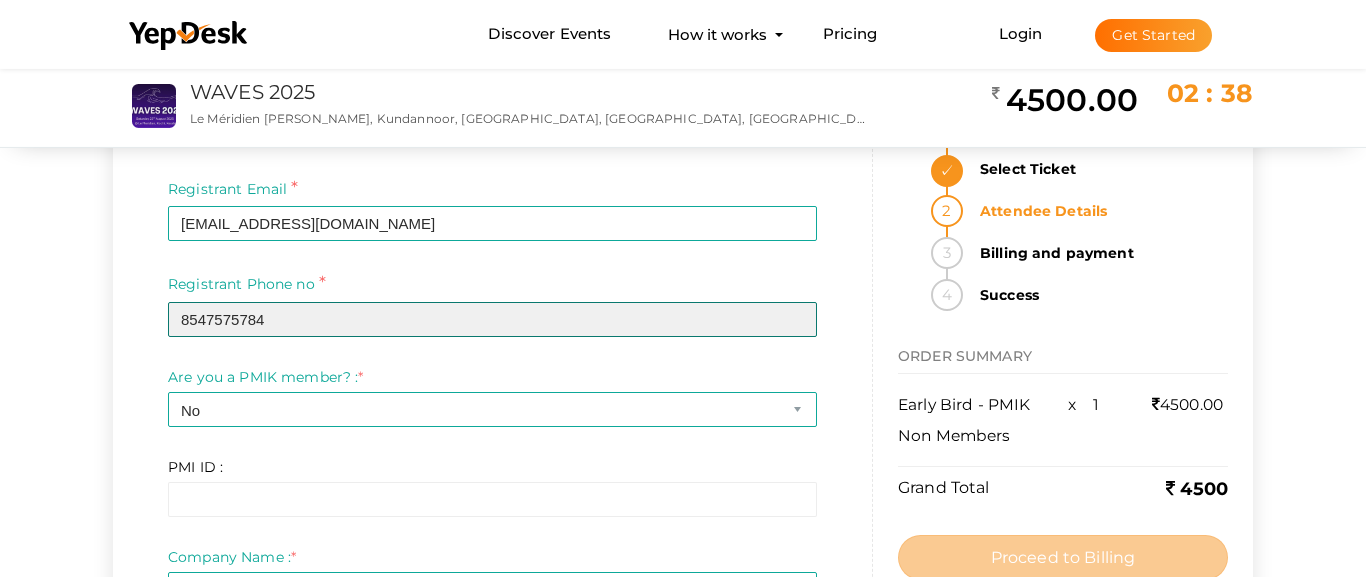 click on "8547575784" at bounding box center (492, 319) 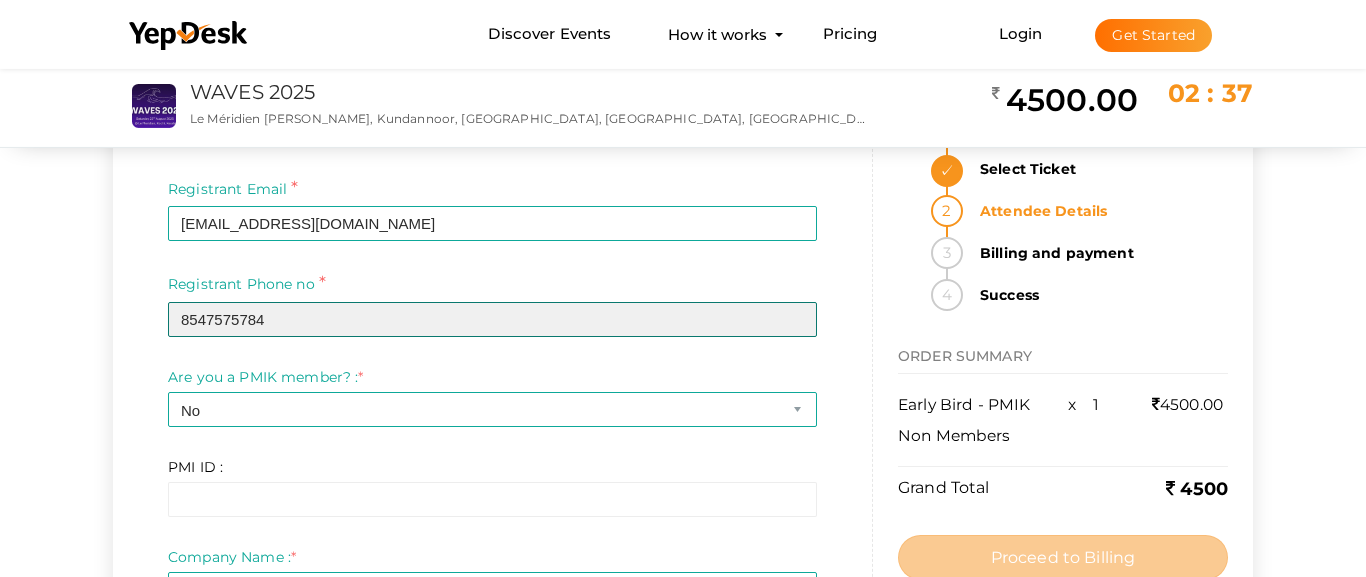 click on "8547575784" at bounding box center (492, 319) 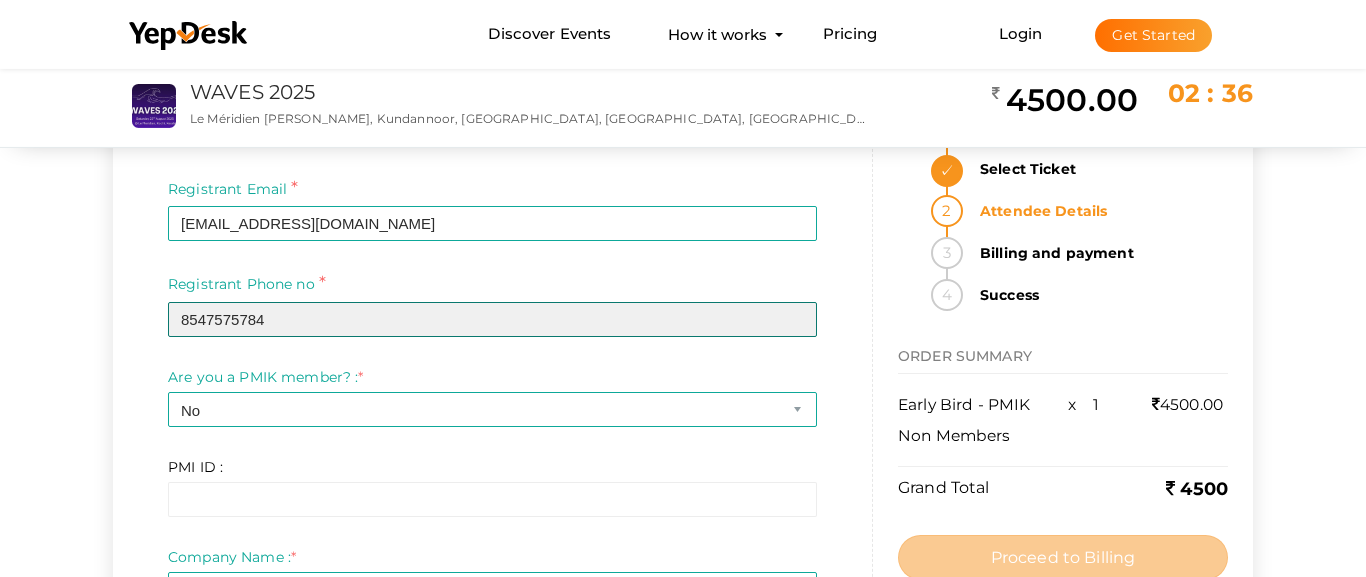 click on "8547575784" at bounding box center [492, 319] 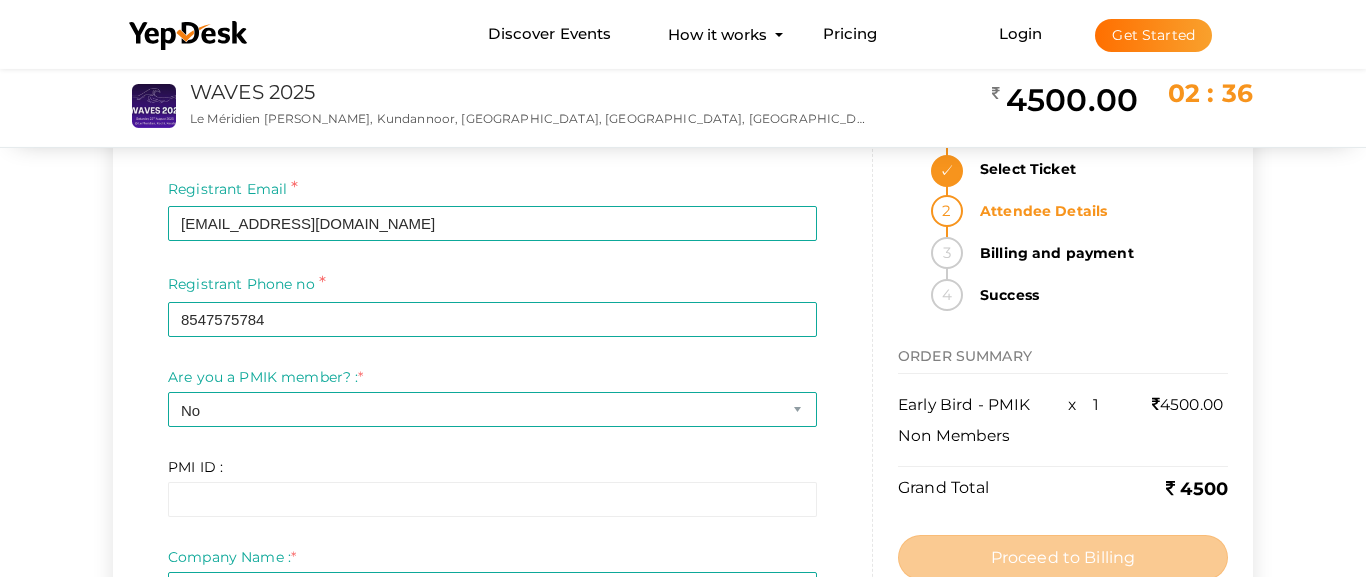 click on "ATTENDEE DETAILS
Registrant Name
*
[PERSON_NAME] Required
Invalid
Name. Please enter full name.
Registrant Email
*
[EMAIL_ADDRESS][DOMAIN_NAME]
Required
Invalid
email
Registrant Phone no
*
8547575784
Invalid
phone number format
Required
Are you a PMIK member?
:  *
-- Please select -- Yes No
Required.
Limit
exceeds. Limit is  -    Invalid
phone number   Invalid email   Invalid
URL
PMI ID
:  *" at bounding box center [683, 2100] 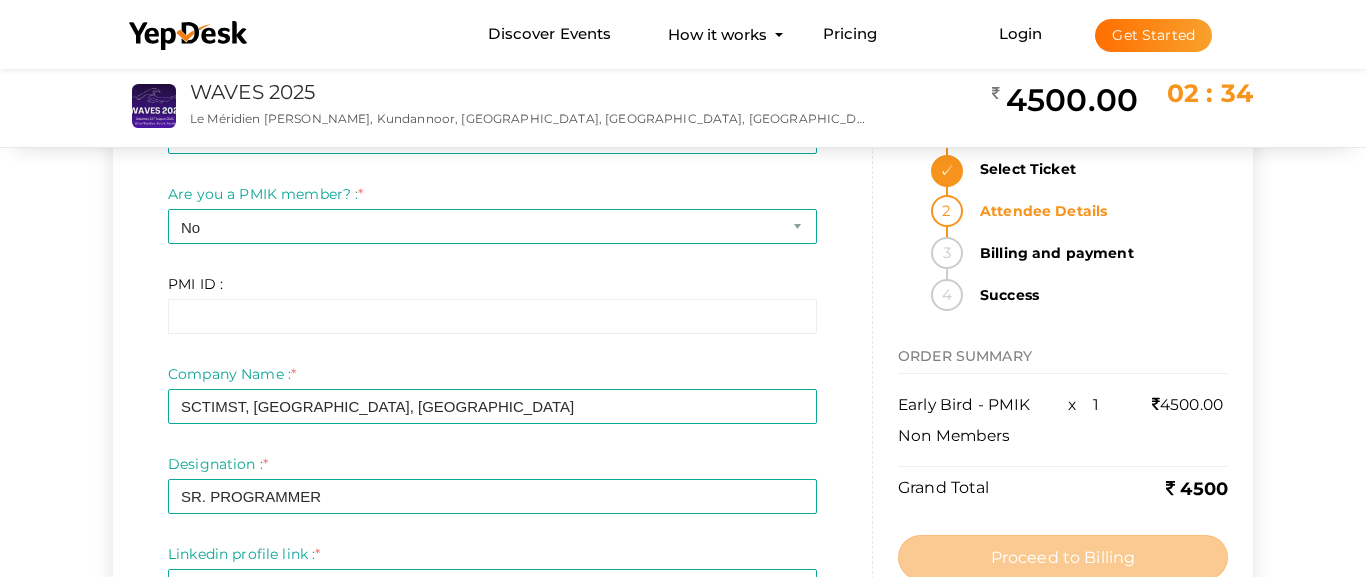scroll, scrollTop: 623, scrollLeft: 0, axis: vertical 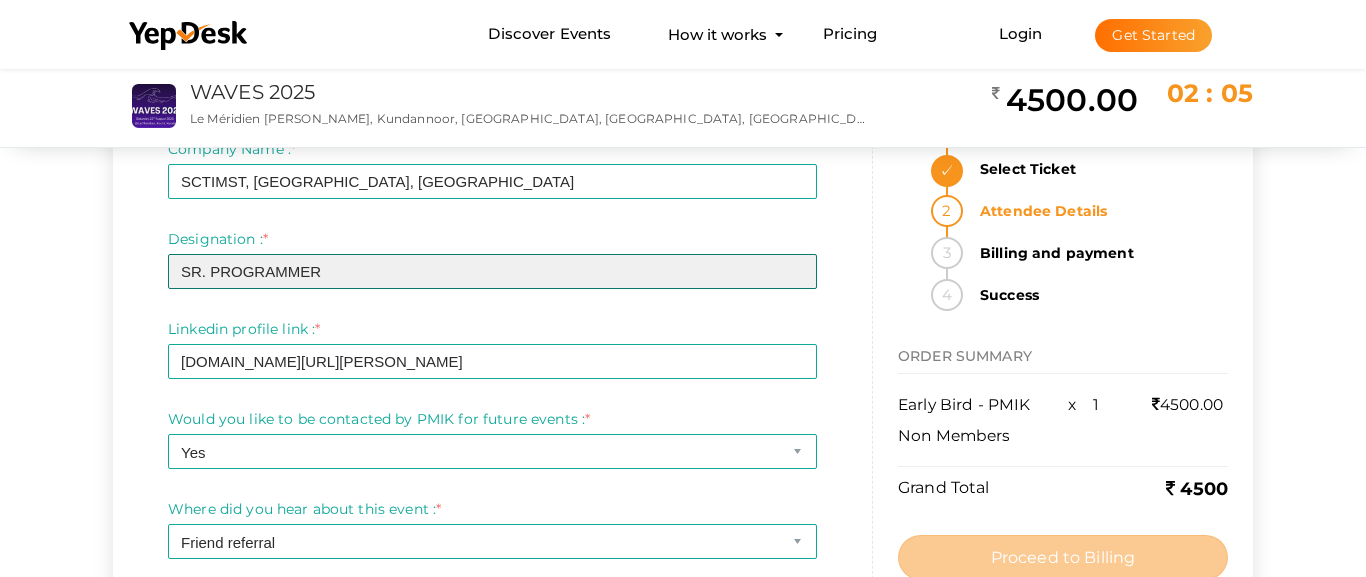 drag, startPoint x: 194, startPoint y: 270, endPoint x: 485, endPoint y: 276, distance: 291.06186 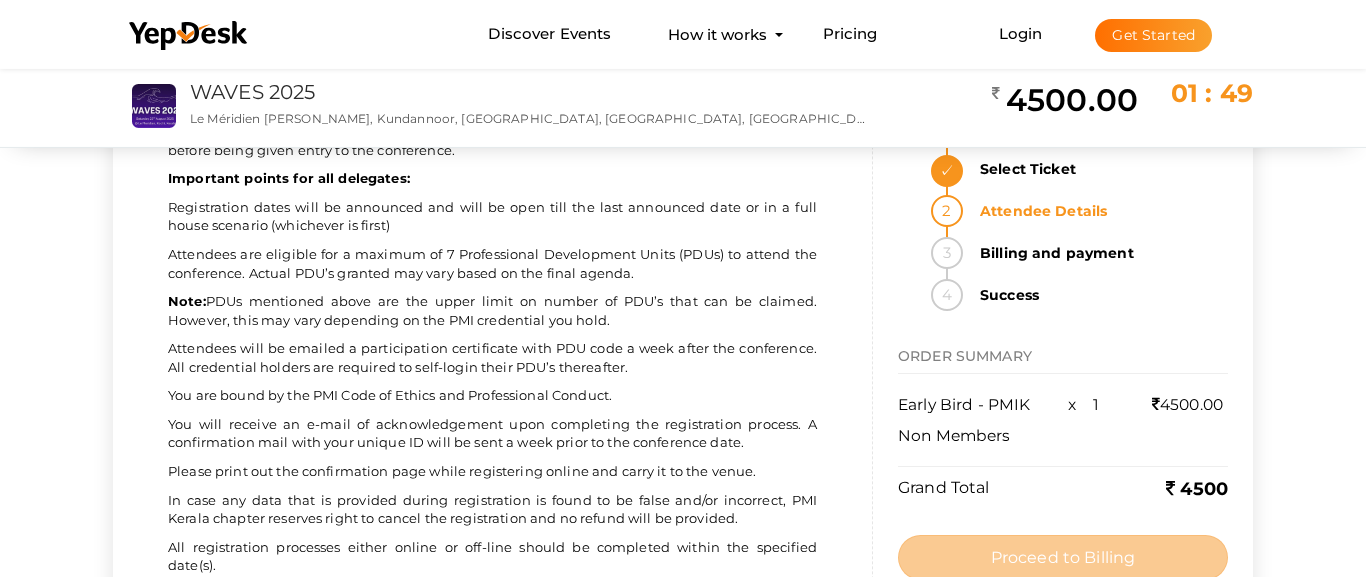 scroll, scrollTop: 2255, scrollLeft: 0, axis: vertical 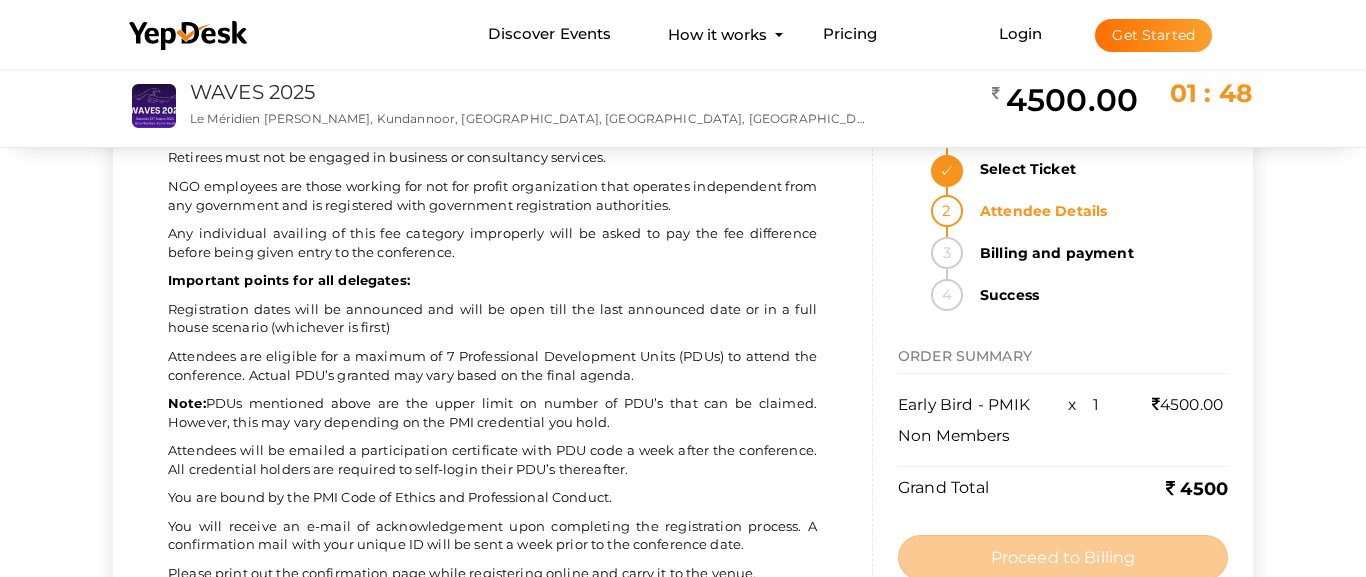 type on "Sr. Programmer" 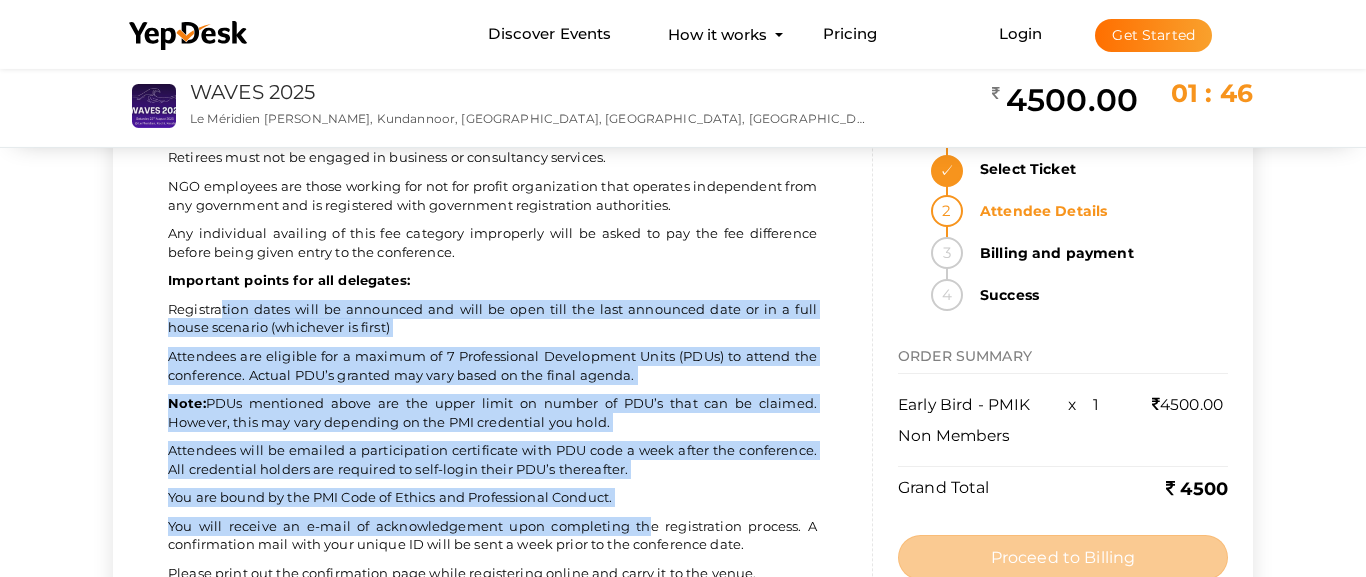 drag, startPoint x: 219, startPoint y: 287, endPoint x: 648, endPoint y: 516, distance: 486.29416 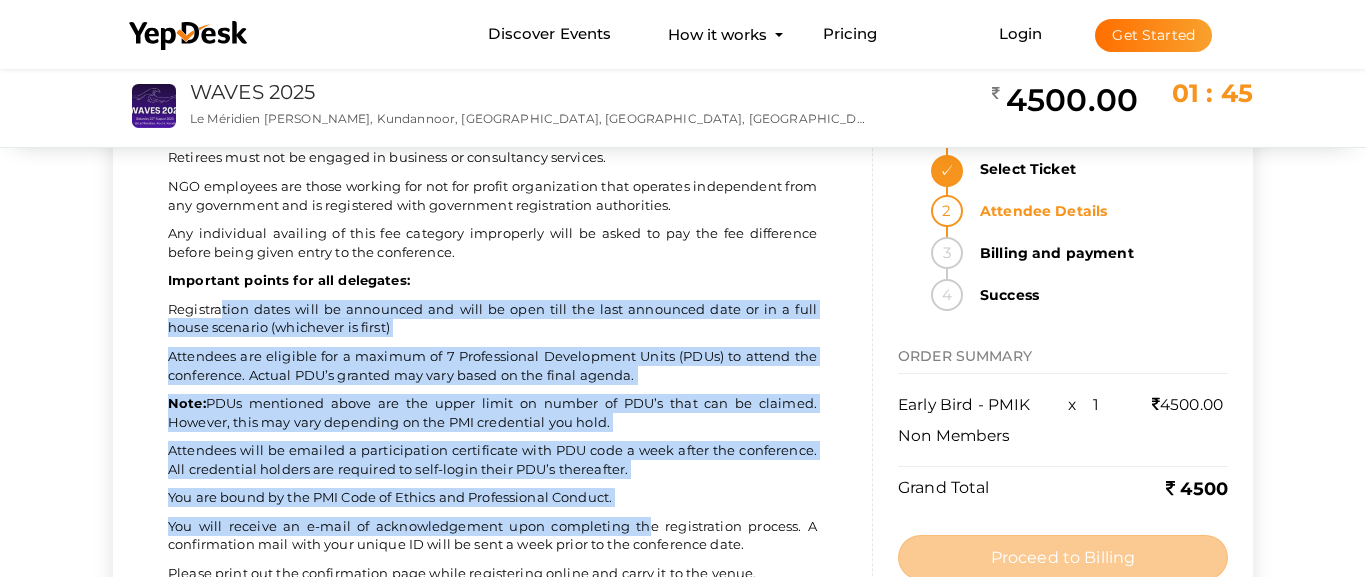 click on "Attendees will be emailed a participation certificate with PDU code a week after the conference. All credential holders are required to self-login their PDU’s thereafter." at bounding box center (492, 459) 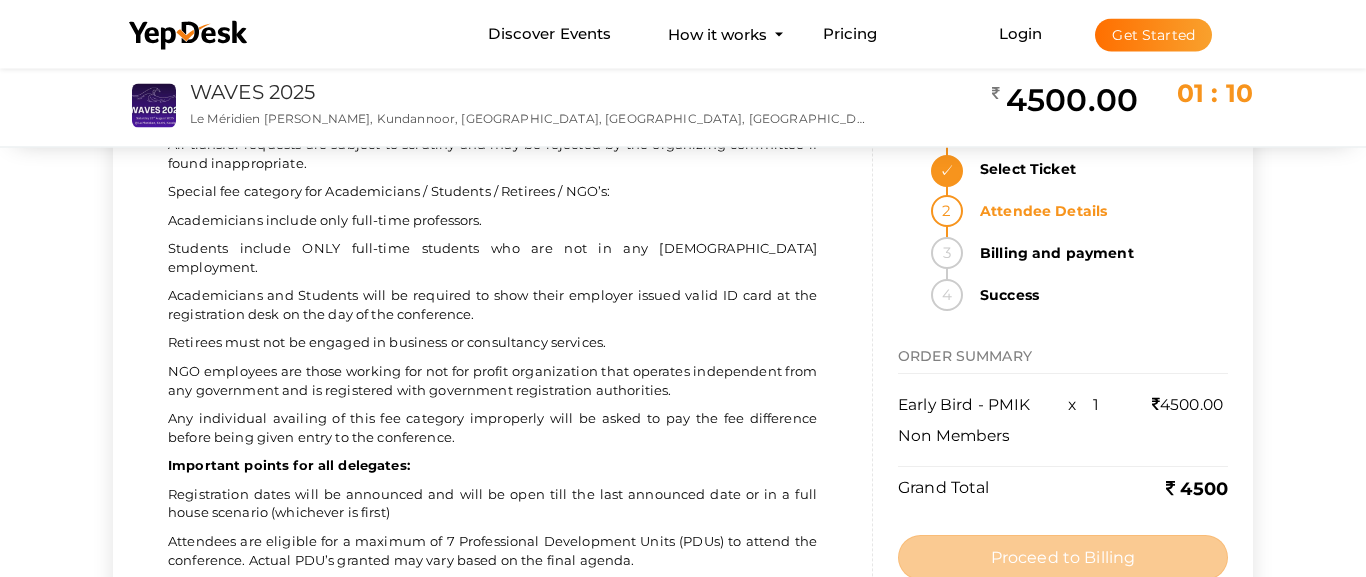 scroll, scrollTop: 1938, scrollLeft: 0, axis: vertical 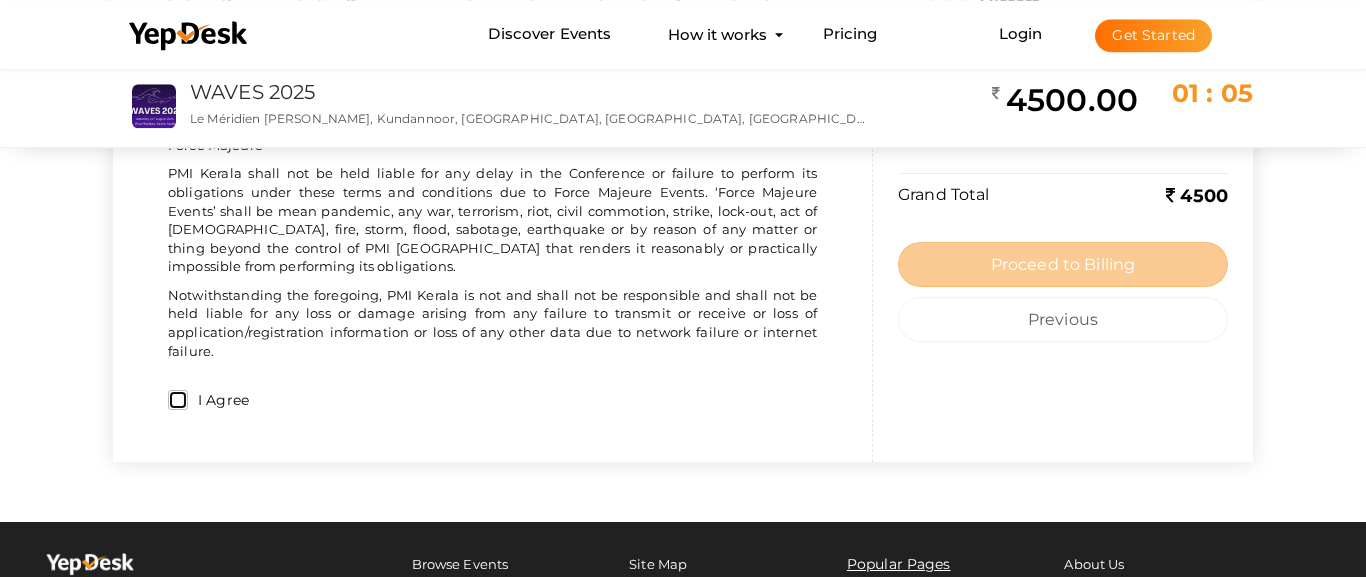 click on "I Agree" at bounding box center (178, 400) 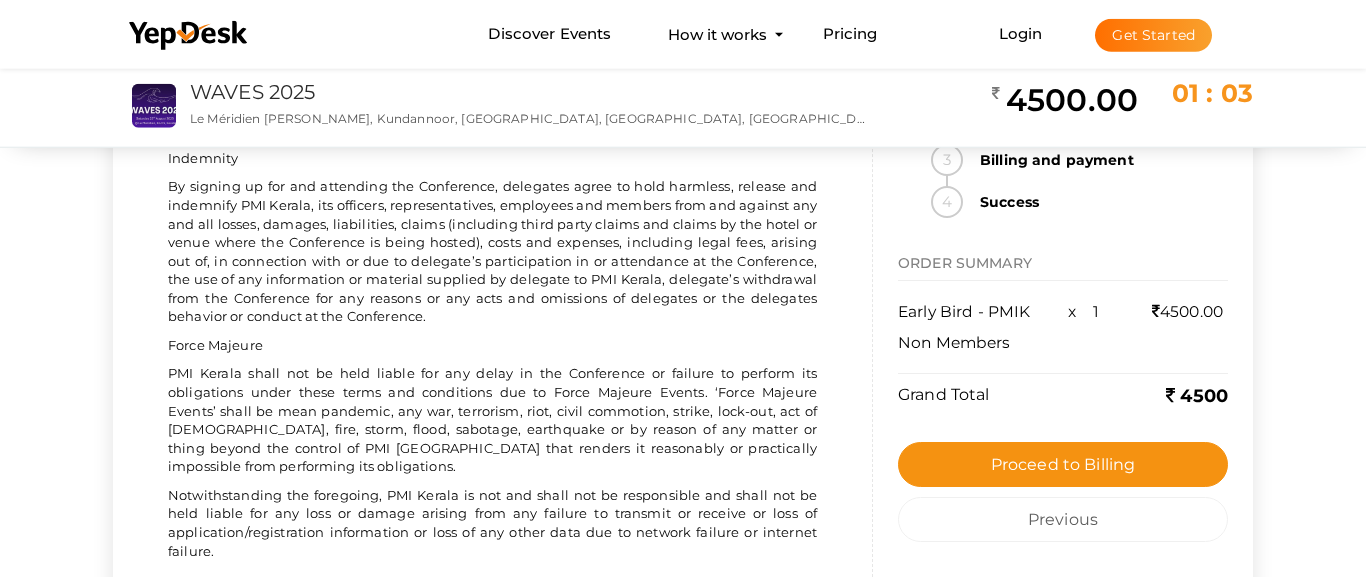 scroll, scrollTop: 3840, scrollLeft: 0, axis: vertical 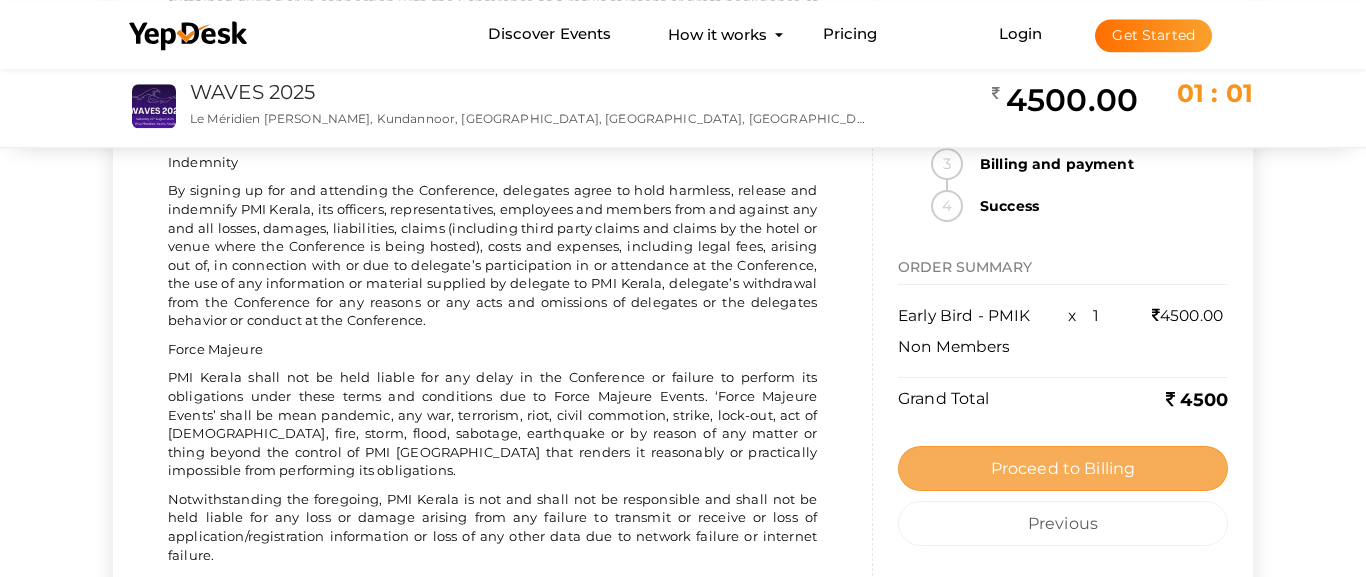 click on "Proceed
to Billing" at bounding box center (1063, 468) 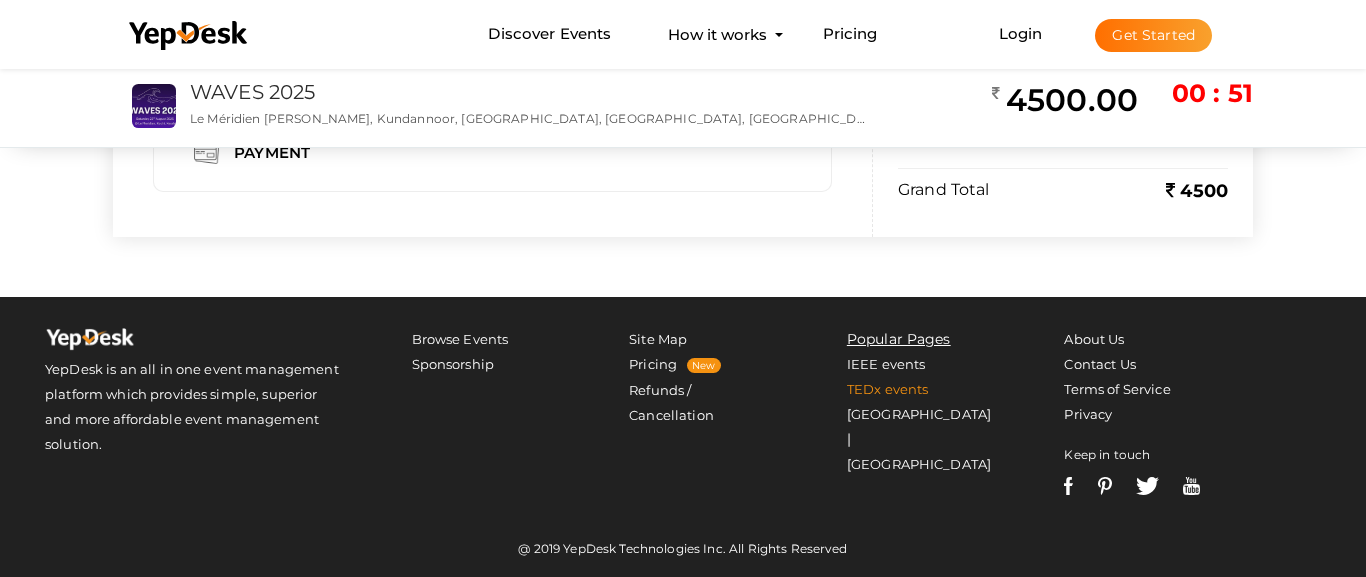 scroll, scrollTop: 257, scrollLeft: 0, axis: vertical 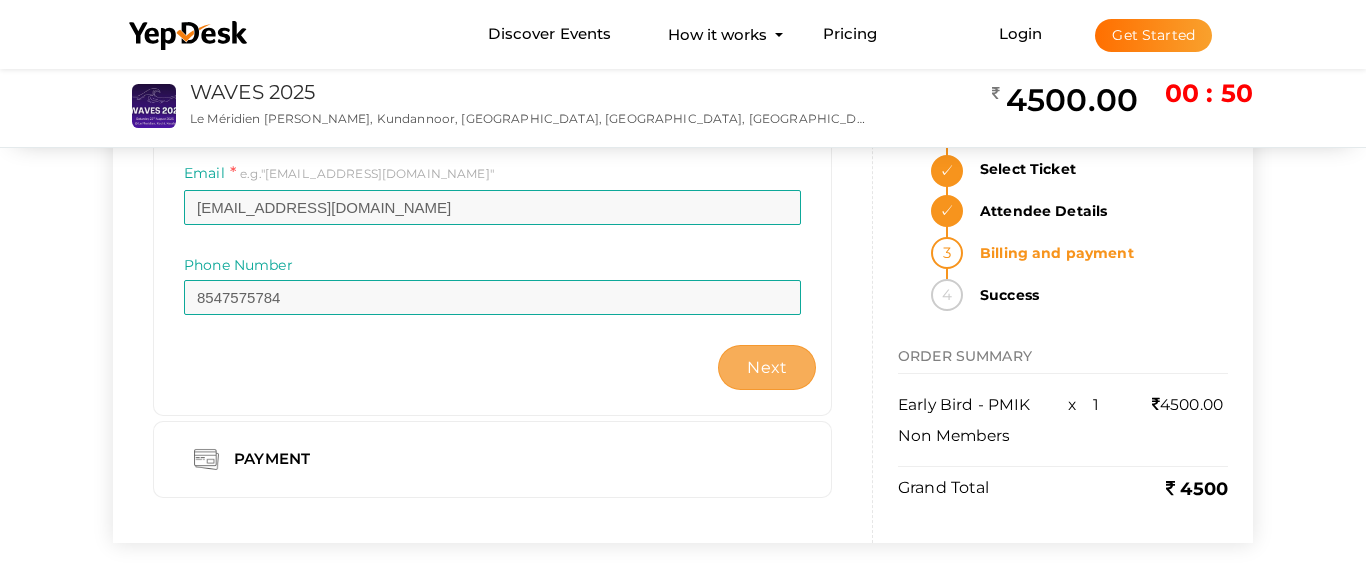 click on "Next" at bounding box center (767, 367) 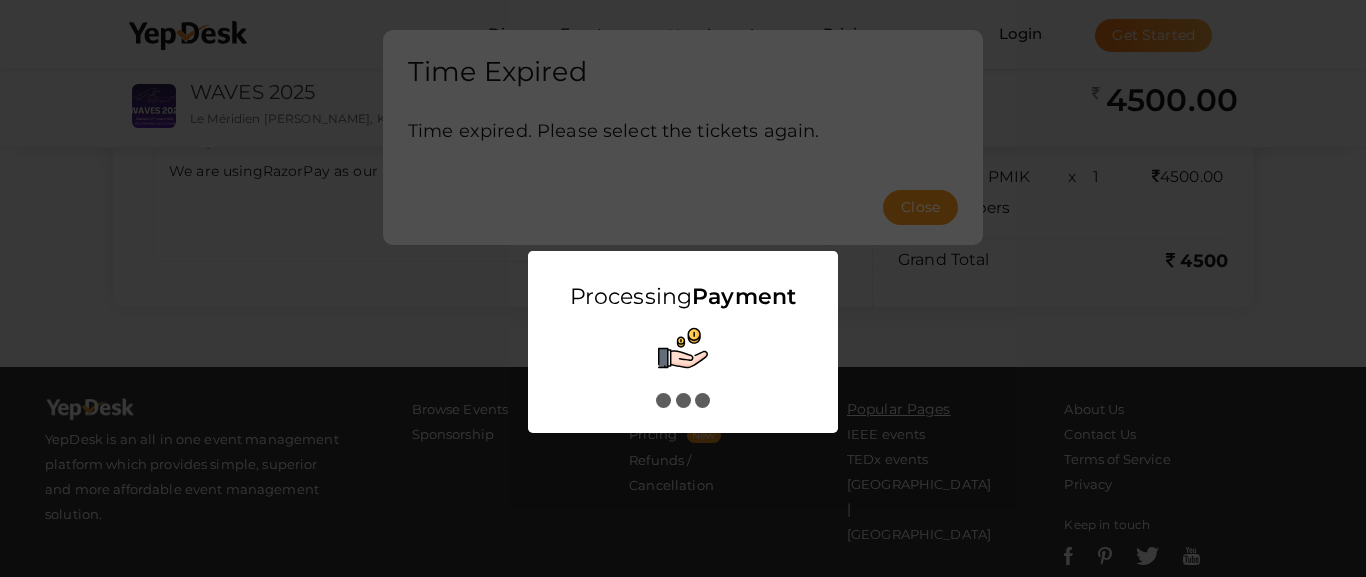 scroll, scrollTop: 0, scrollLeft: 0, axis: both 